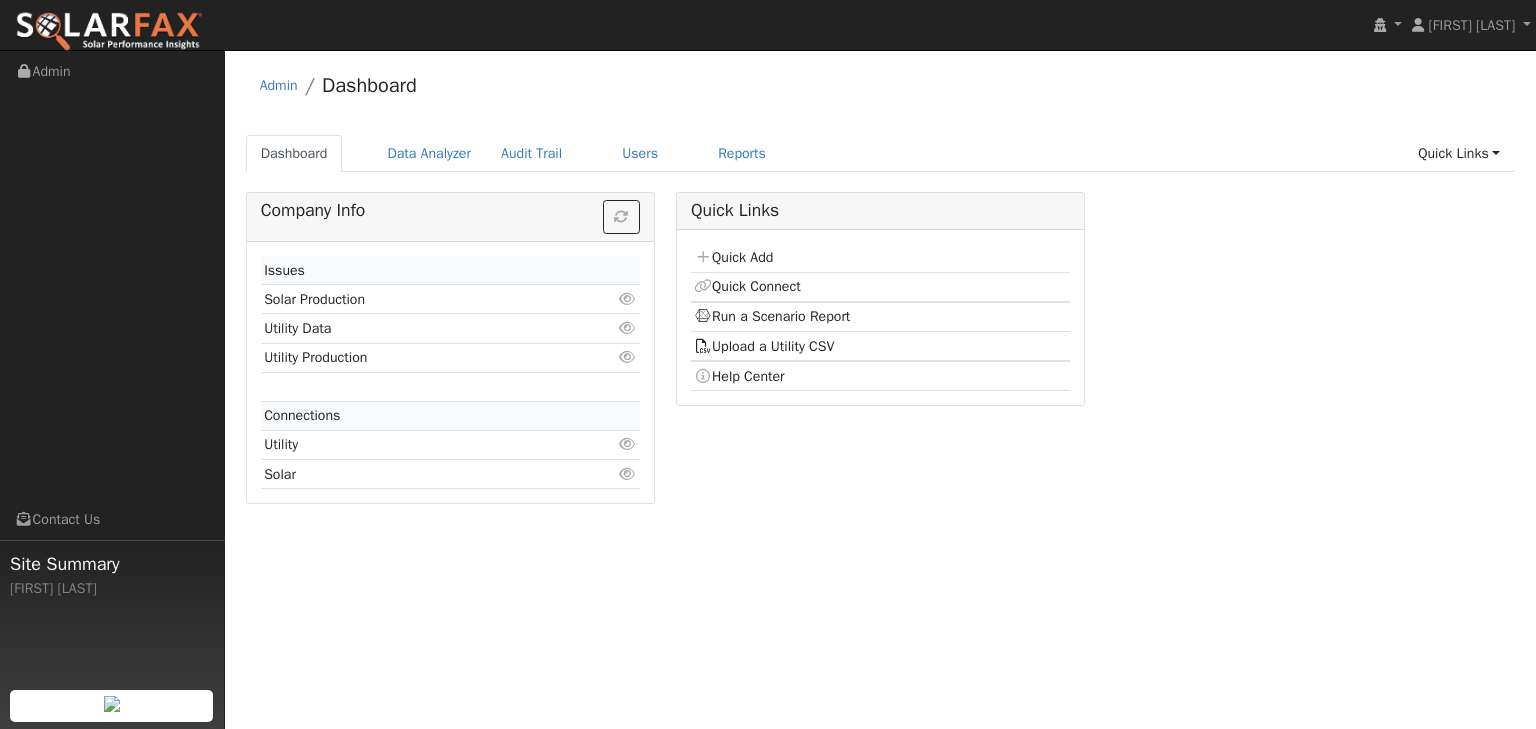 scroll, scrollTop: 0, scrollLeft: 0, axis: both 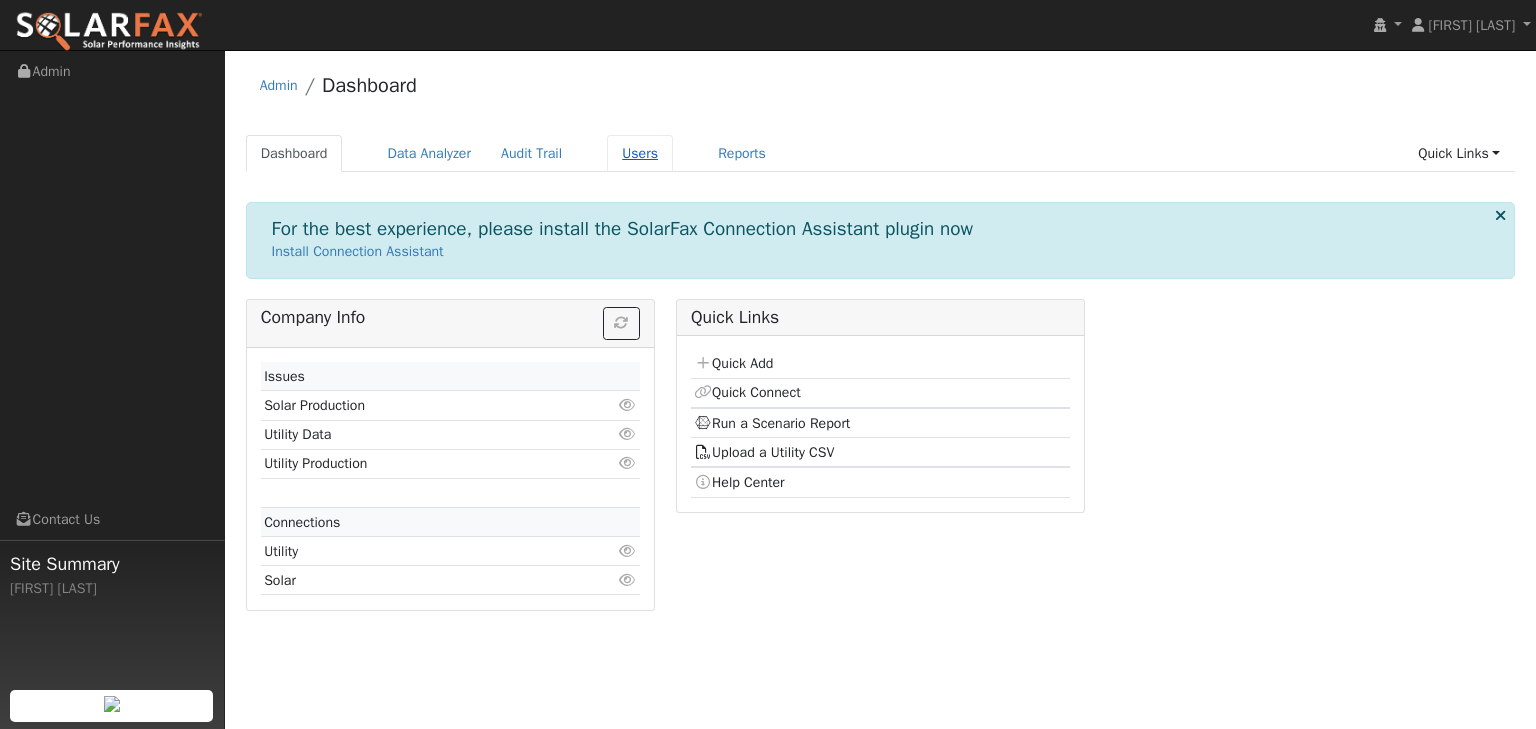 click on "Users" at bounding box center (640, 153) 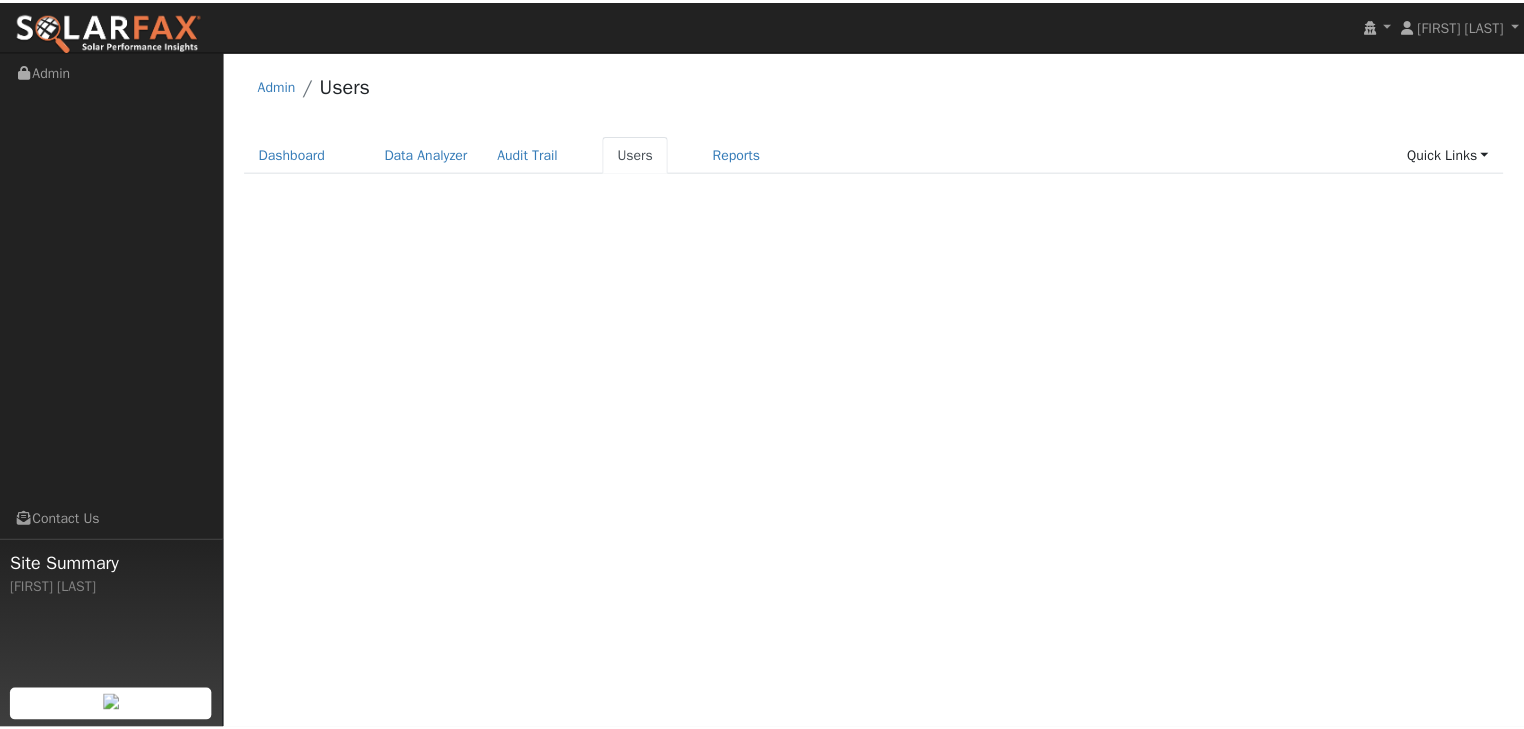 scroll, scrollTop: 0, scrollLeft: 0, axis: both 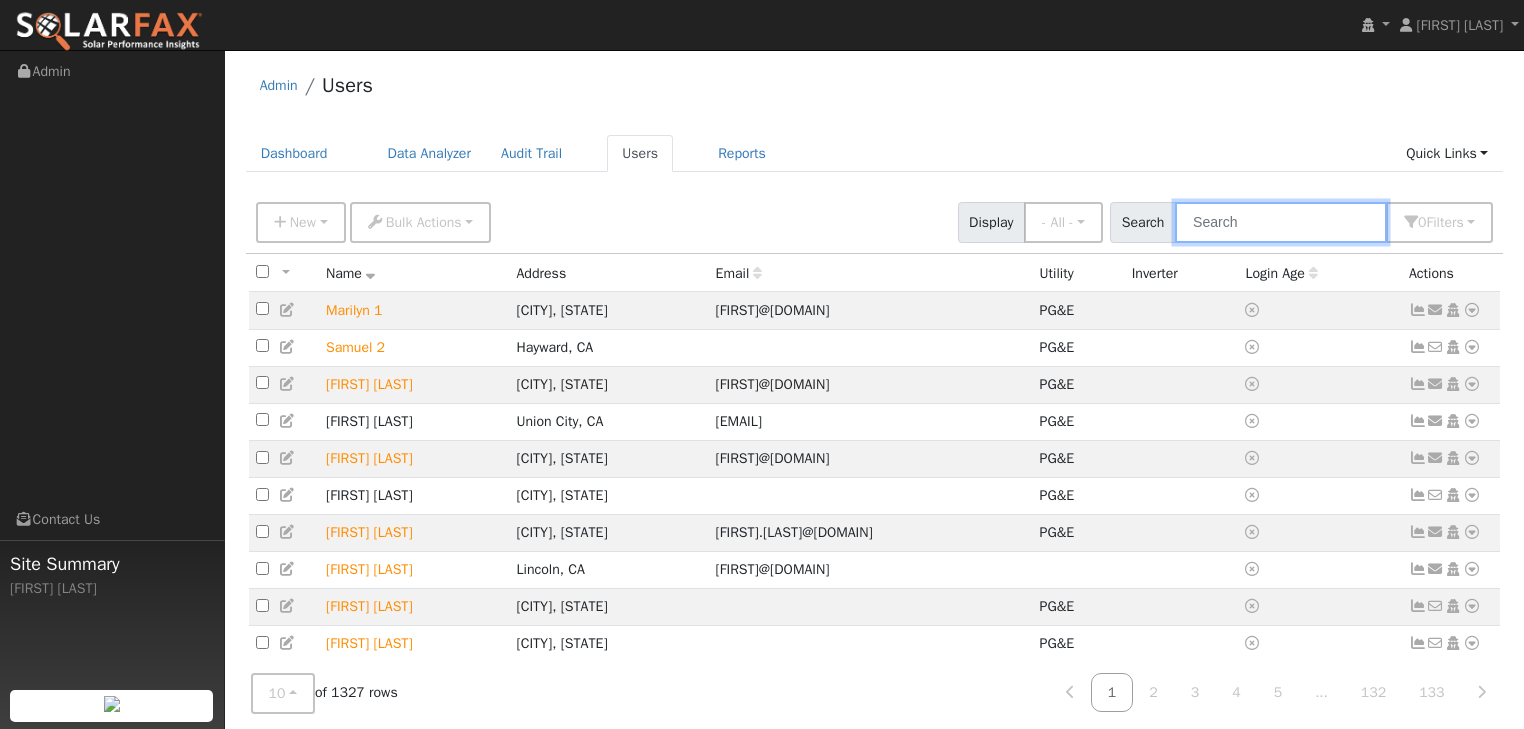 click at bounding box center [1281, 222] 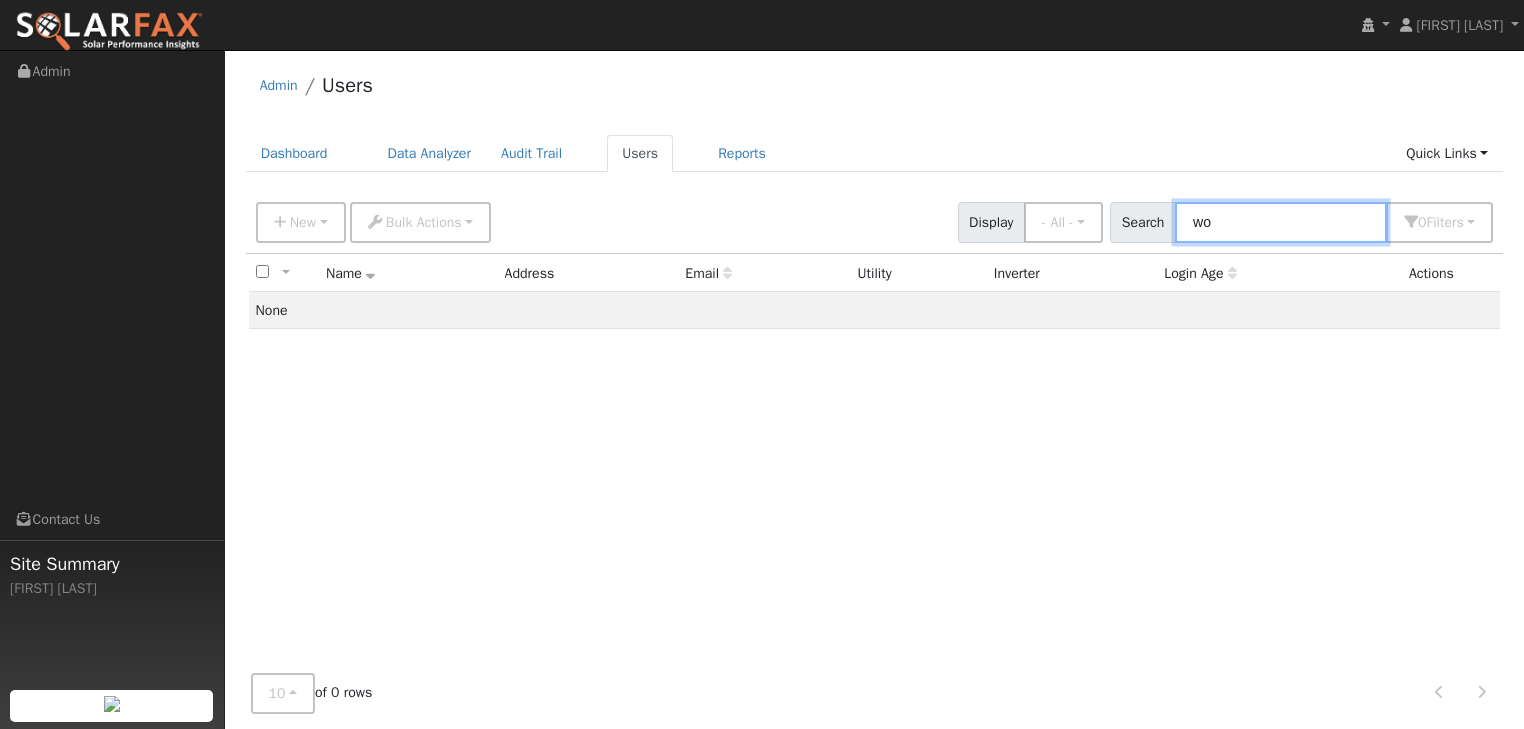 type on "w" 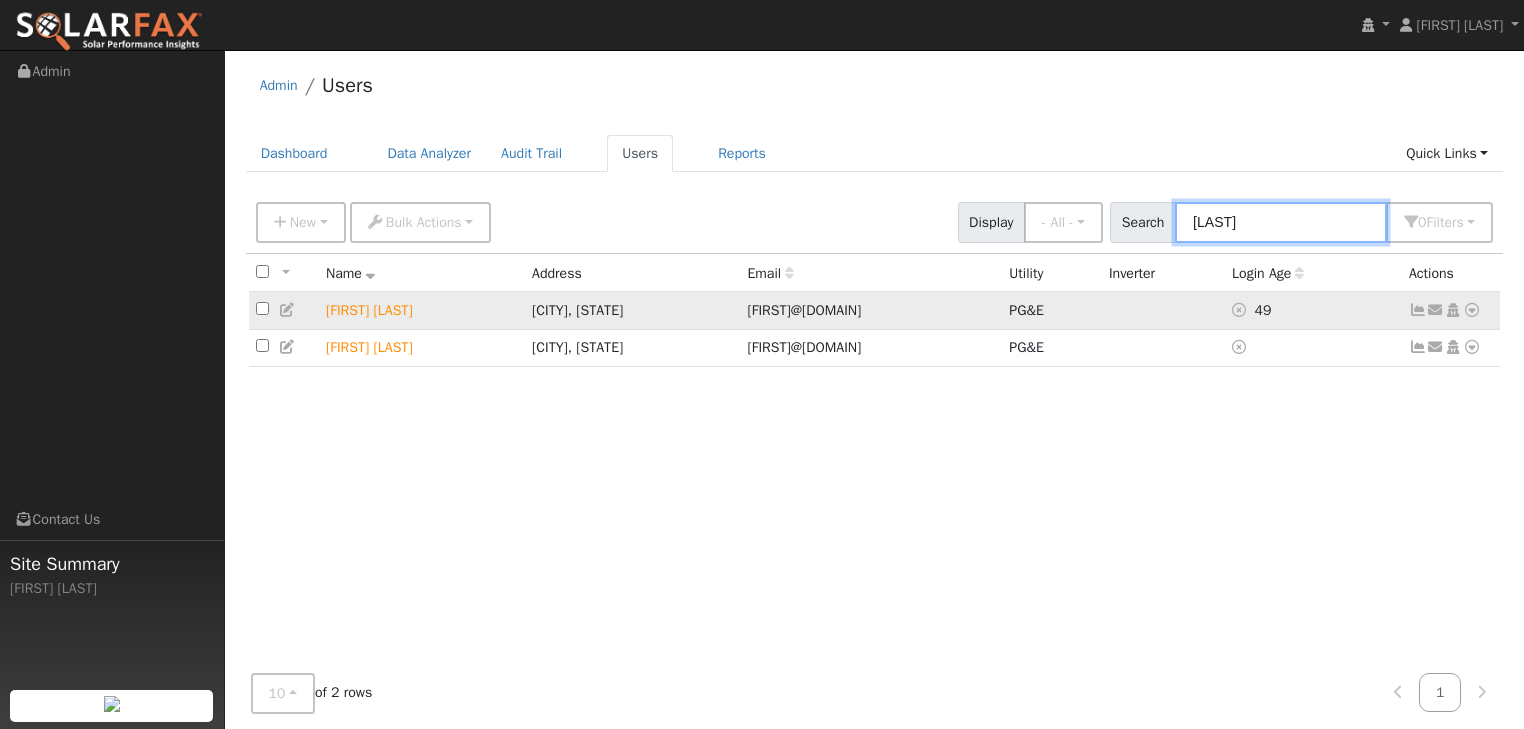 type on "Melis" 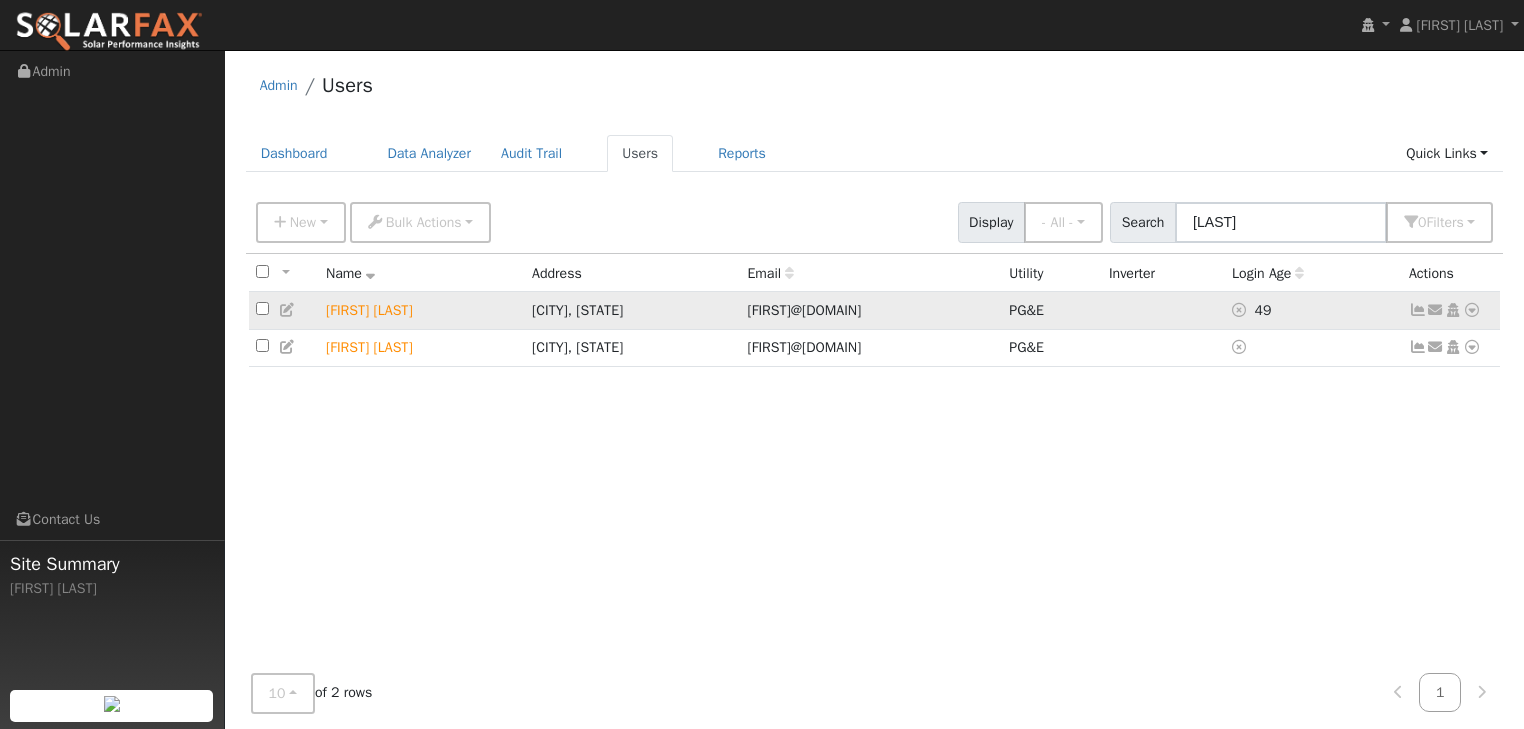 click at bounding box center [1472, 310] 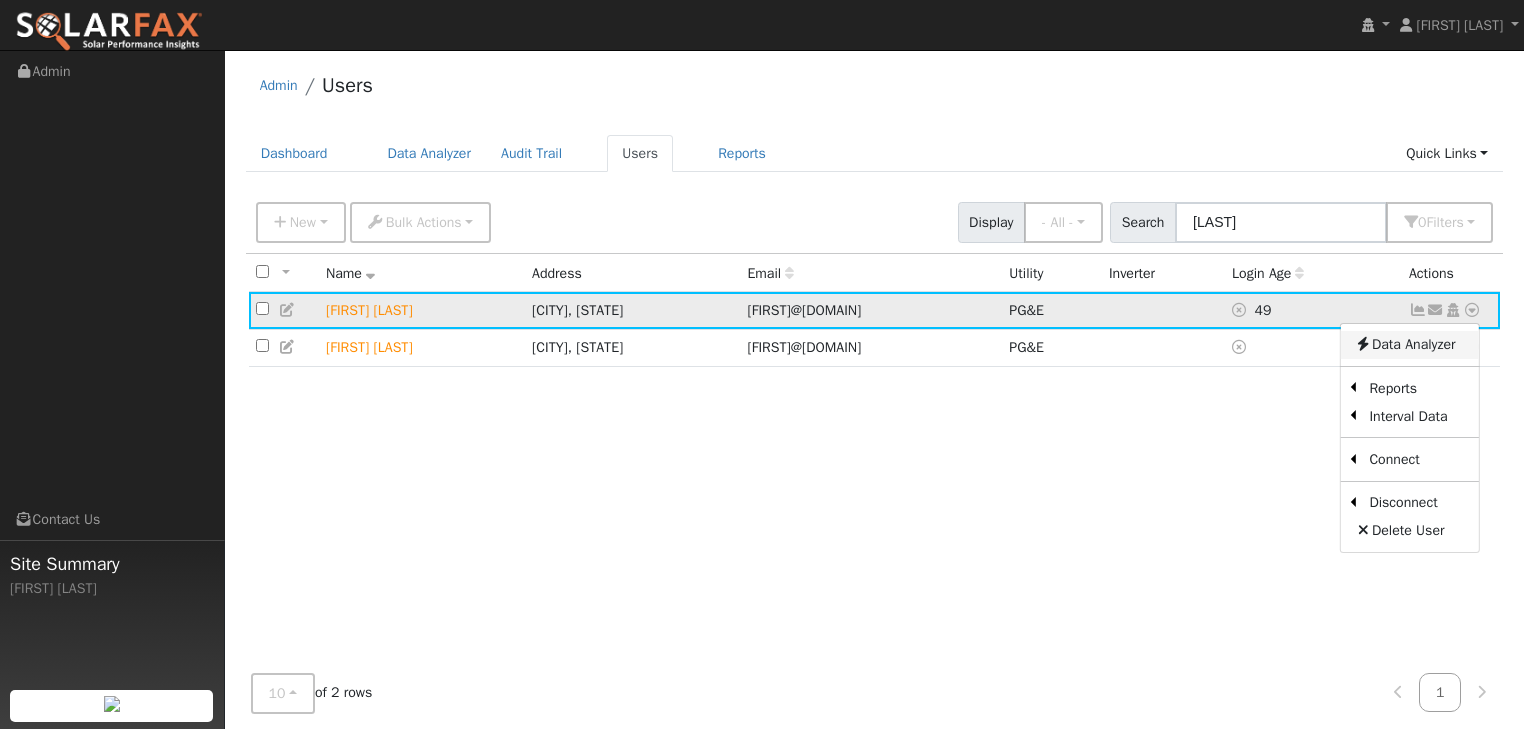 click on "Data Analyzer" at bounding box center [1409, 345] 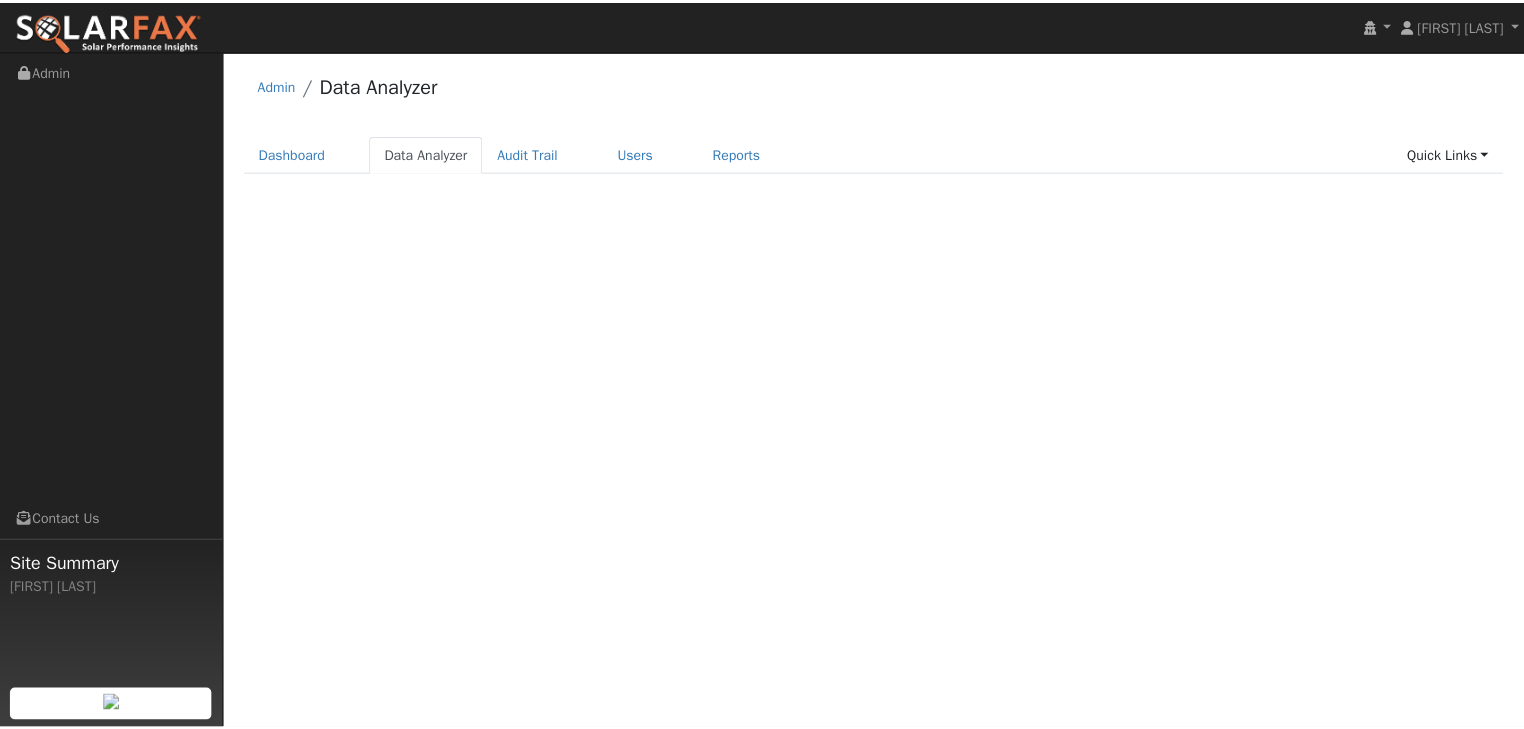 scroll, scrollTop: 0, scrollLeft: 0, axis: both 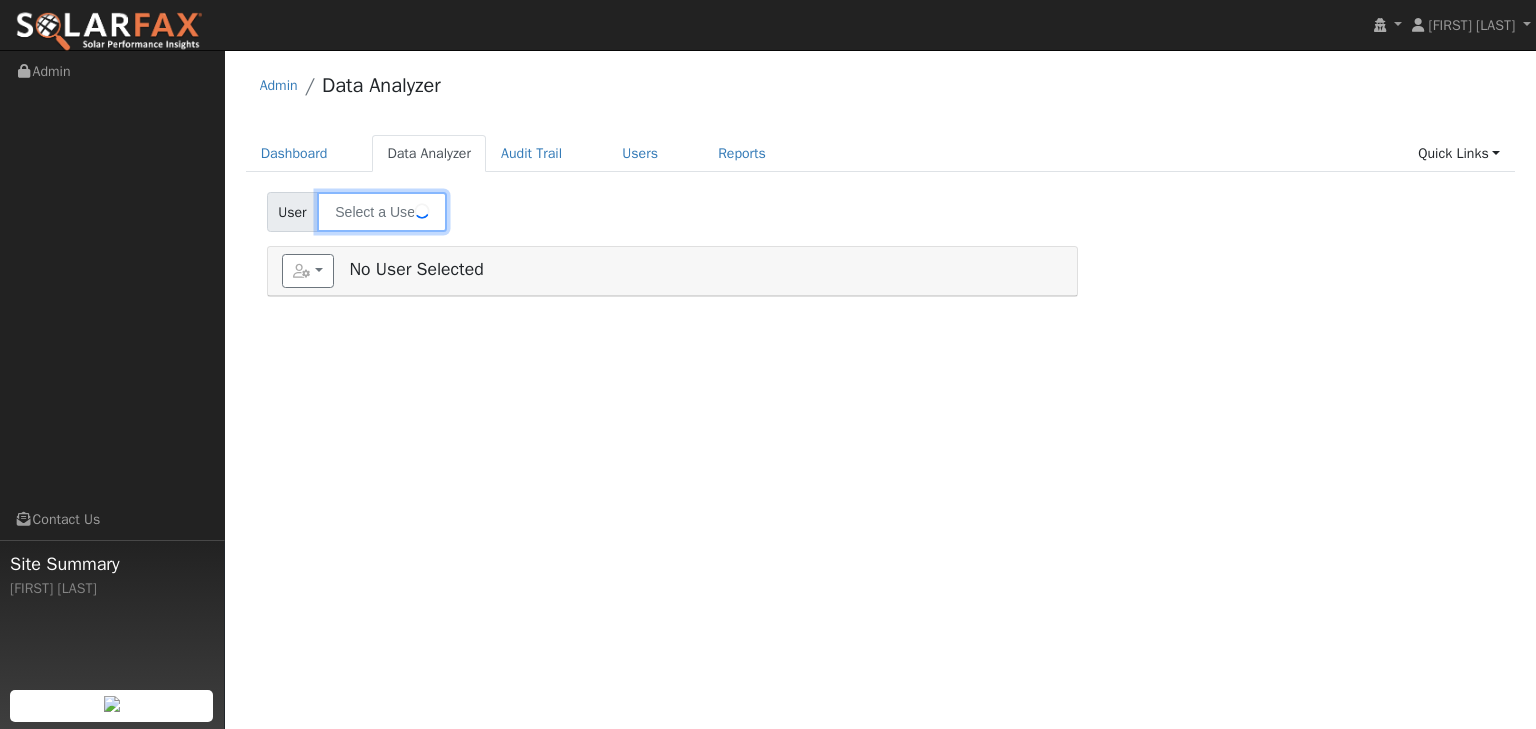 type on "[FIRST] [LAST]" 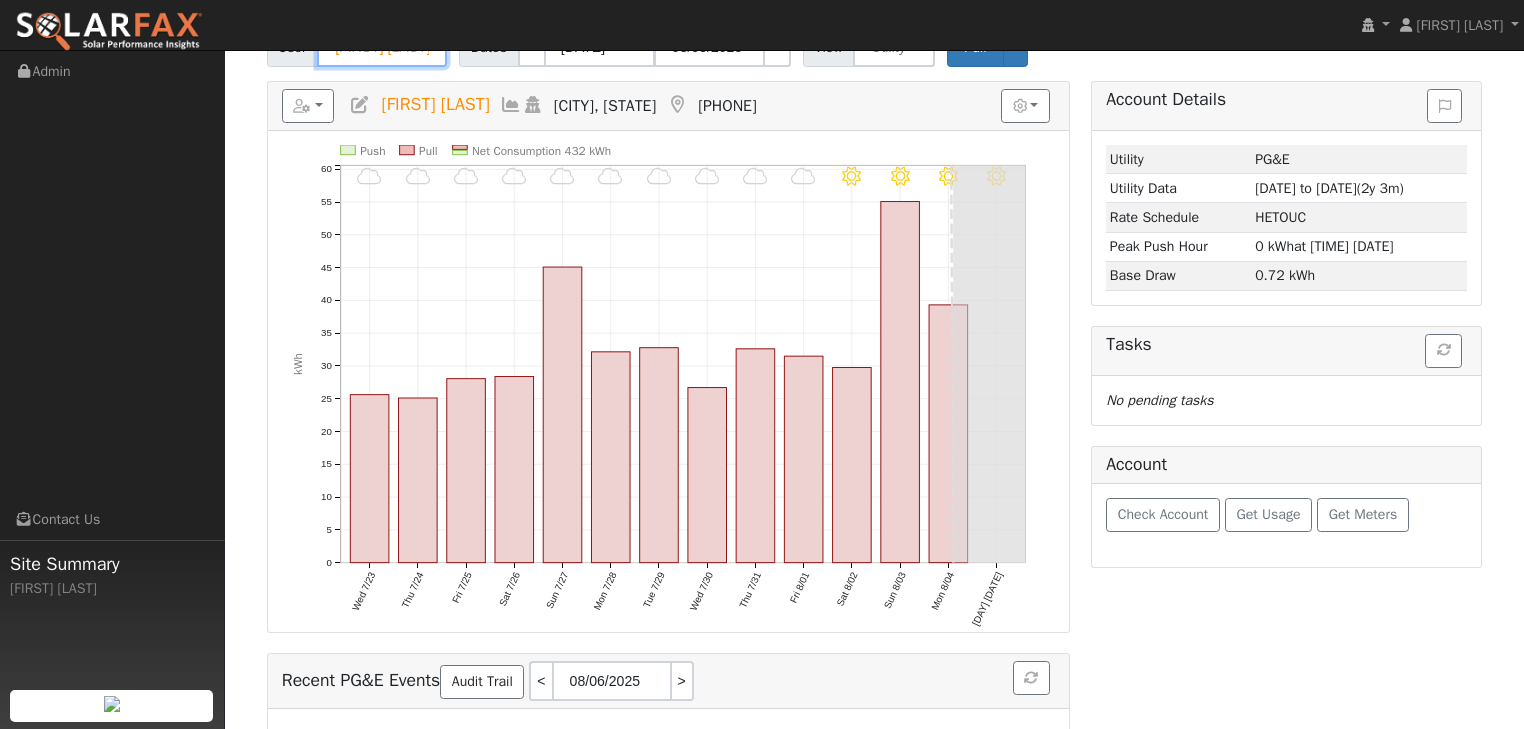 scroll, scrollTop: 296, scrollLeft: 0, axis: vertical 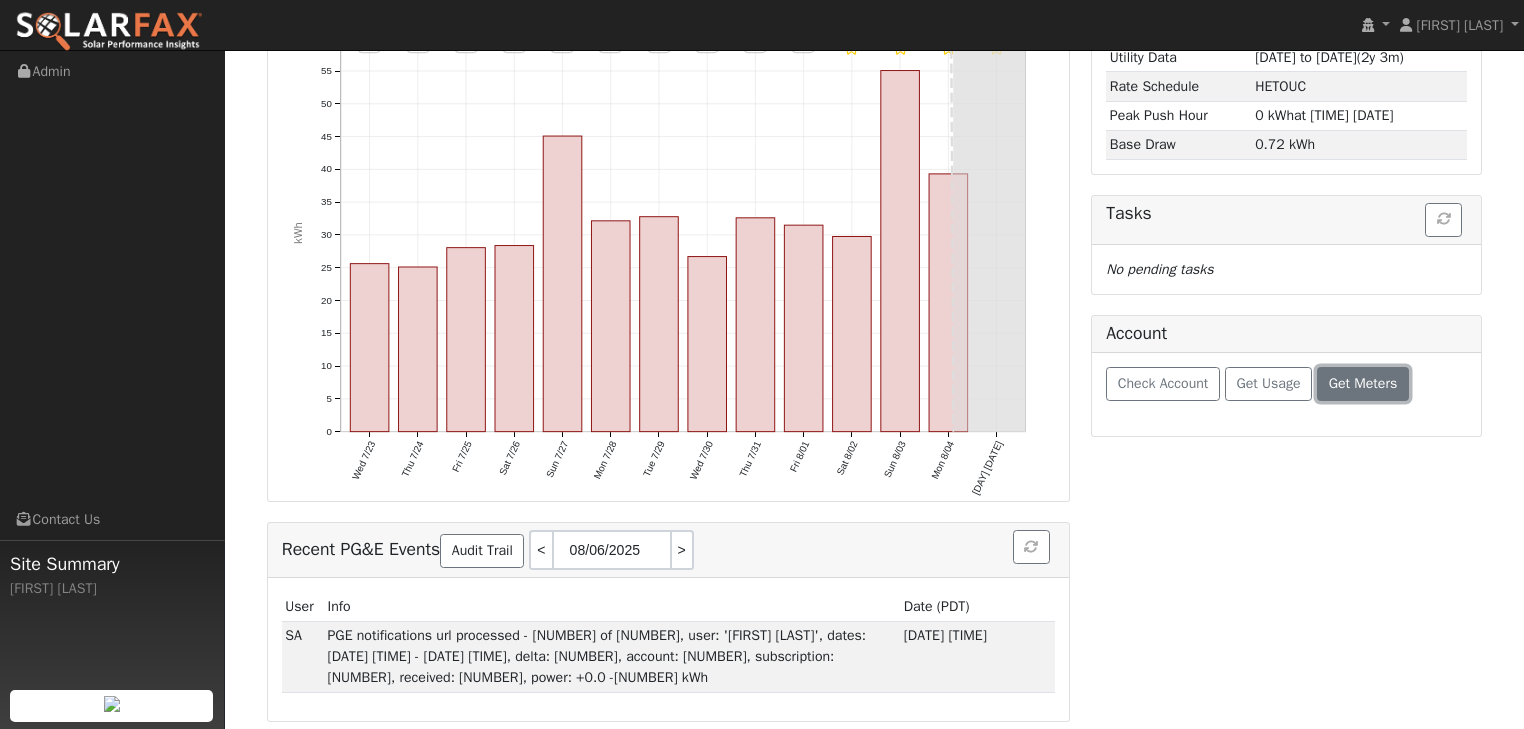 click on "Get Meters" at bounding box center (1363, 383) 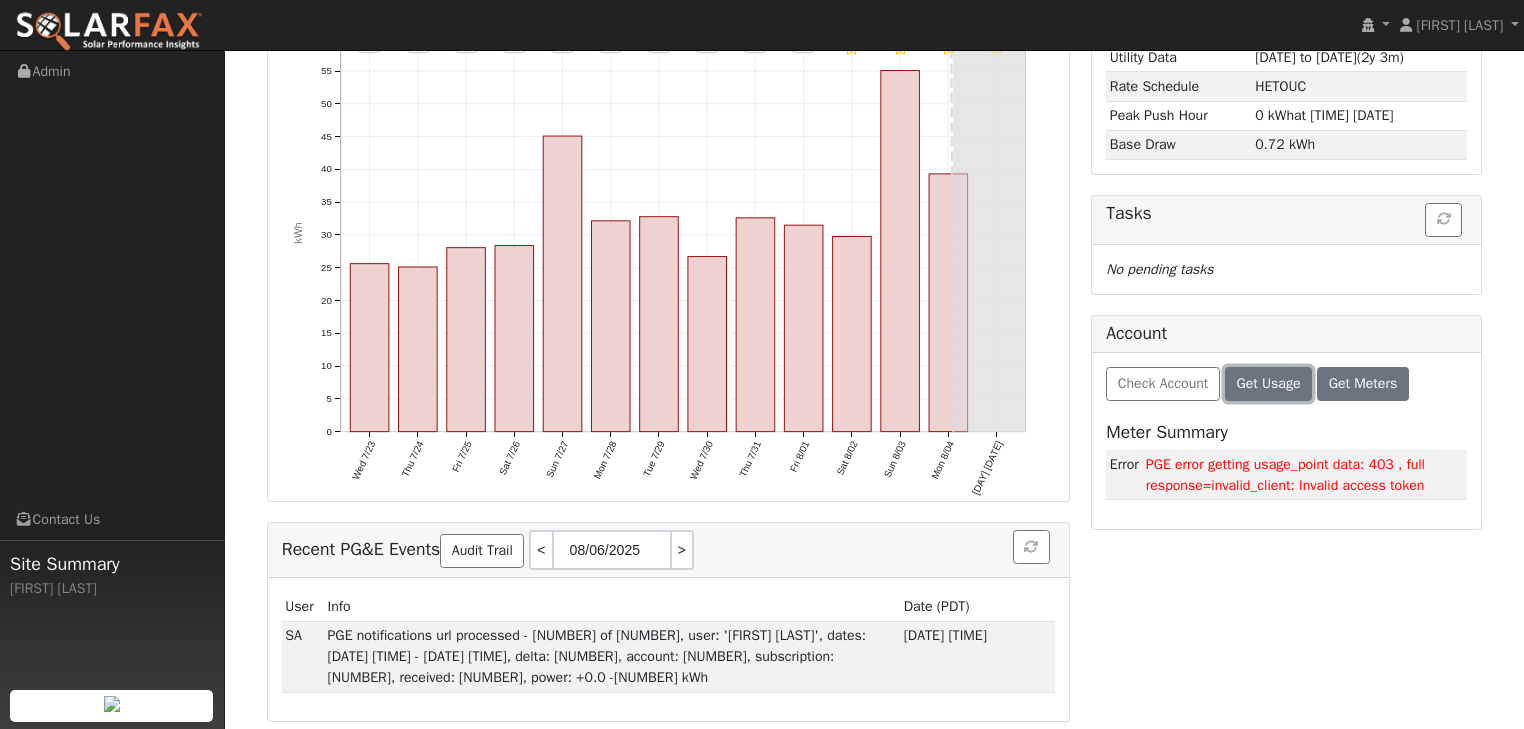 click on "Get Usage" at bounding box center [1268, 383] 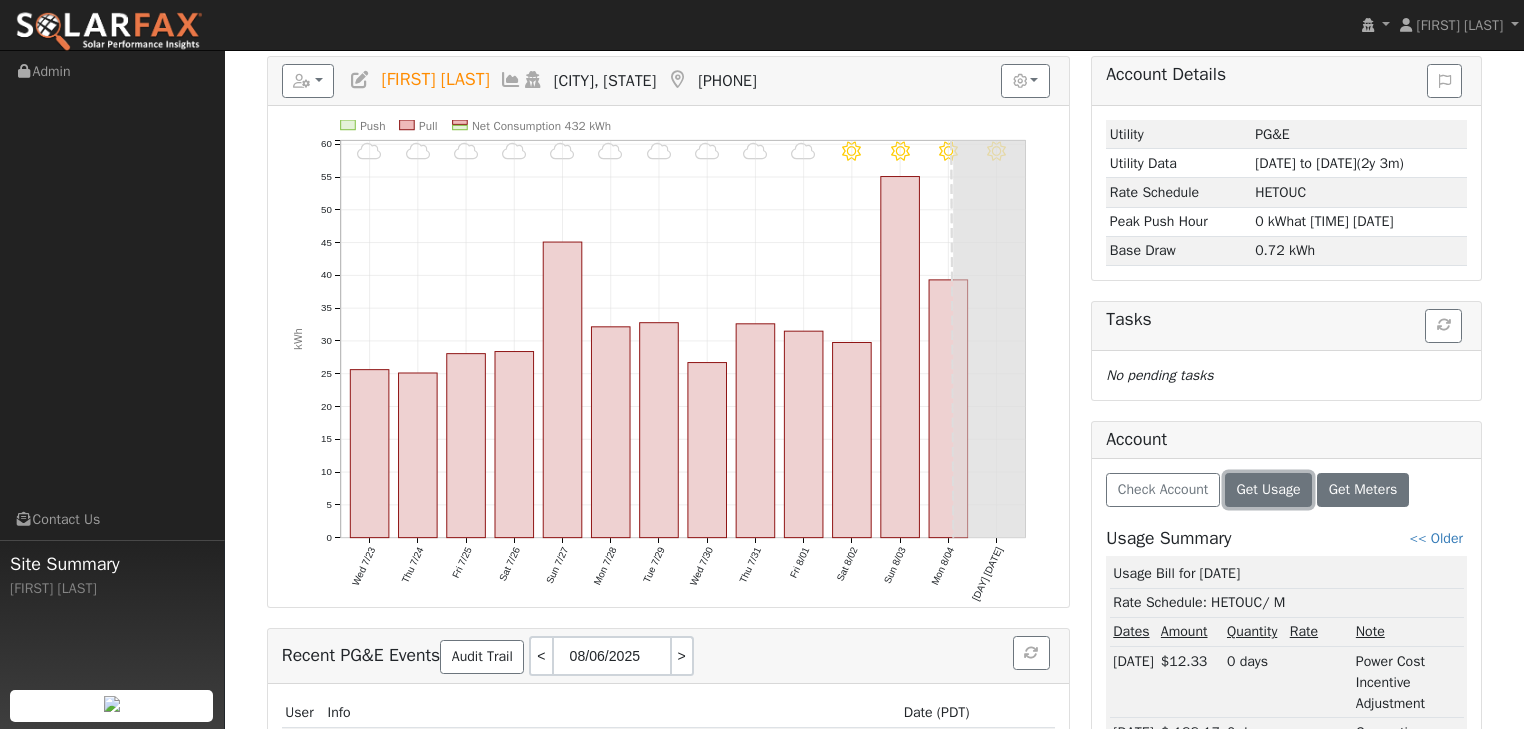 scroll, scrollTop: 176, scrollLeft: 0, axis: vertical 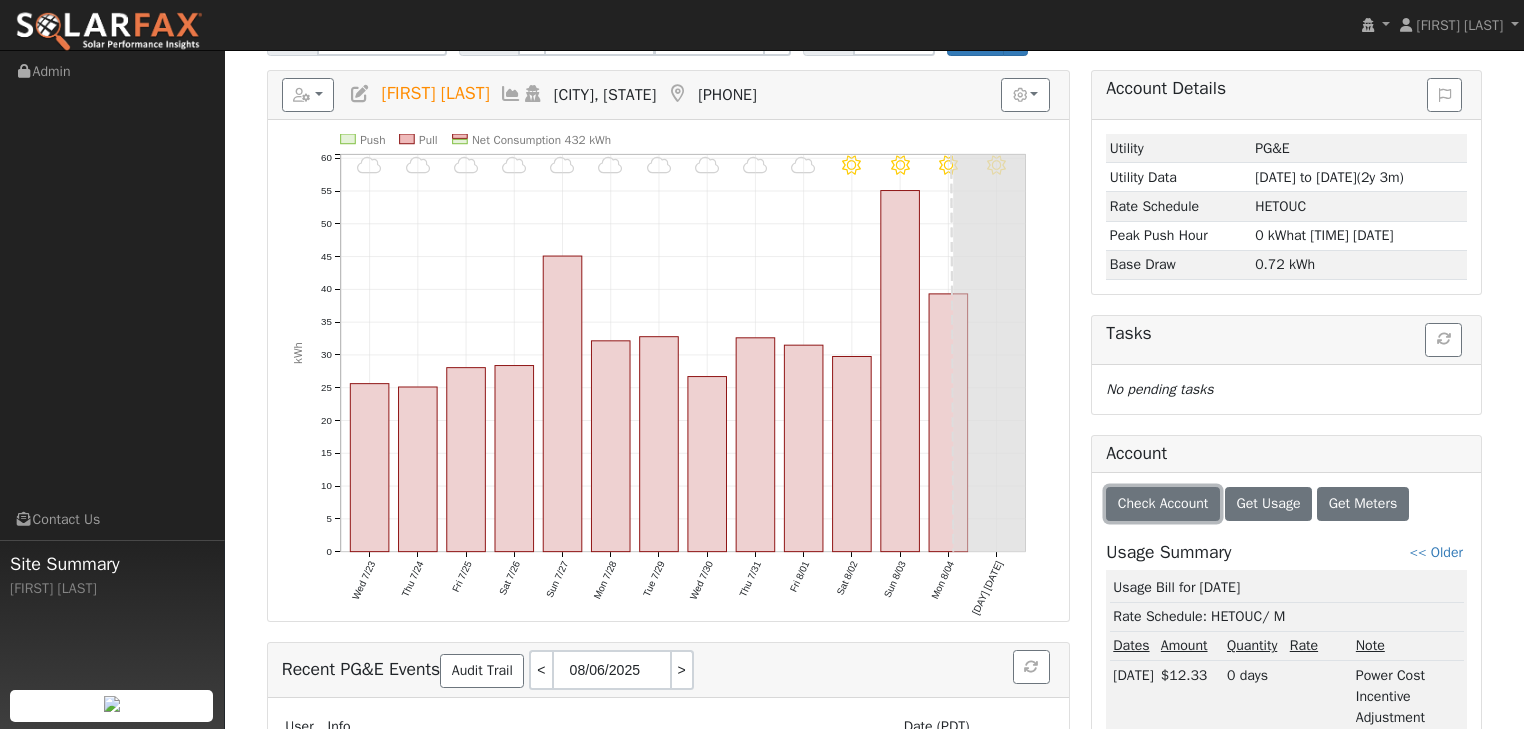 click on "Check Account" at bounding box center (1163, 503) 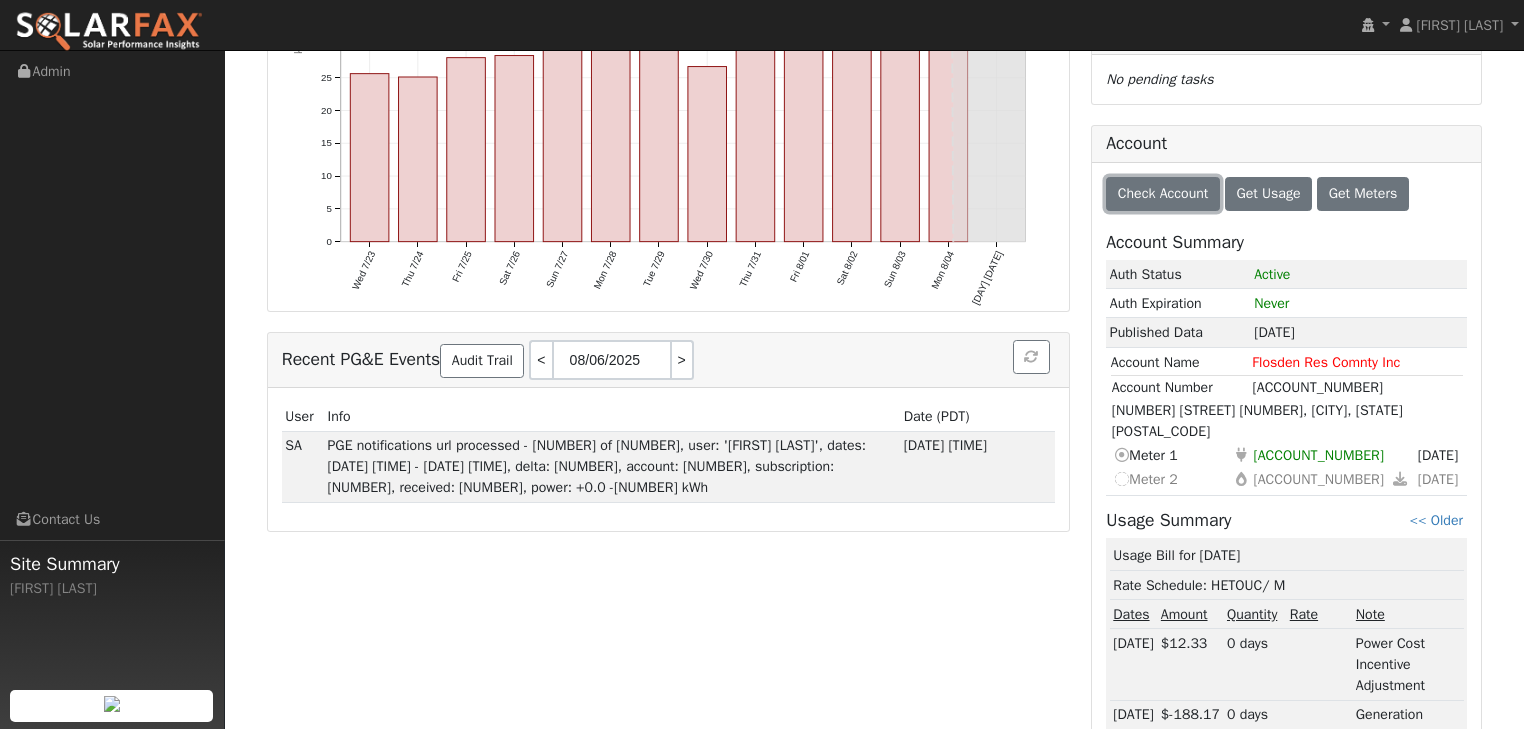 scroll, scrollTop: 480, scrollLeft: 0, axis: vertical 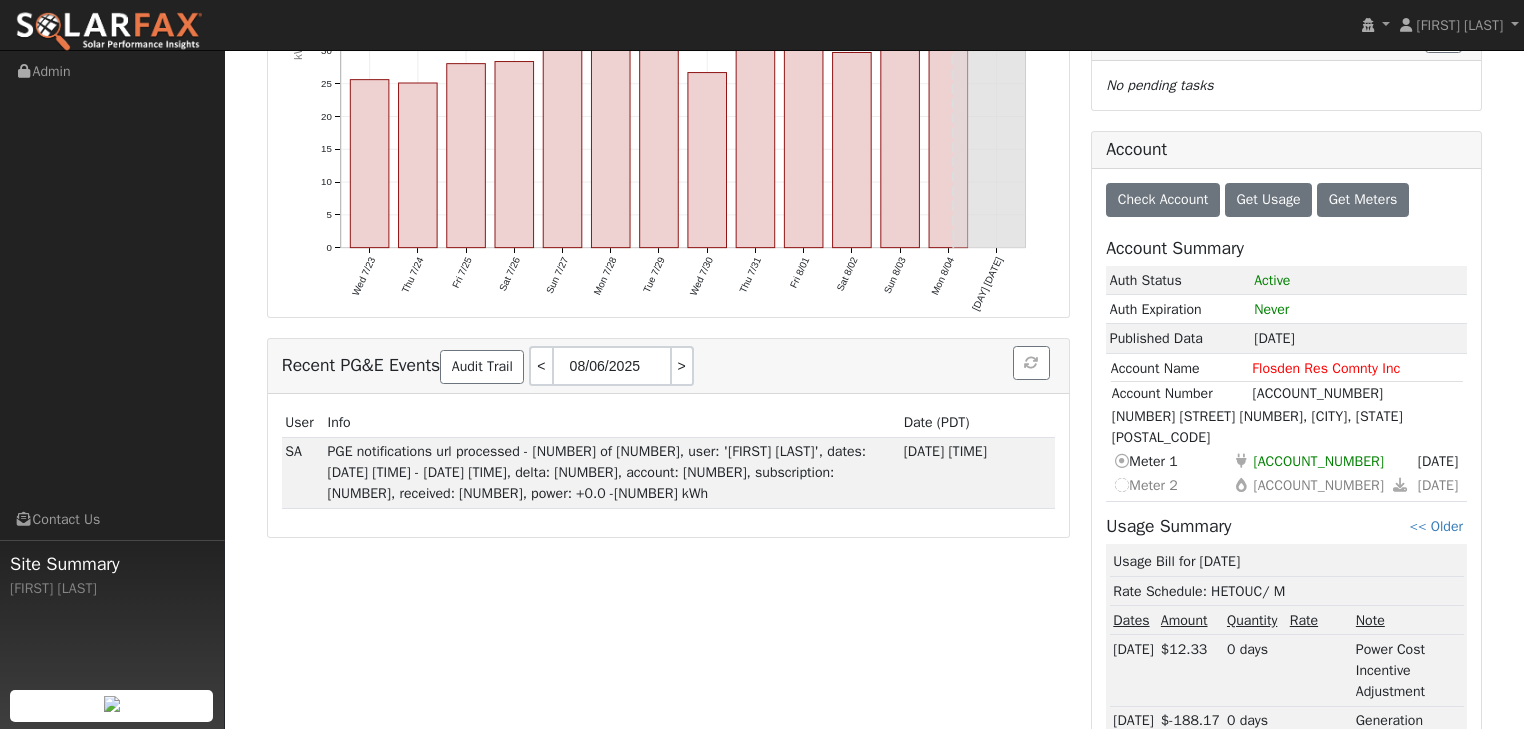 click at bounding box center [1400, 485] 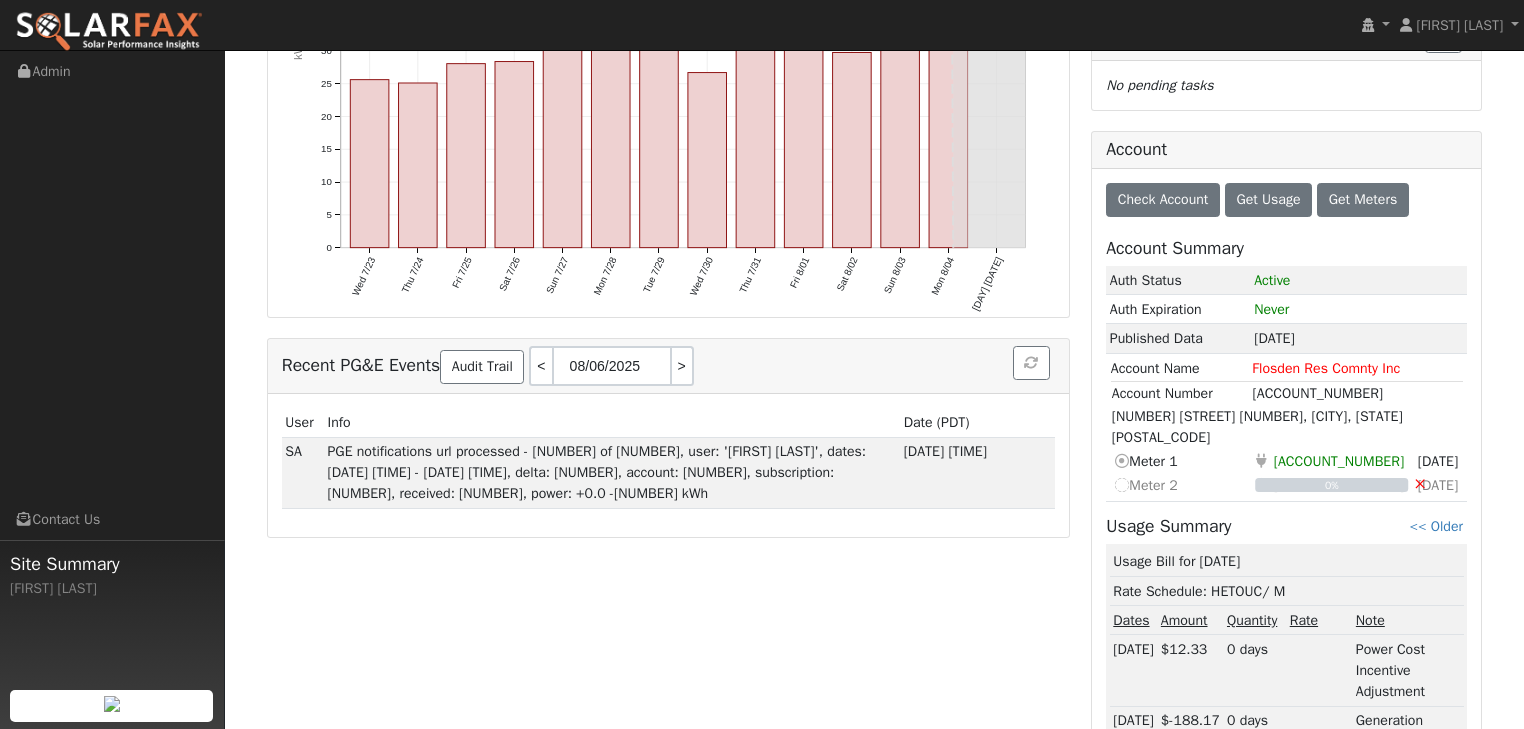 click on "×" at bounding box center [1420, 483] 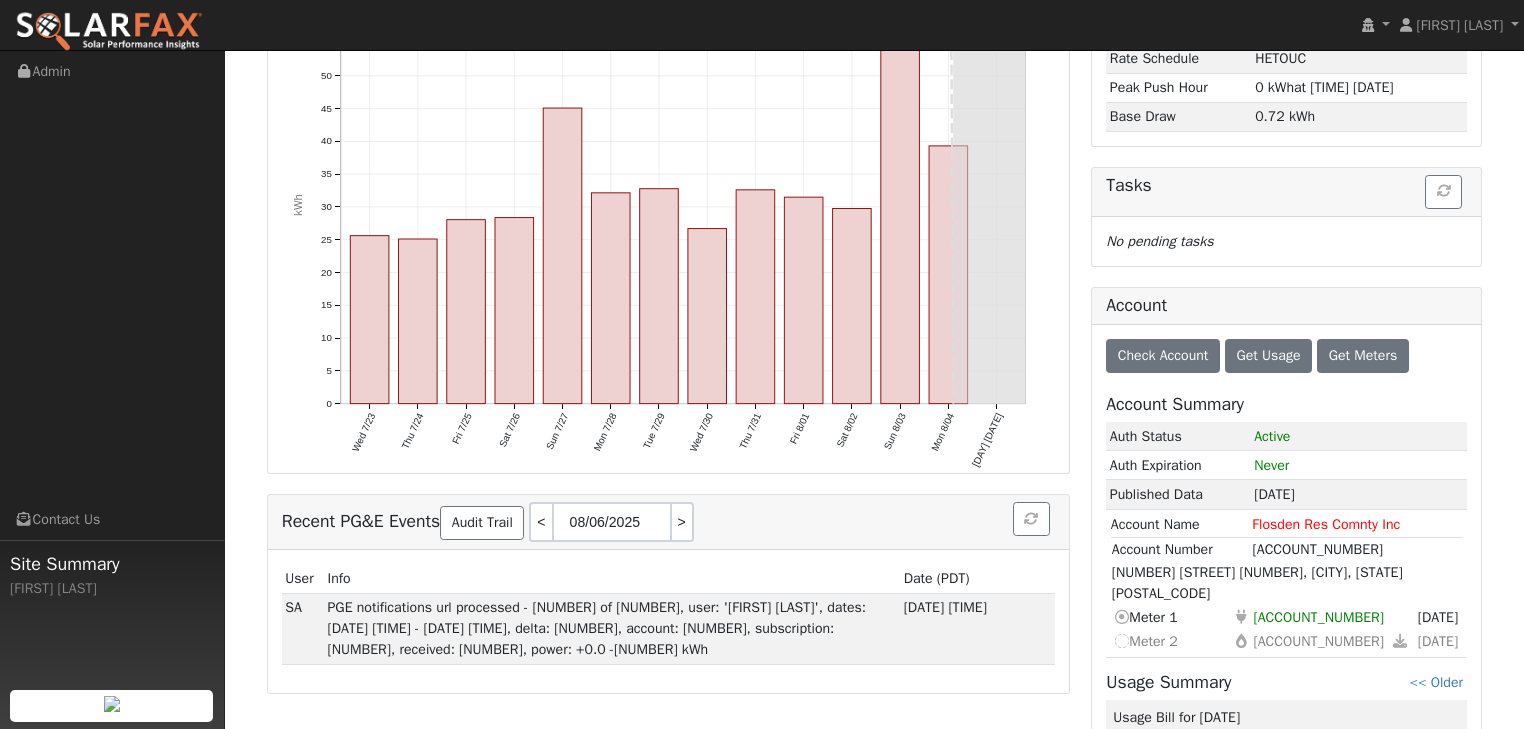 scroll, scrollTop: 320, scrollLeft: 0, axis: vertical 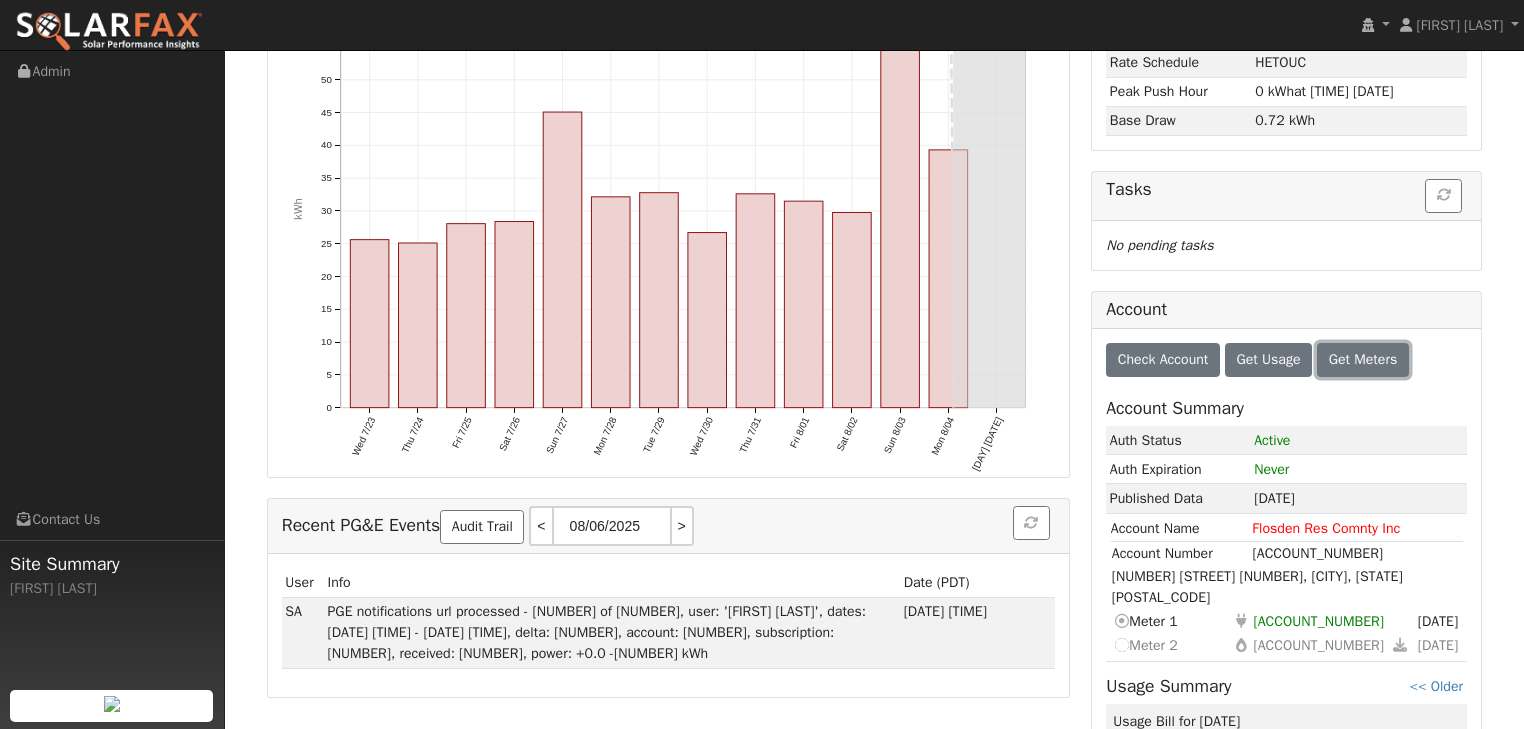 click on "Get Meters" at bounding box center [1363, 359] 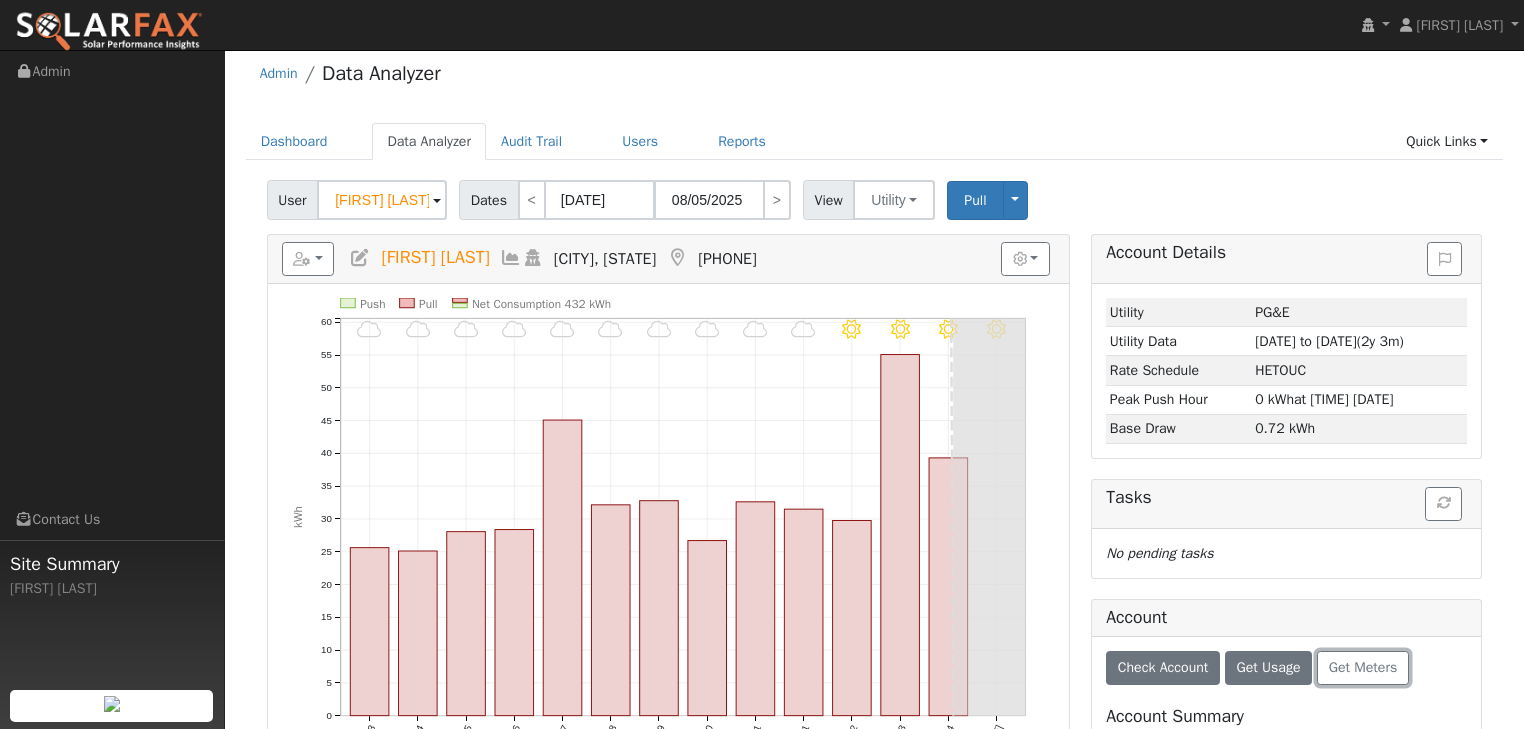 scroll, scrollTop: 0, scrollLeft: 0, axis: both 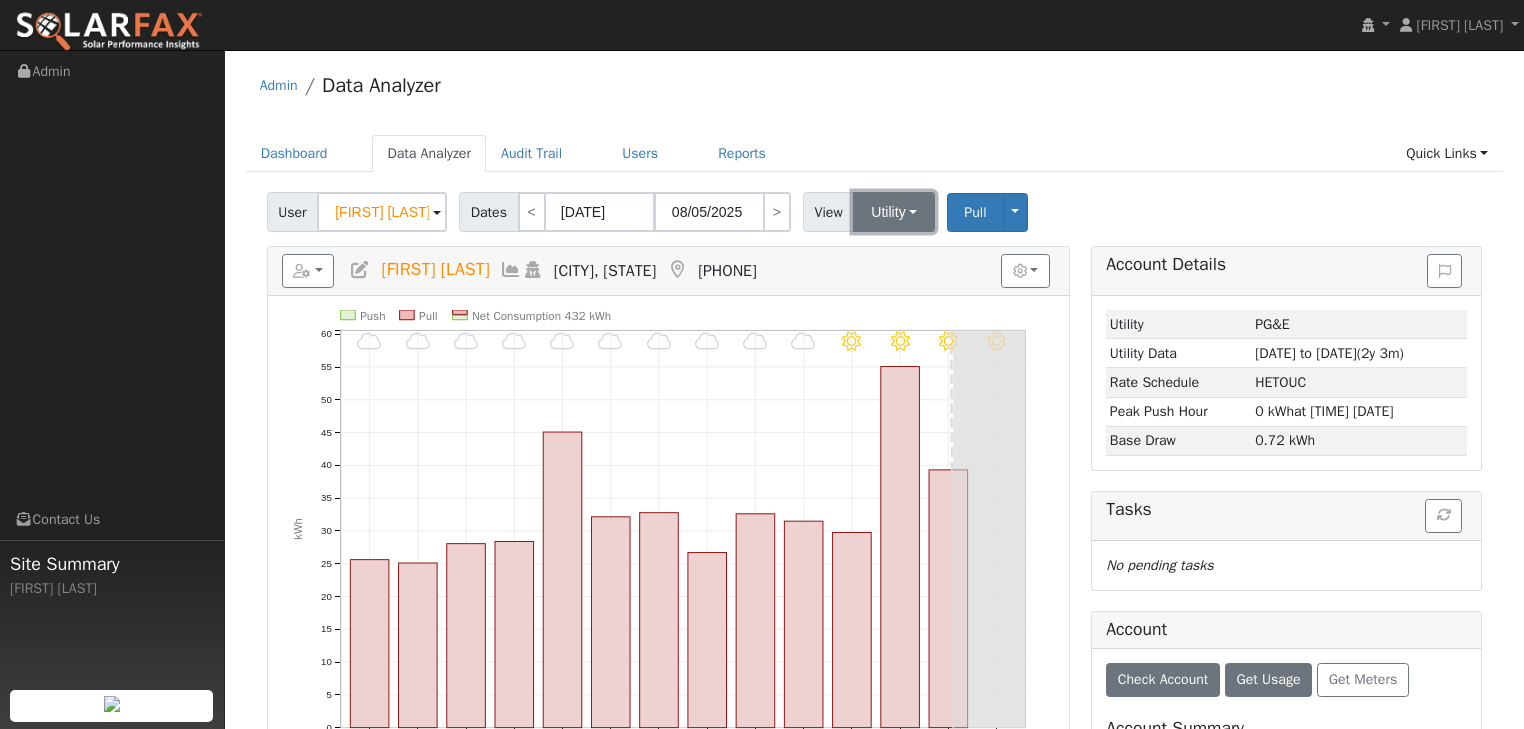 click on "Utility" at bounding box center [894, 212] 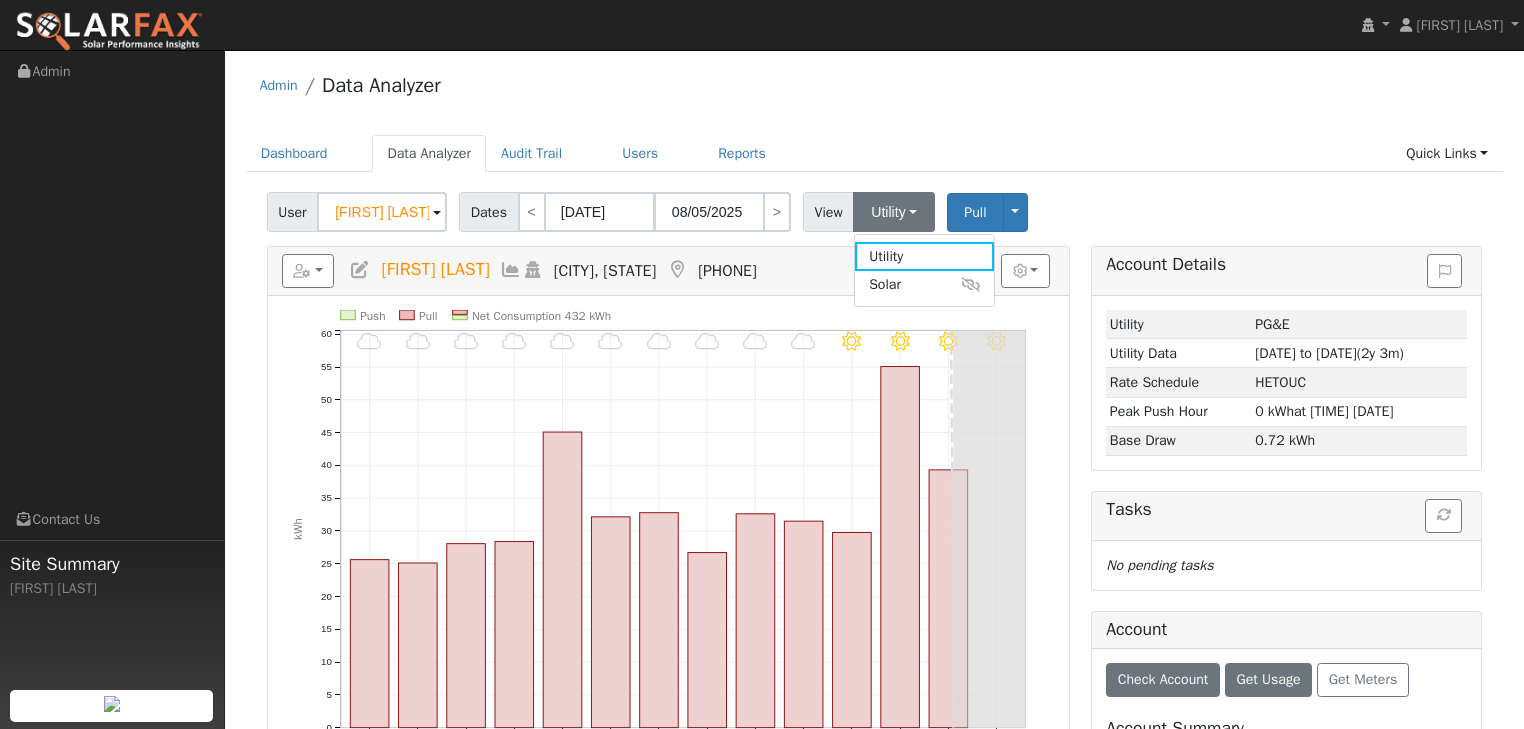click on "Admin
Data Analyzer" at bounding box center (875, 90) 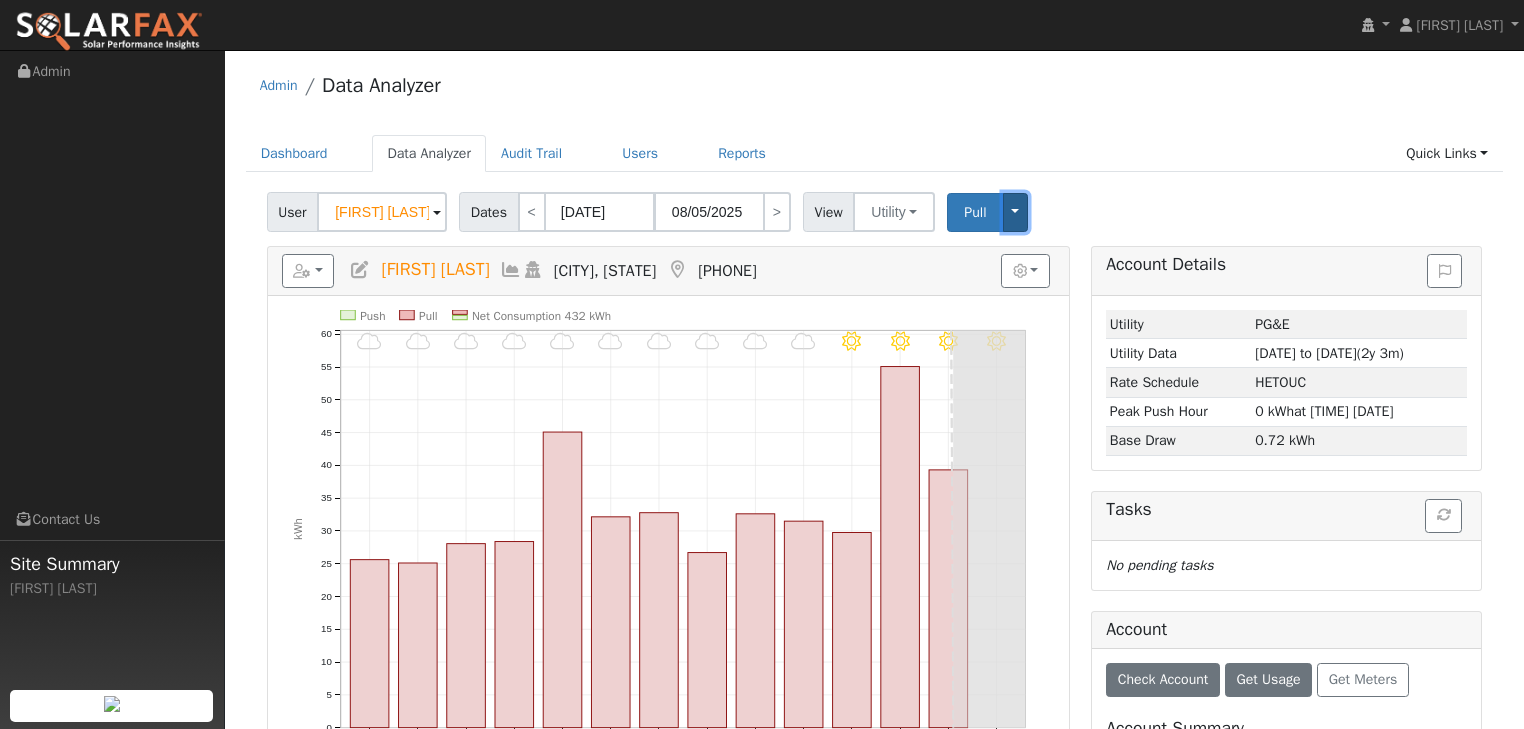 click on "Toggle Dropdown" at bounding box center (1016, 212) 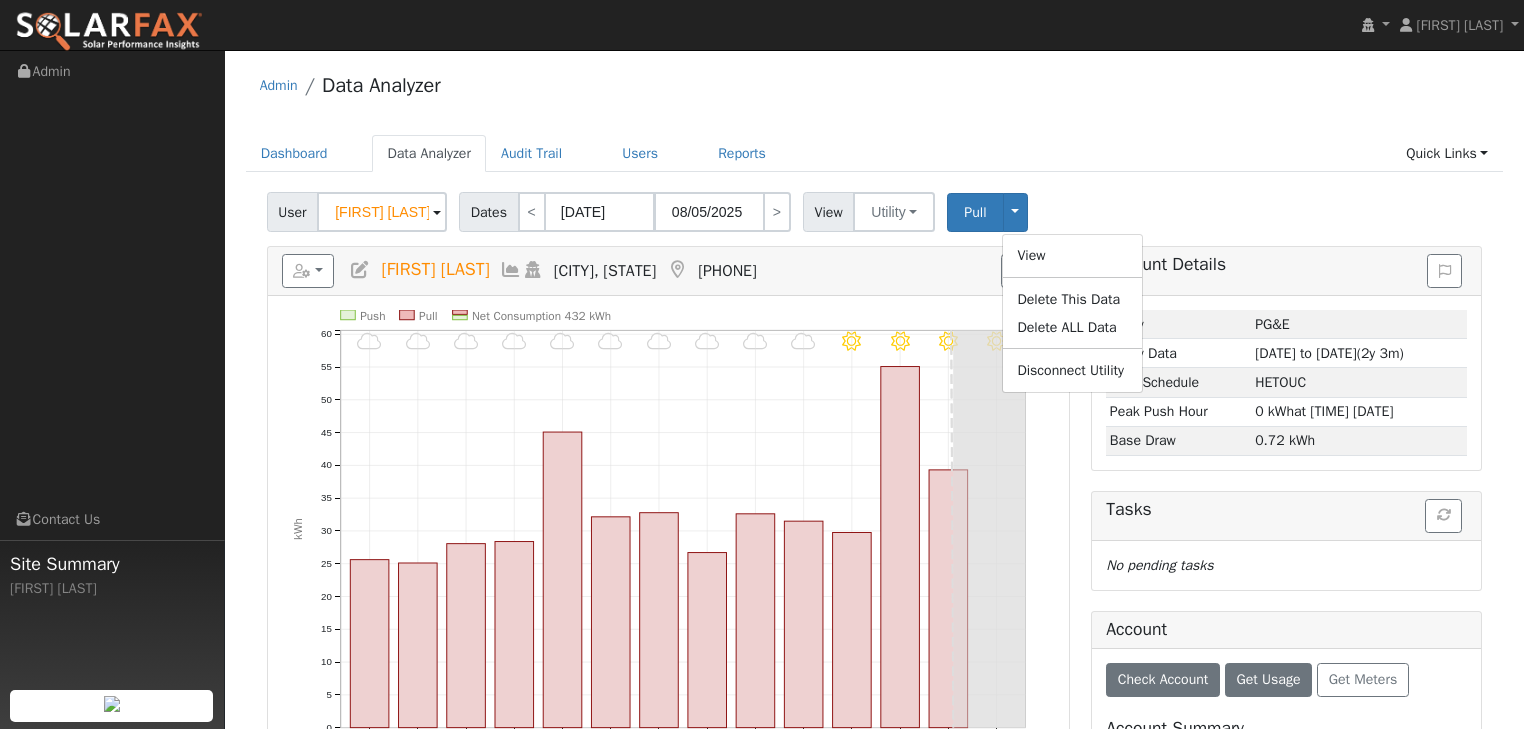 click on "Admin
Data Analyzer
Dashboard
Data Analyzer
Audit Trail
Users
Reports
Quick Links
Quick Add
Quick Connect
Run a Scenario Report
Upload a Utility CSV
Help Center
Go to
Dashboard
Data Analyzer
Audit Trail
Users
Reports" at bounding box center (874, 773) 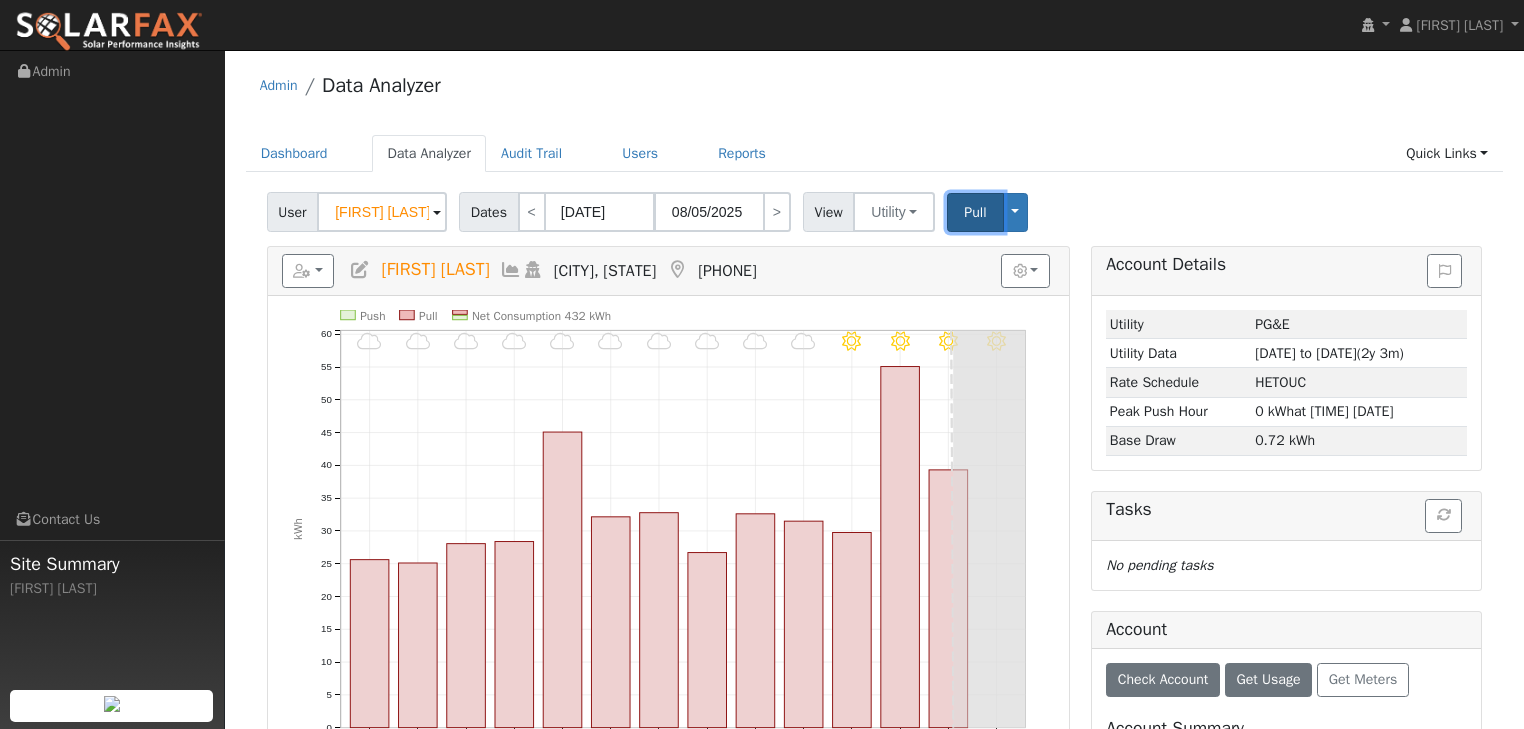 click on "Pull" at bounding box center (975, 212) 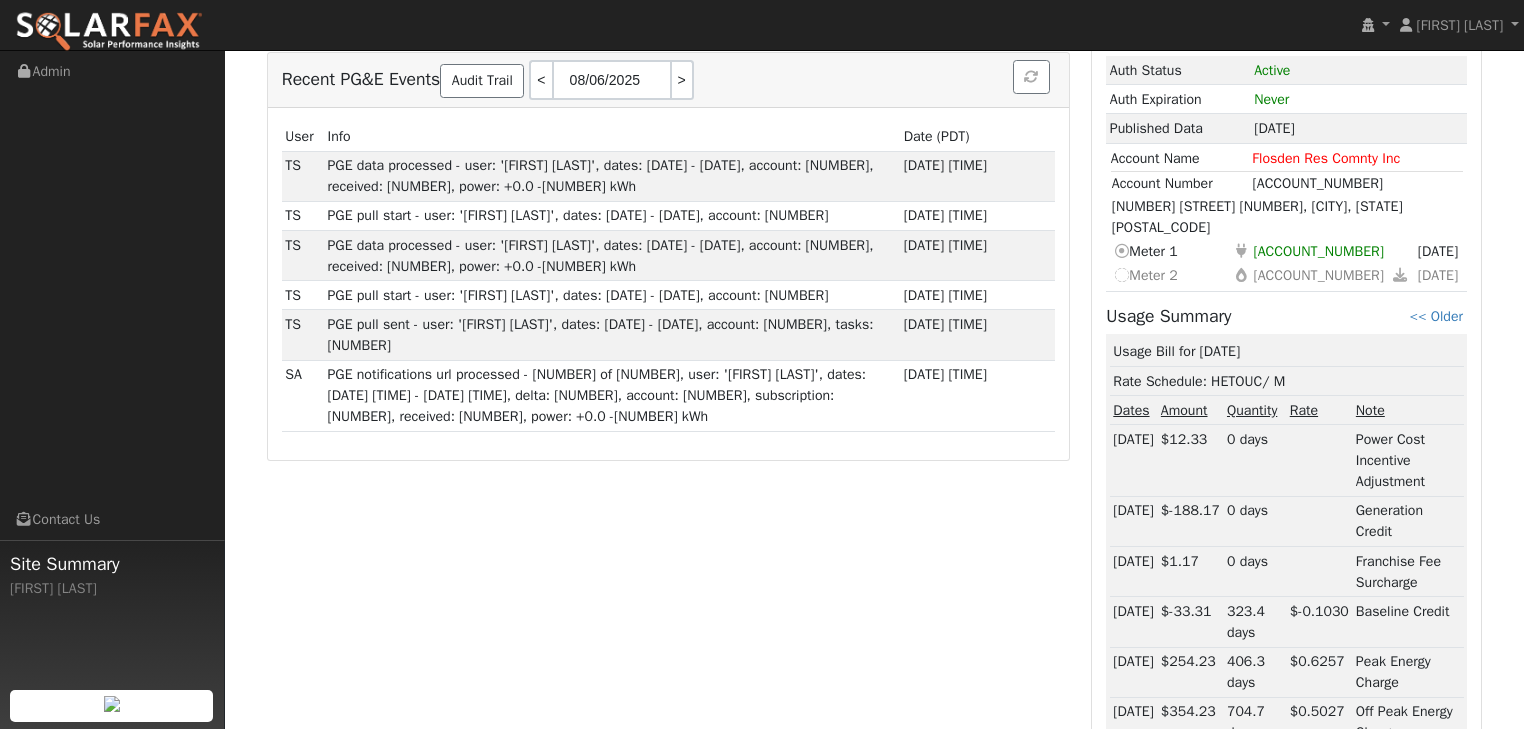 scroll, scrollTop: 816, scrollLeft: 0, axis: vertical 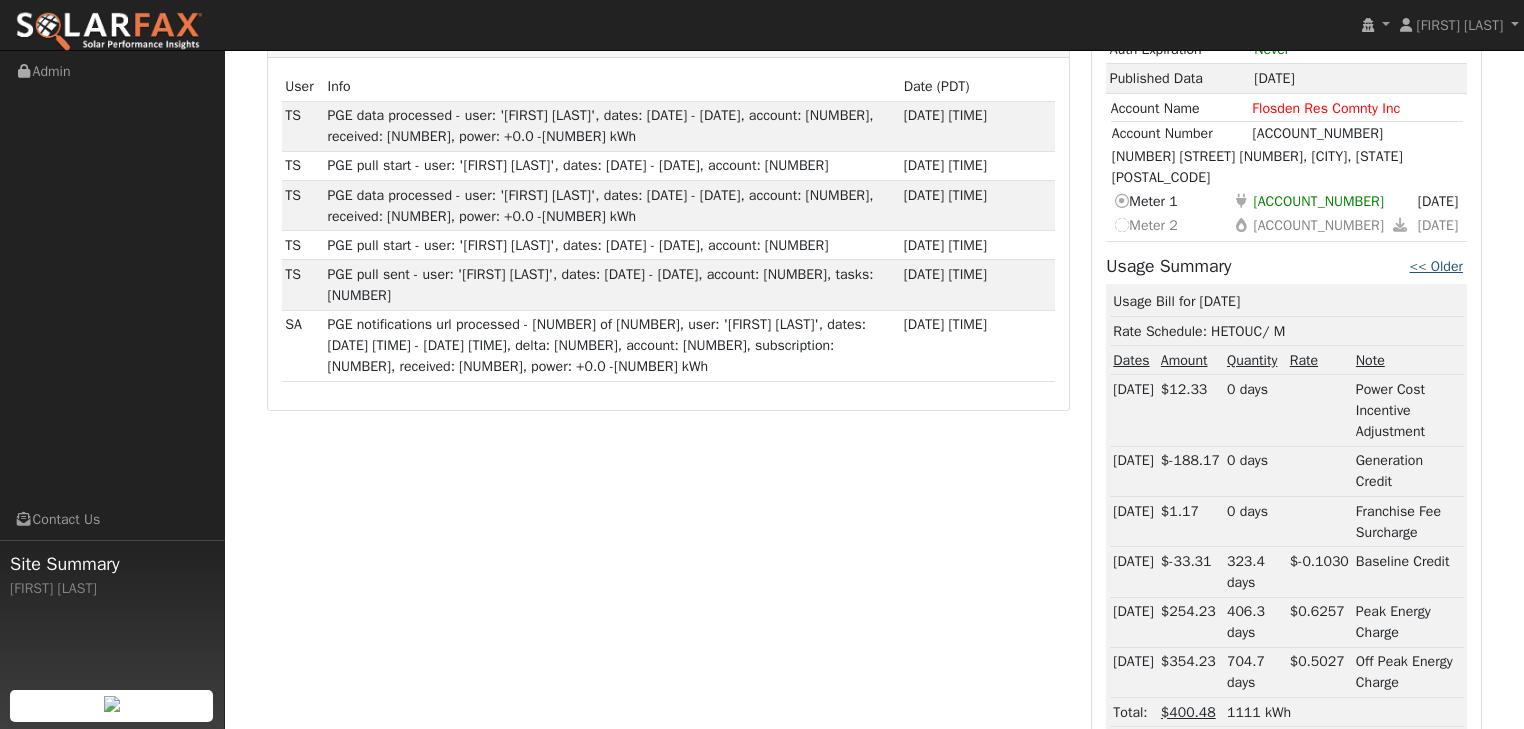 click on "<< Older" at bounding box center [1436, 266] 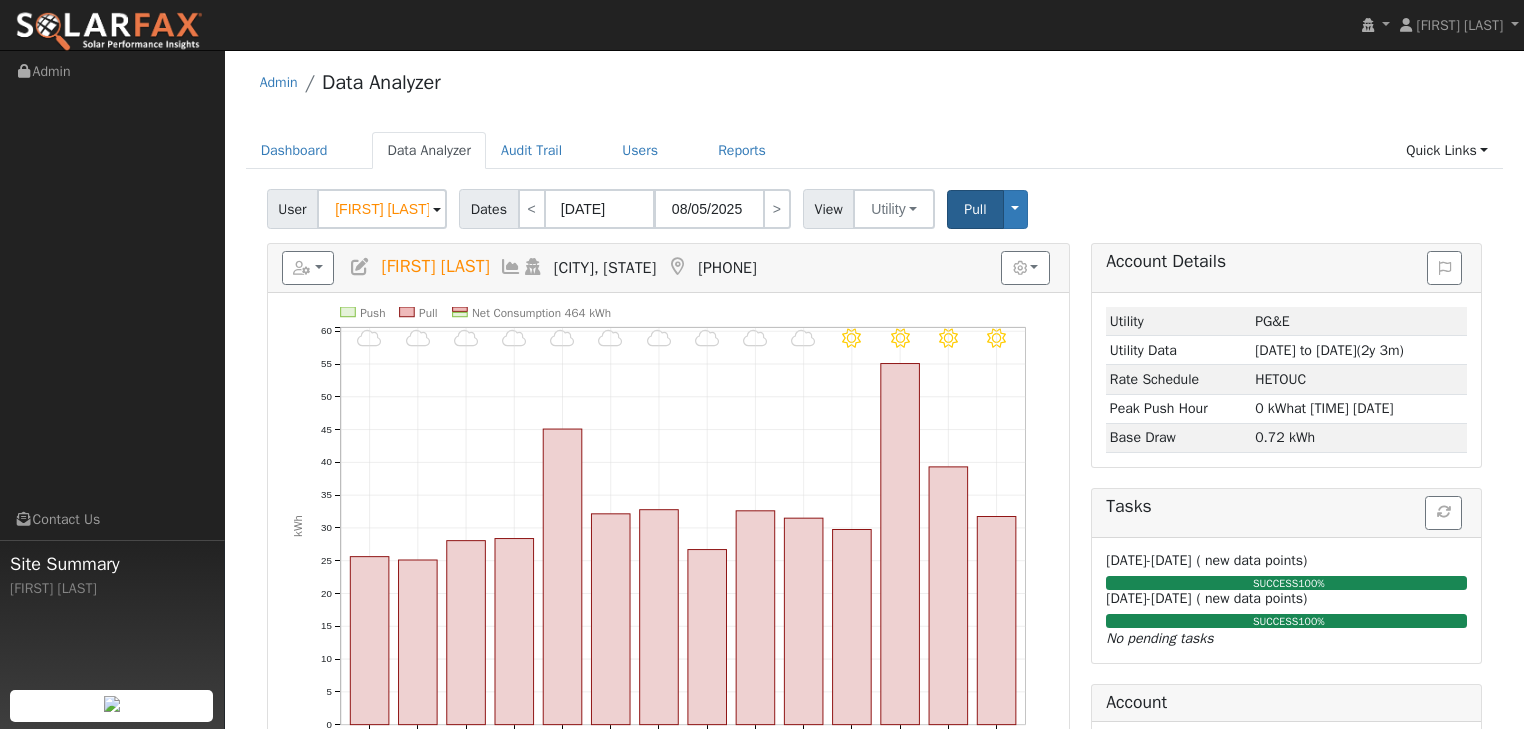 scroll, scrollTop: 0, scrollLeft: 0, axis: both 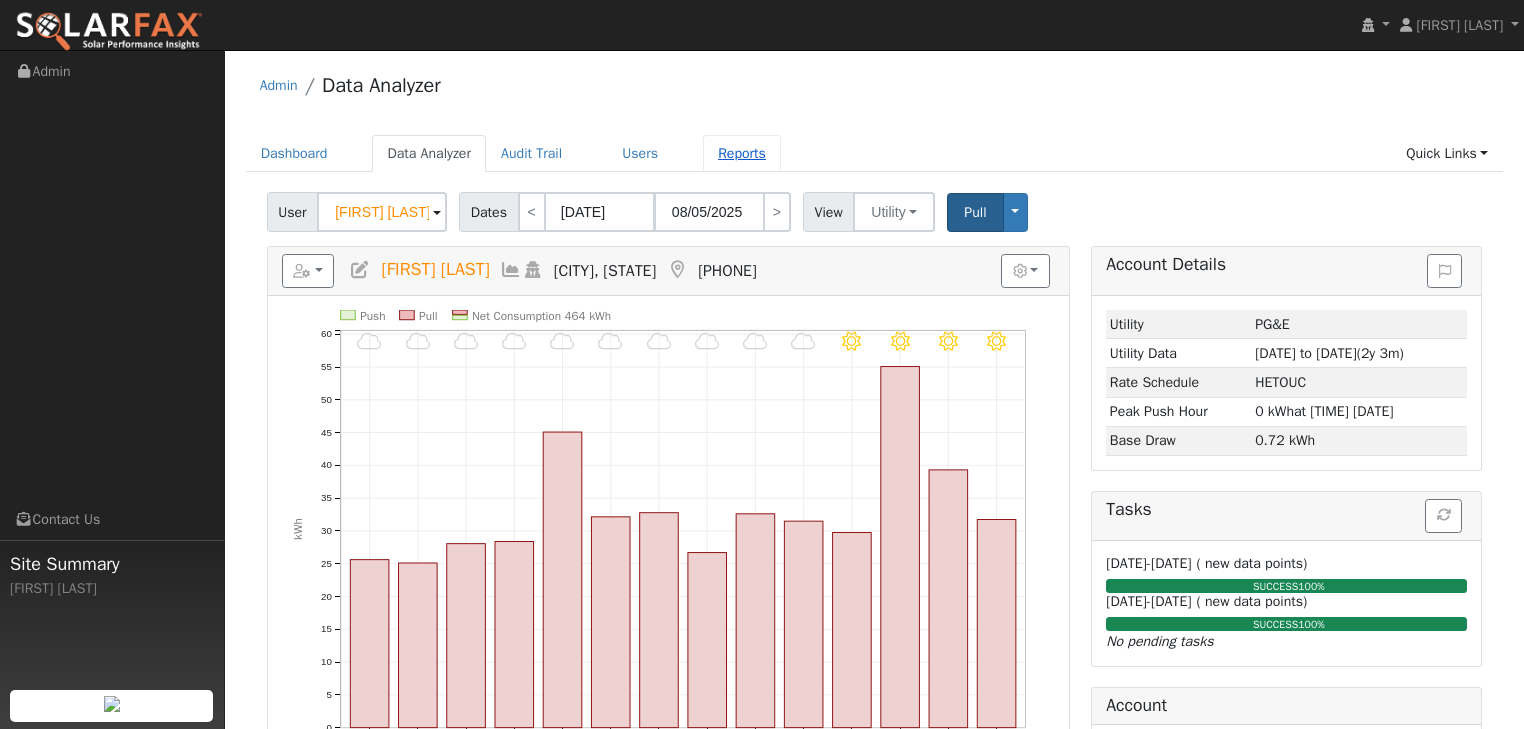 click on "Reports" at bounding box center (742, 153) 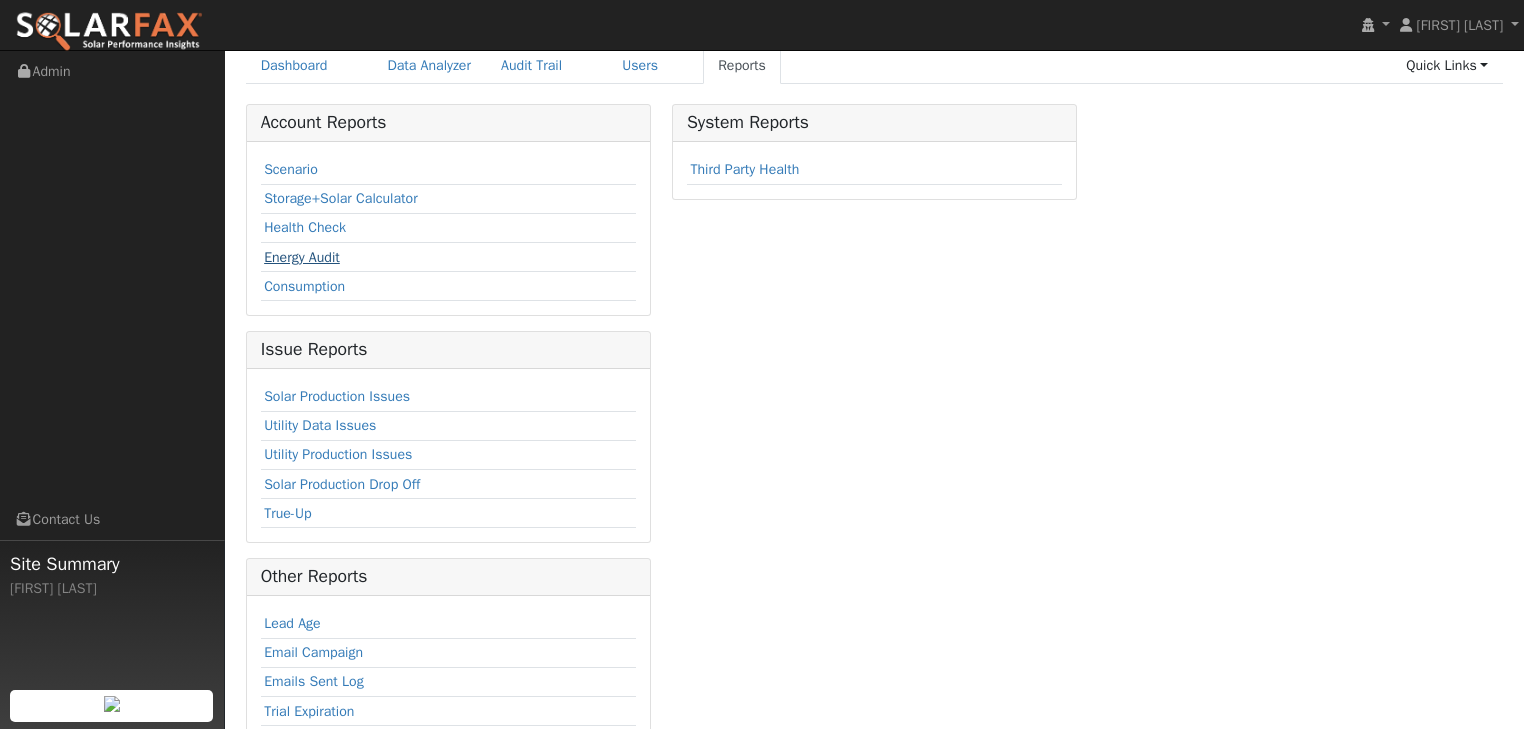 scroll, scrollTop: 0, scrollLeft: 0, axis: both 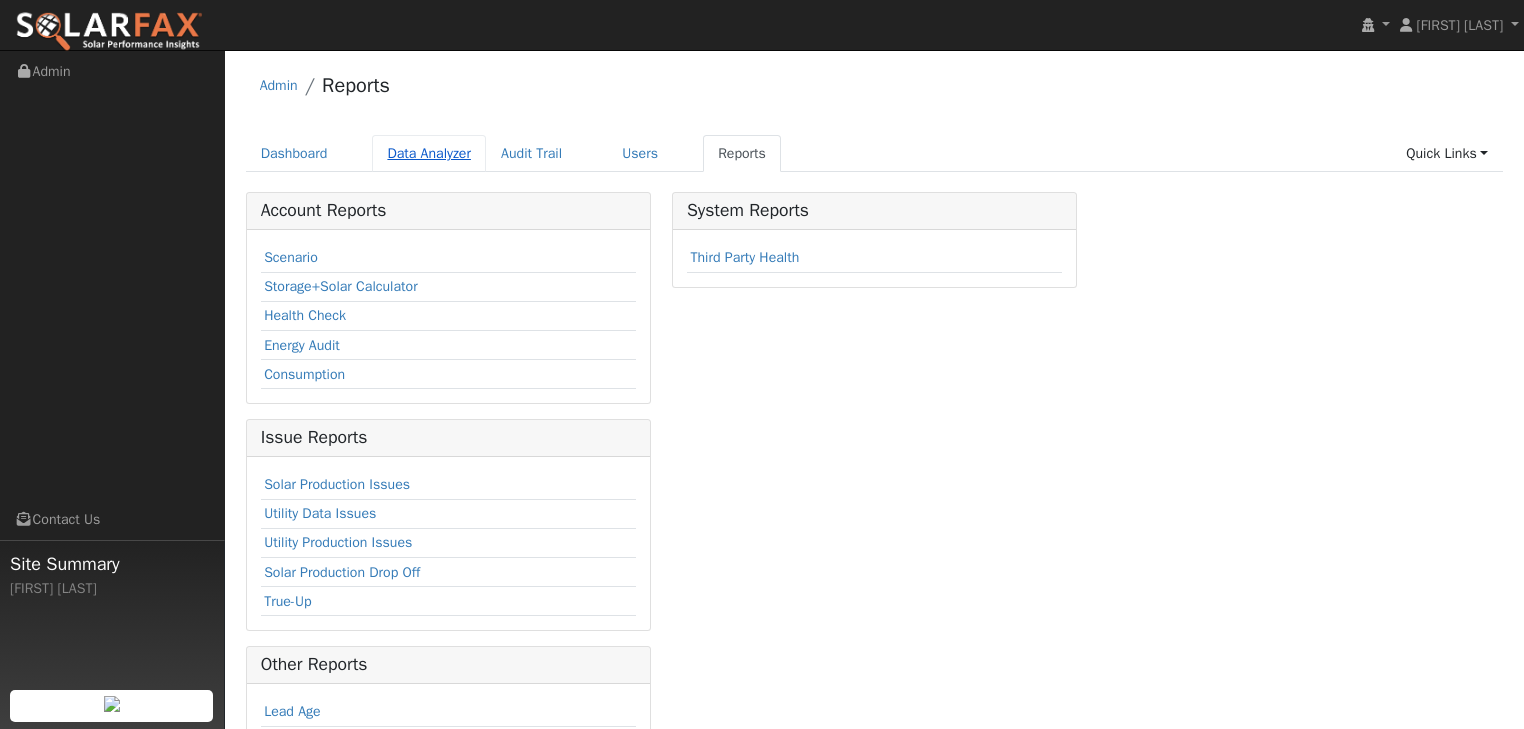 click on "Data Analyzer" at bounding box center (429, 153) 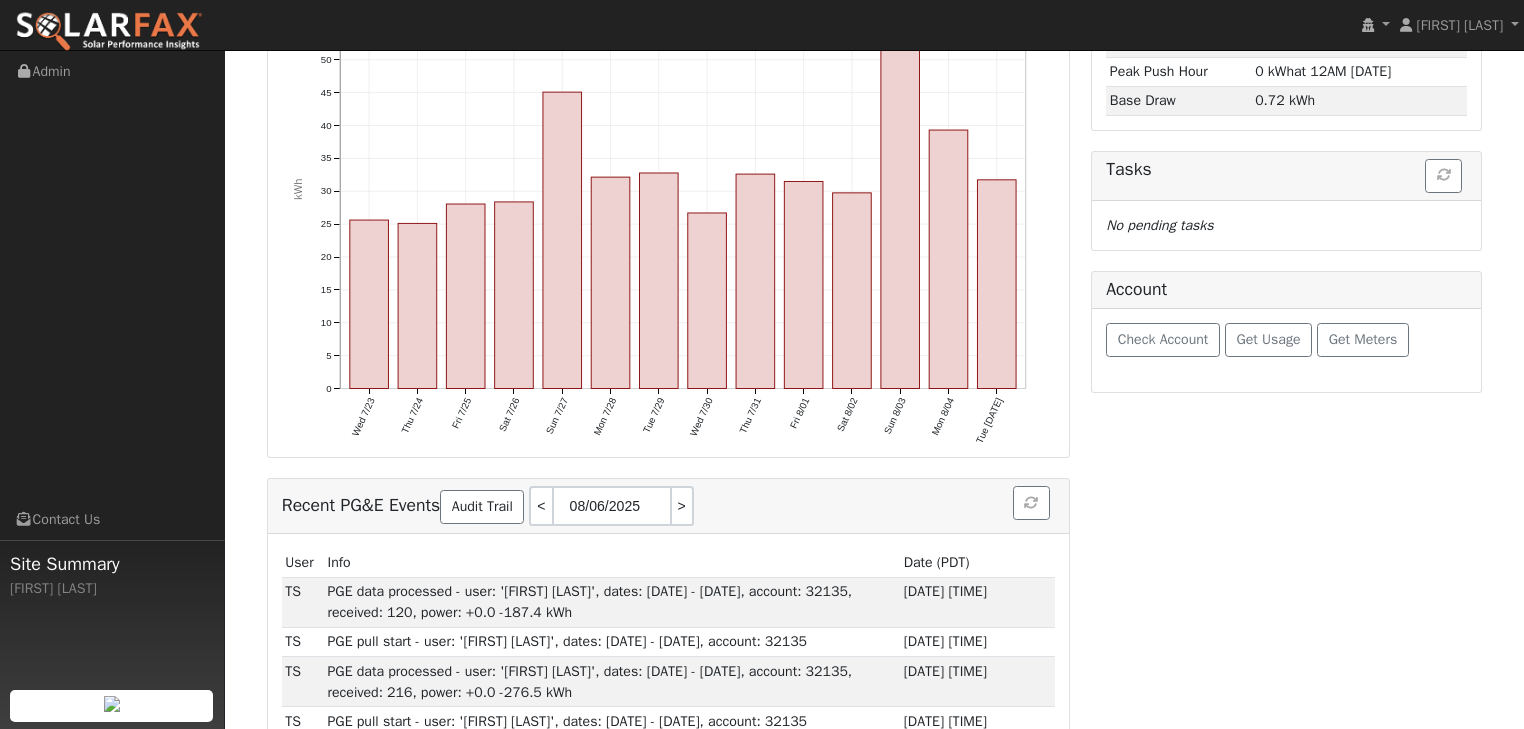 scroll, scrollTop: 400, scrollLeft: 0, axis: vertical 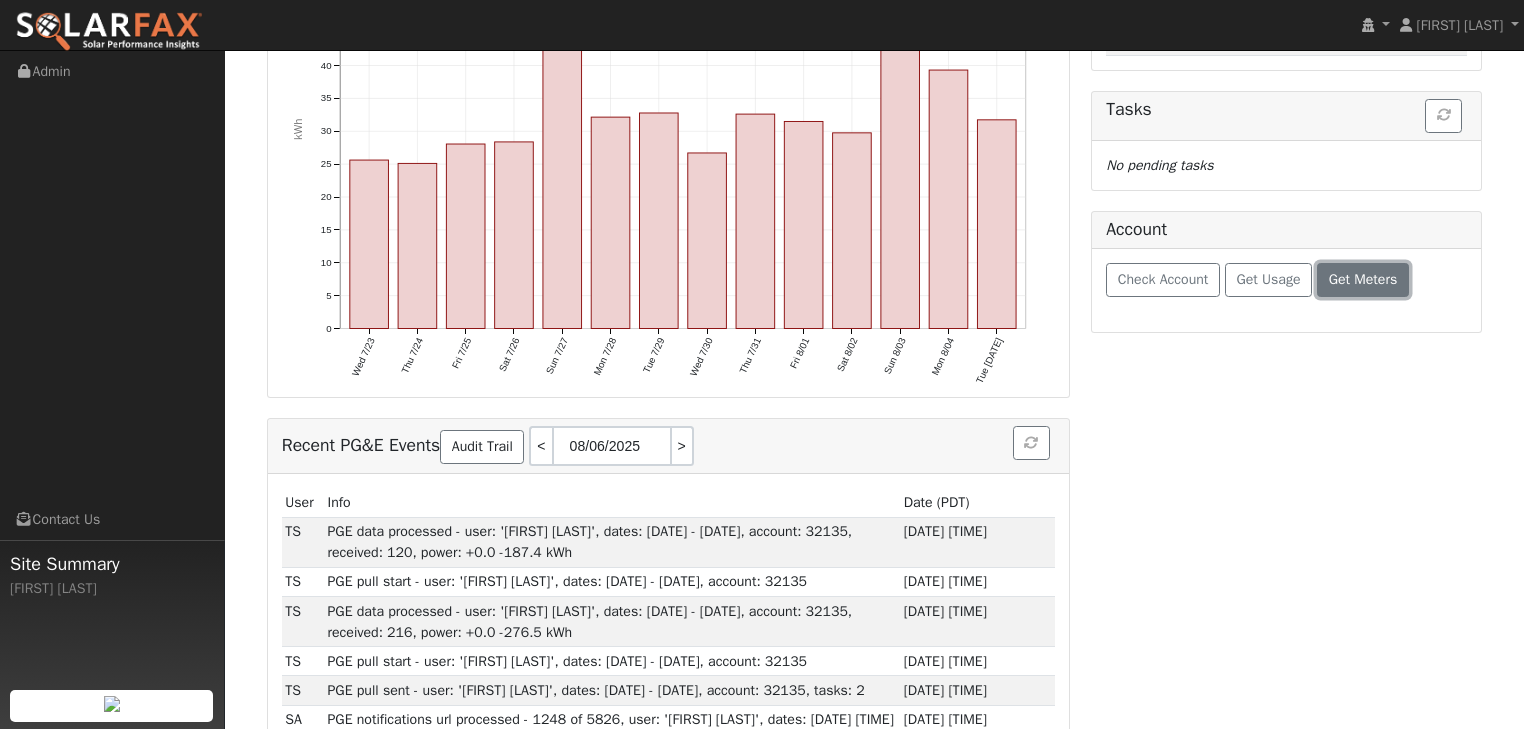 click on "Get Meters" at bounding box center [1363, 279] 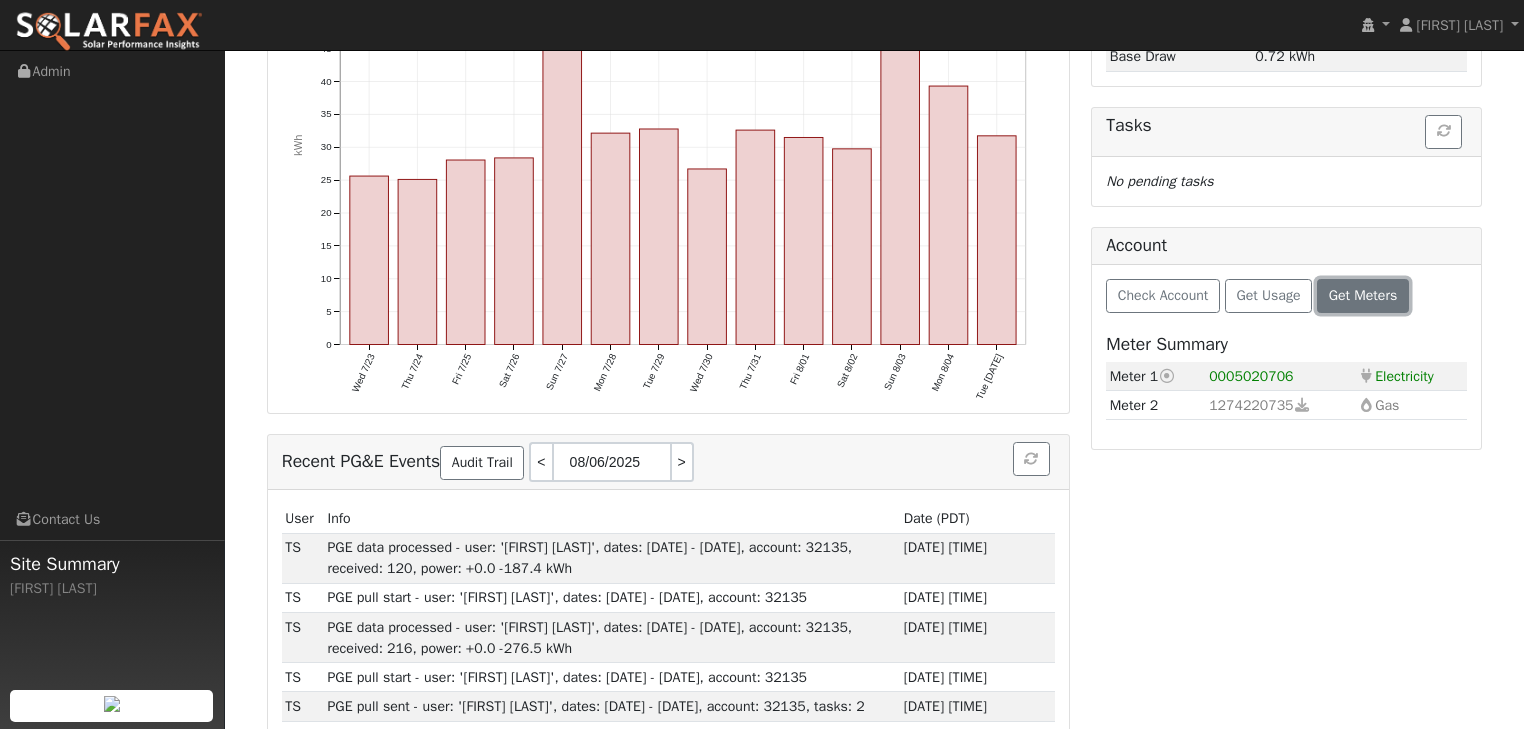 scroll, scrollTop: 400, scrollLeft: 0, axis: vertical 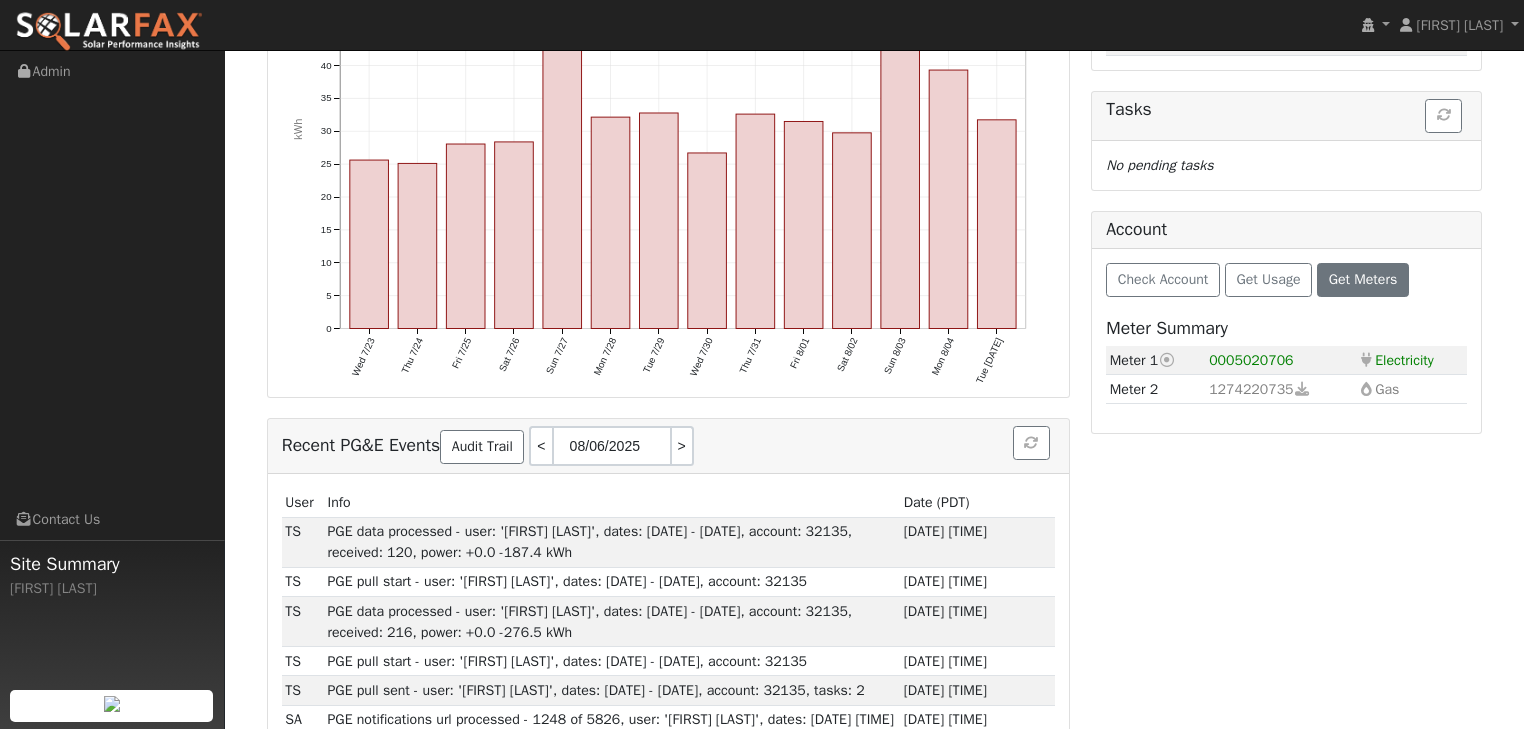 click at bounding box center [1167, 360] 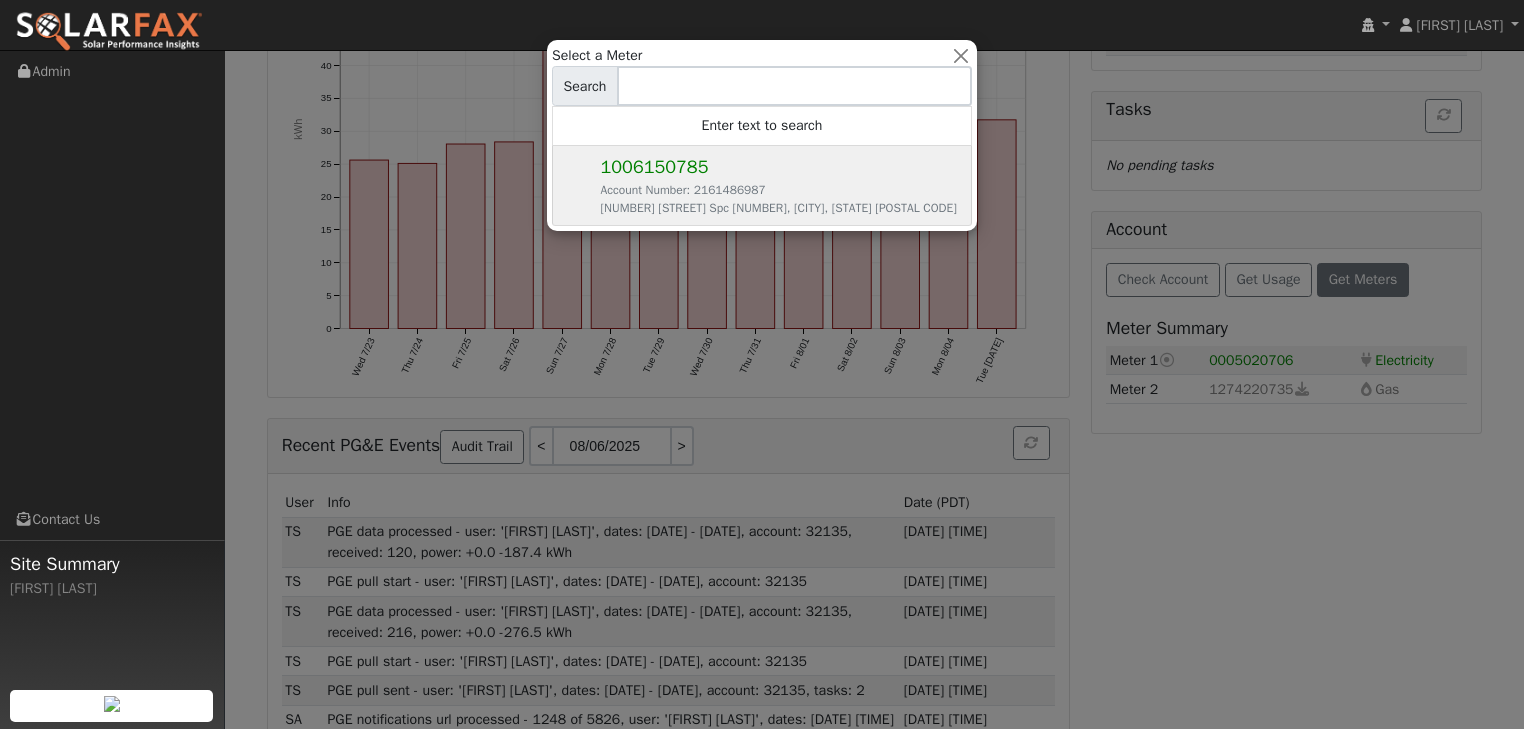 click on "Select a Meter Search  Enter text to search  1006150785 Account Number: 2161486987 2555 Flosden Rd Spc 126, American Canyon, CA 94503" at bounding box center (762, 135) 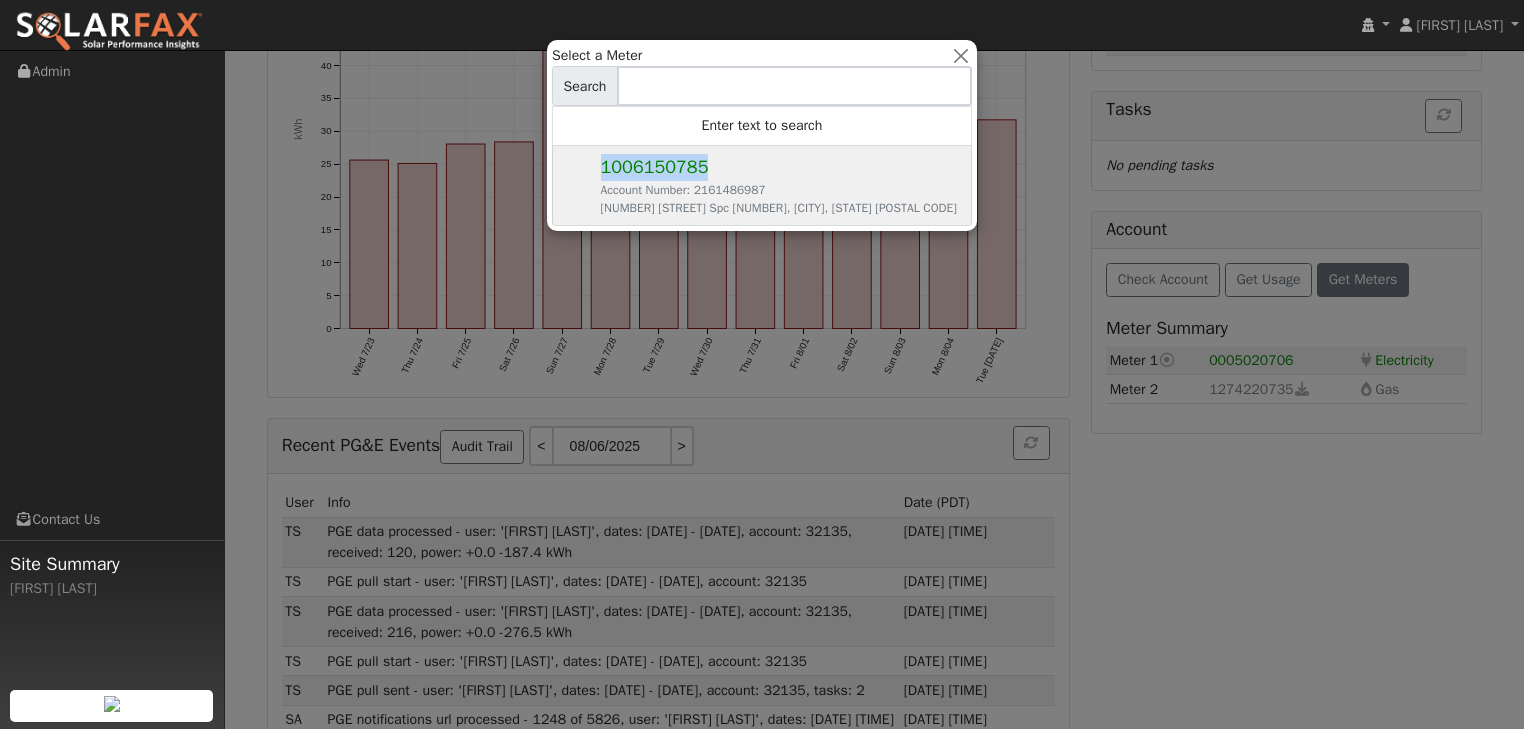 click on "Select a Meter Search  Enter text to search  1006150785 Account Number: 2161486987 2555 Flosden Rd Spc 126, American Canyon, CA 94503" at bounding box center [762, 135] 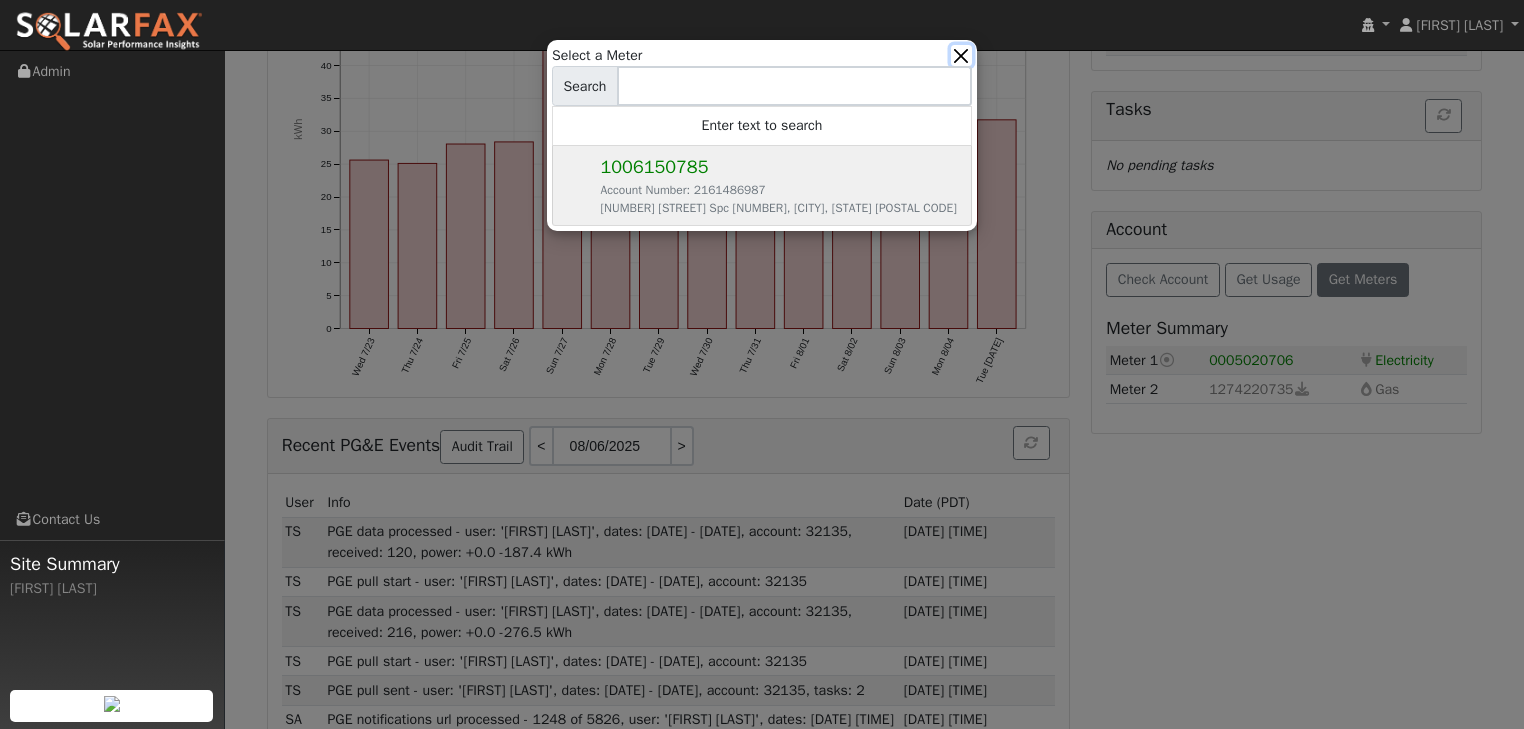 click at bounding box center [961, 55] 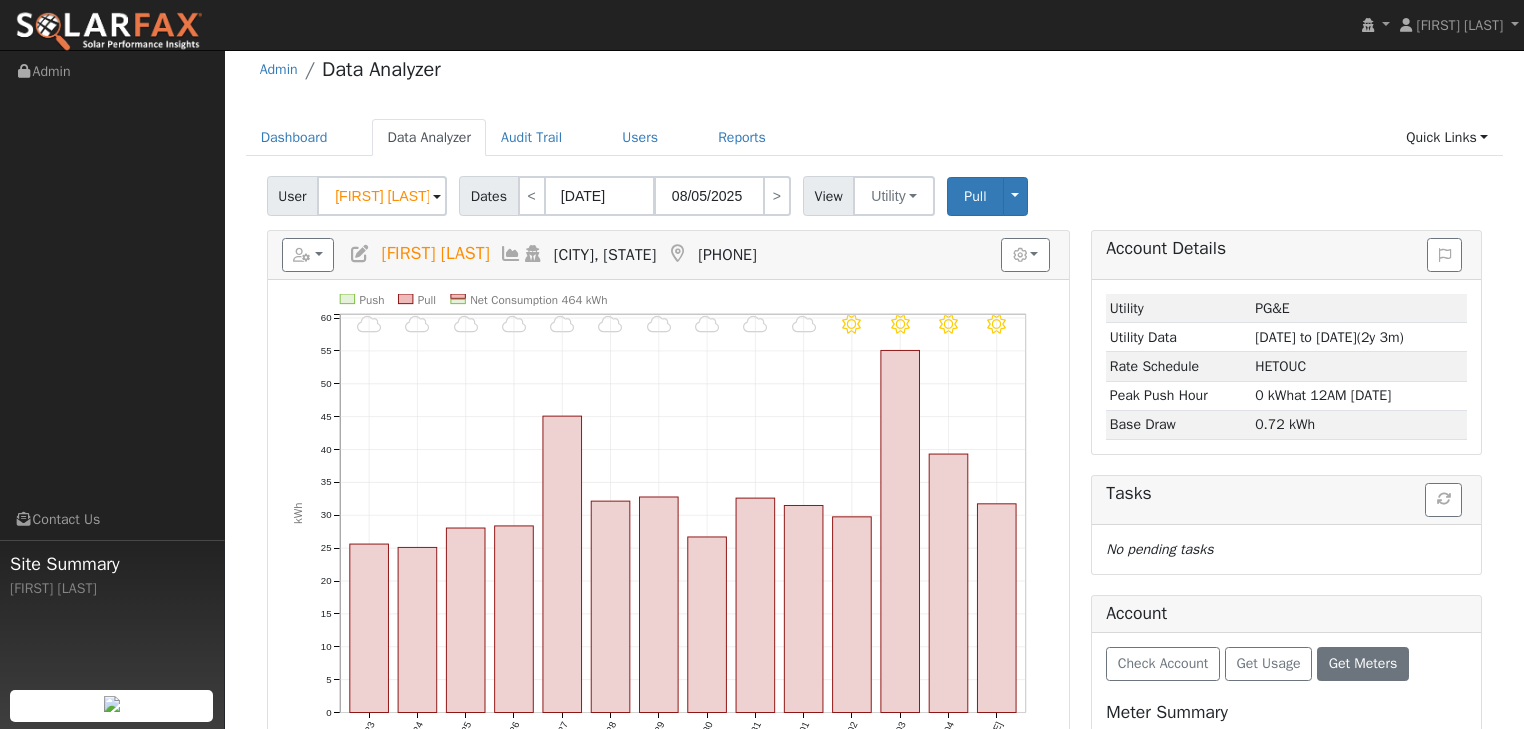 scroll, scrollTop: 0, scrollLeft: 0, axis: both 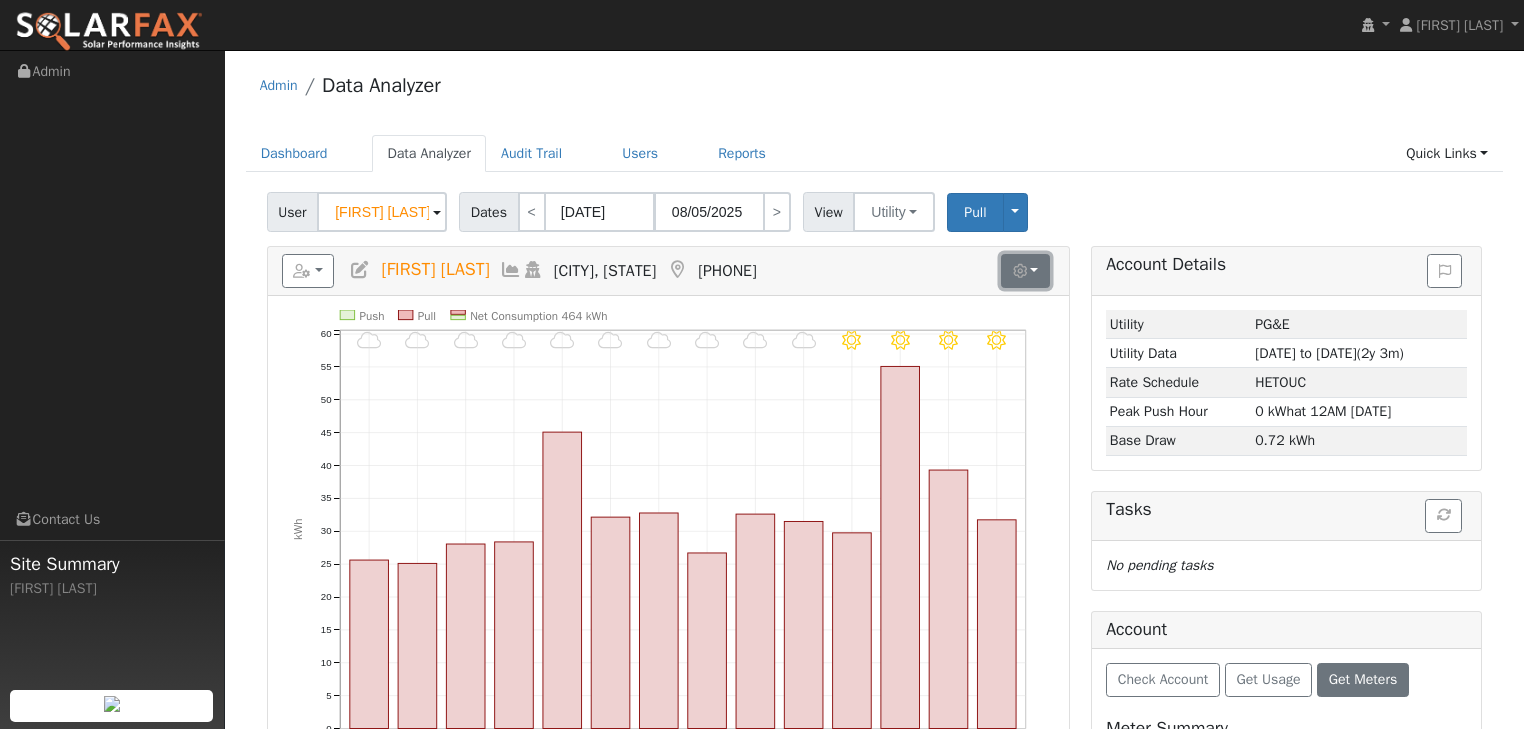 click at bounding box center [1025, 271] 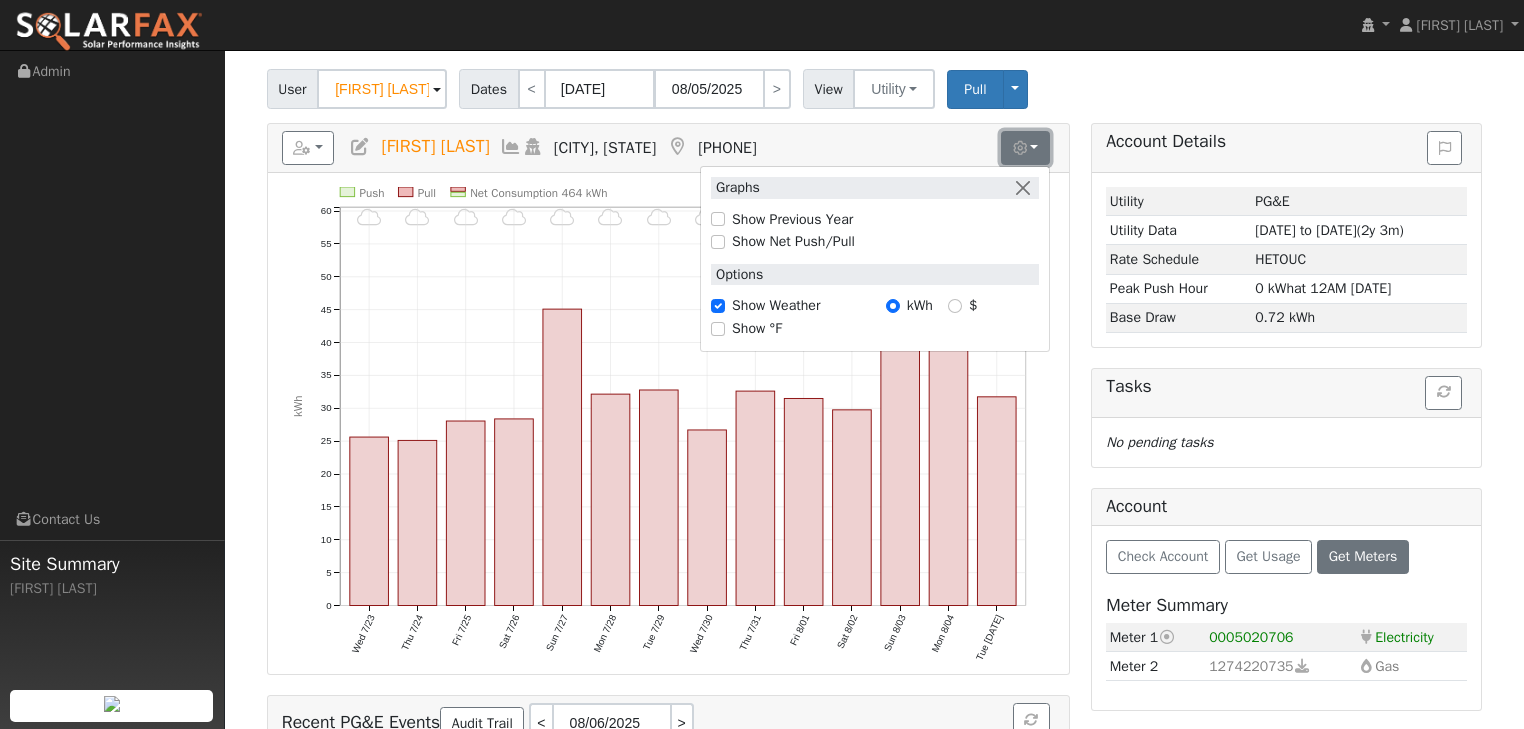 scroll, scrollTop: 0, scrollLeft: 0, axis: both 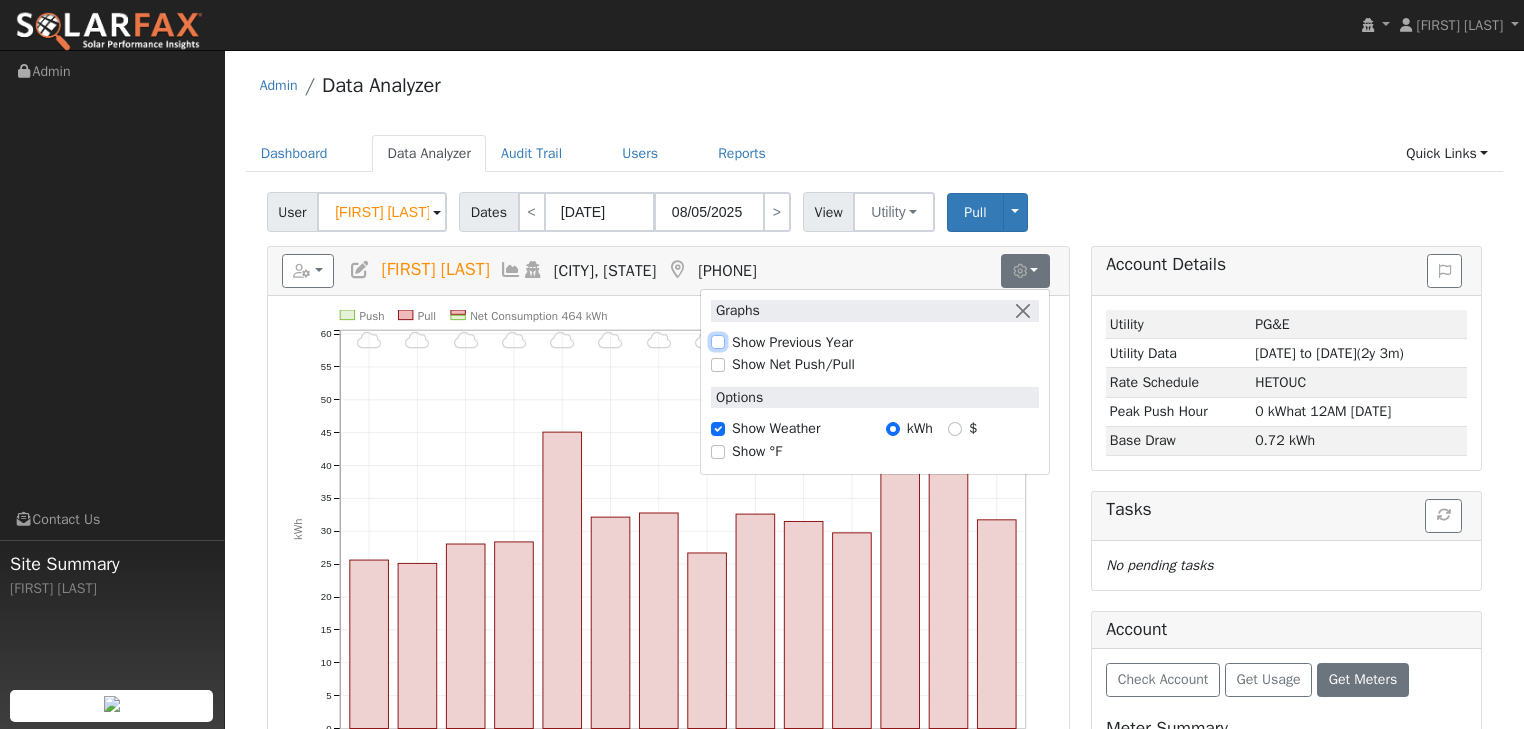 click on "Show Previous Year" at bounding box center (718, 342) 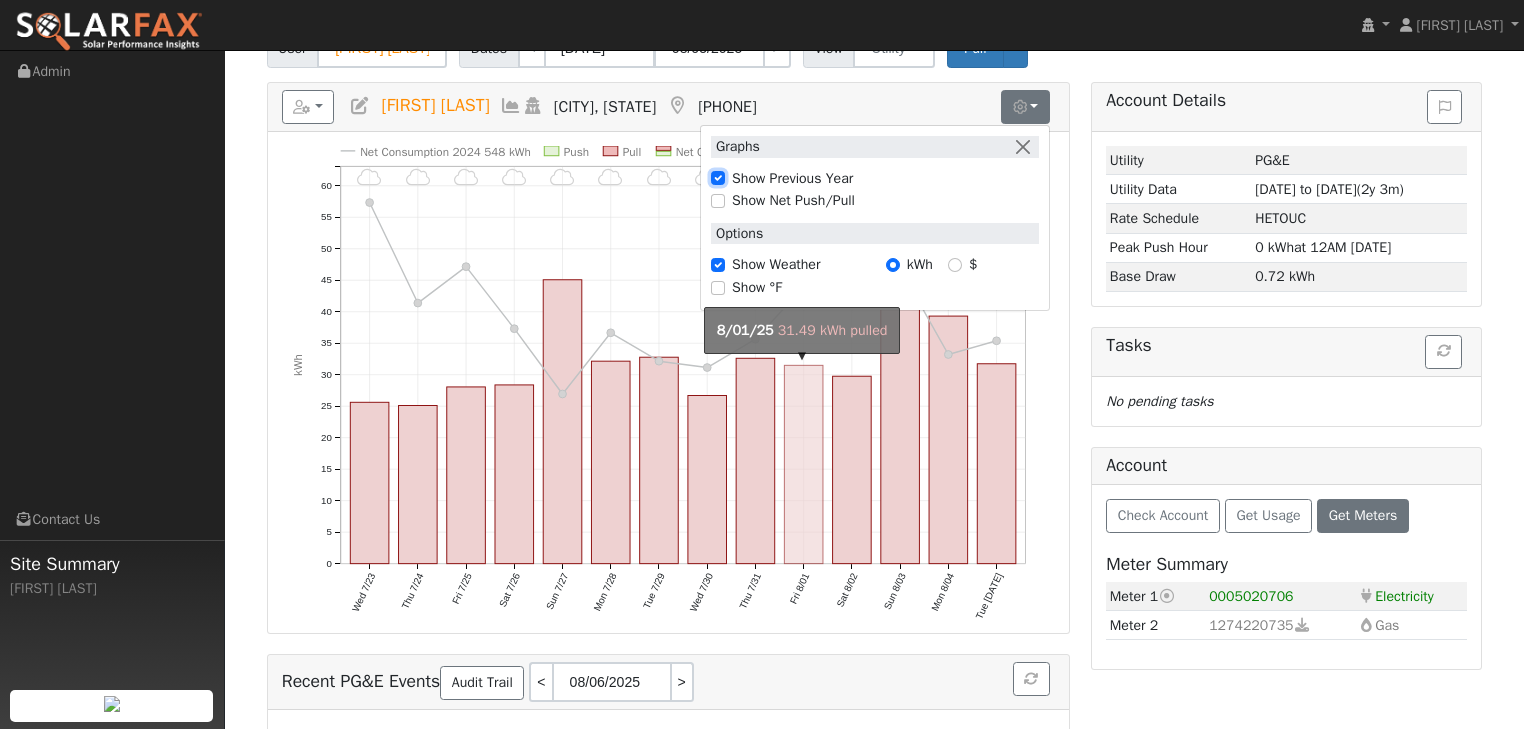 scroll, scrollTop: 160, scrollLeft: 0, axis: vertical 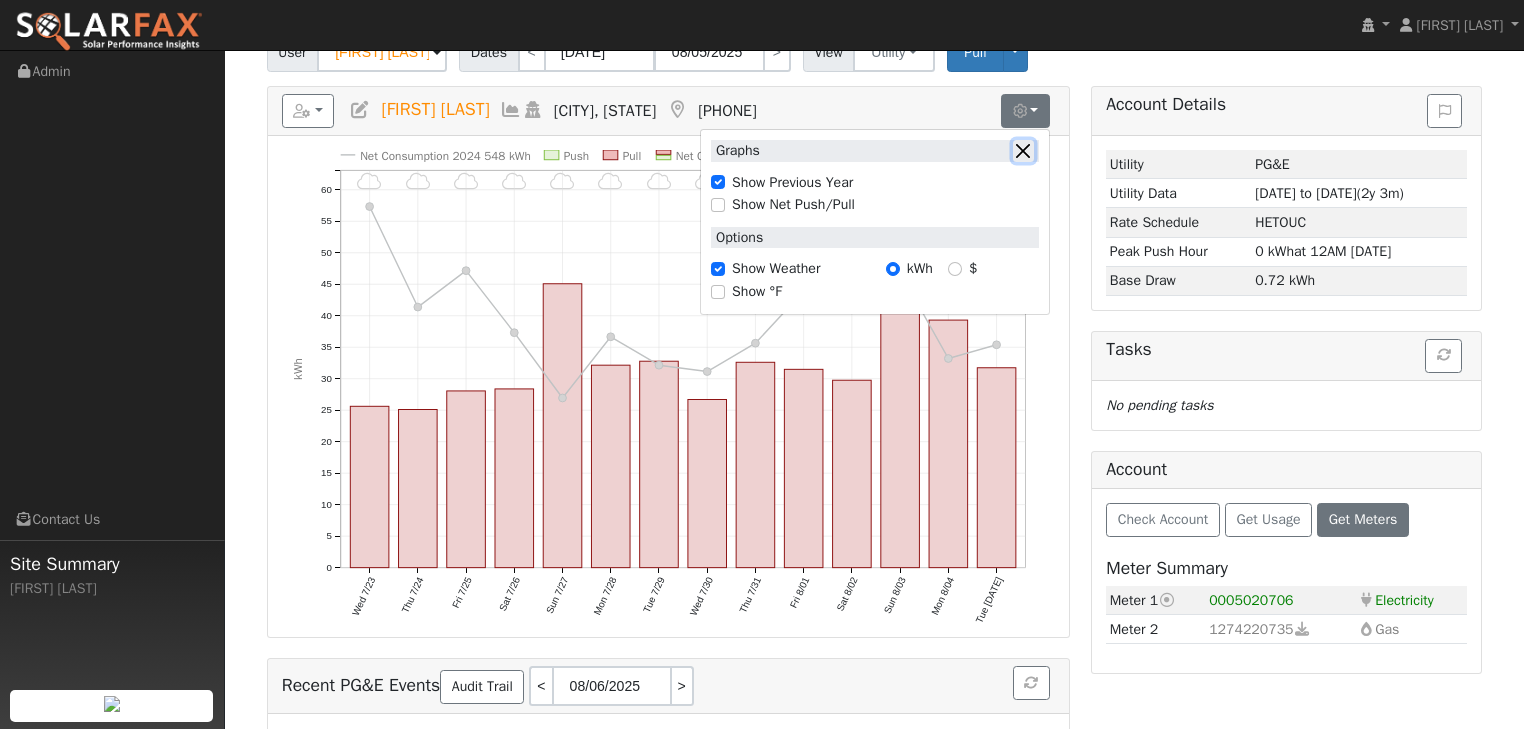click at bounding box center [1023, 150] 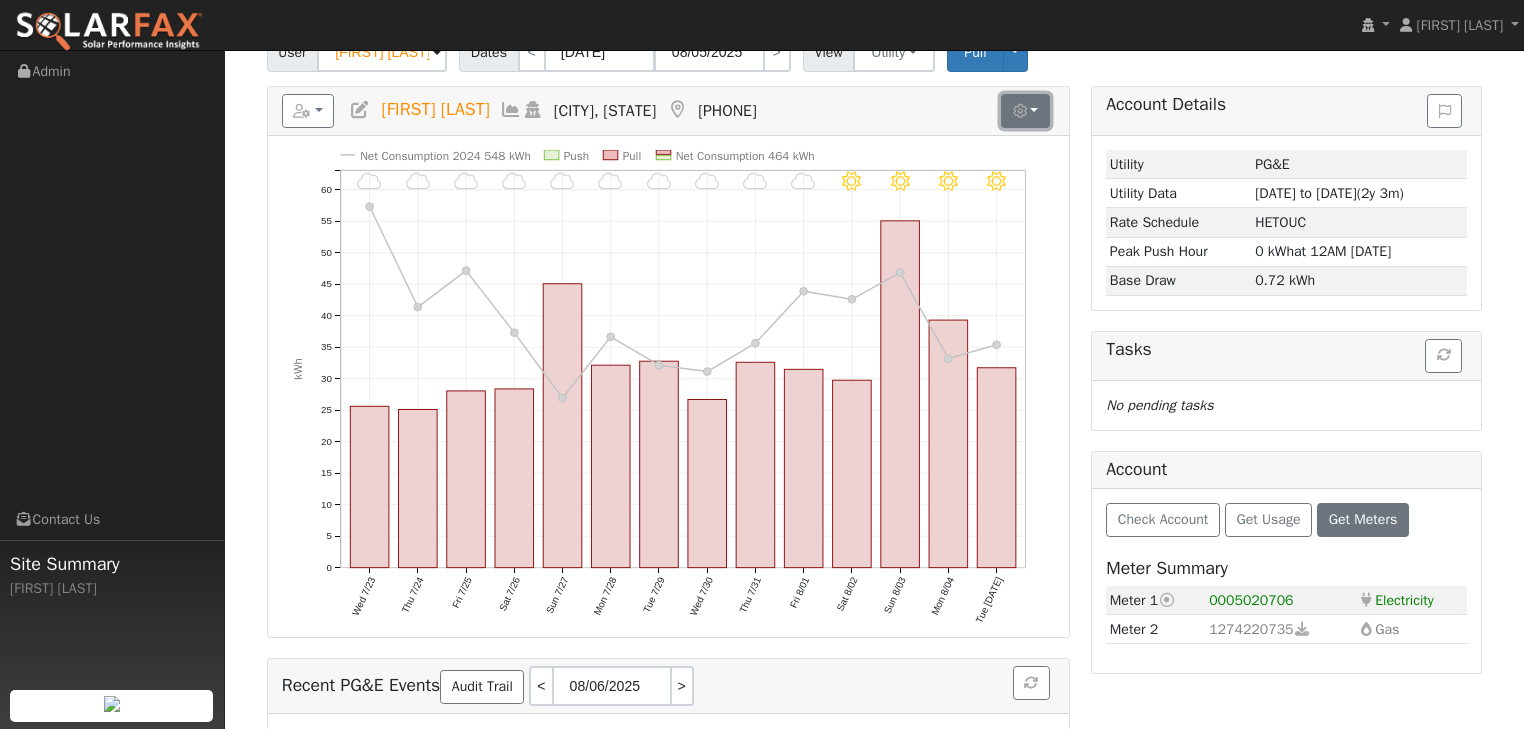 click at bounding box center [1025, 111] 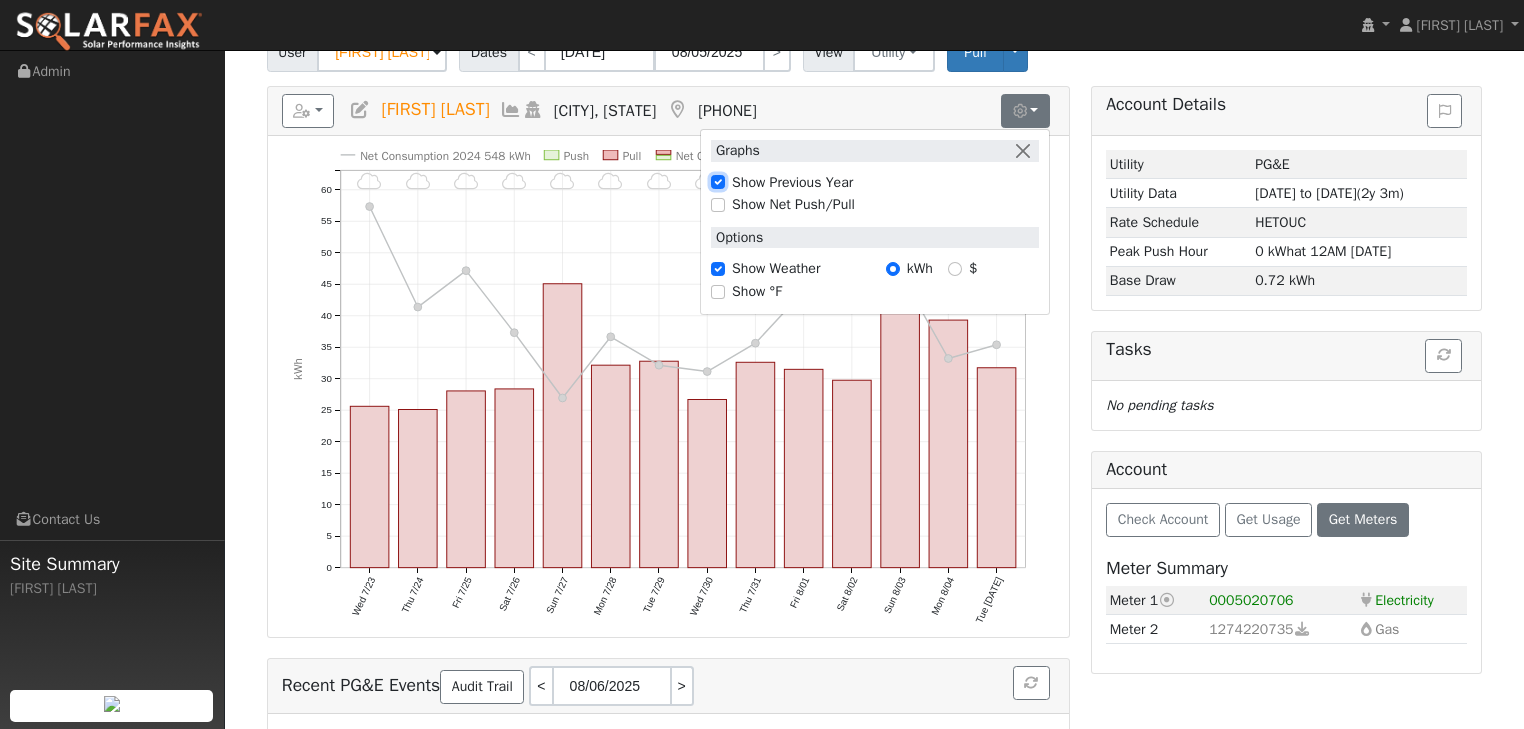 click on "Show Previous Year" at bounding box center (718, 182) 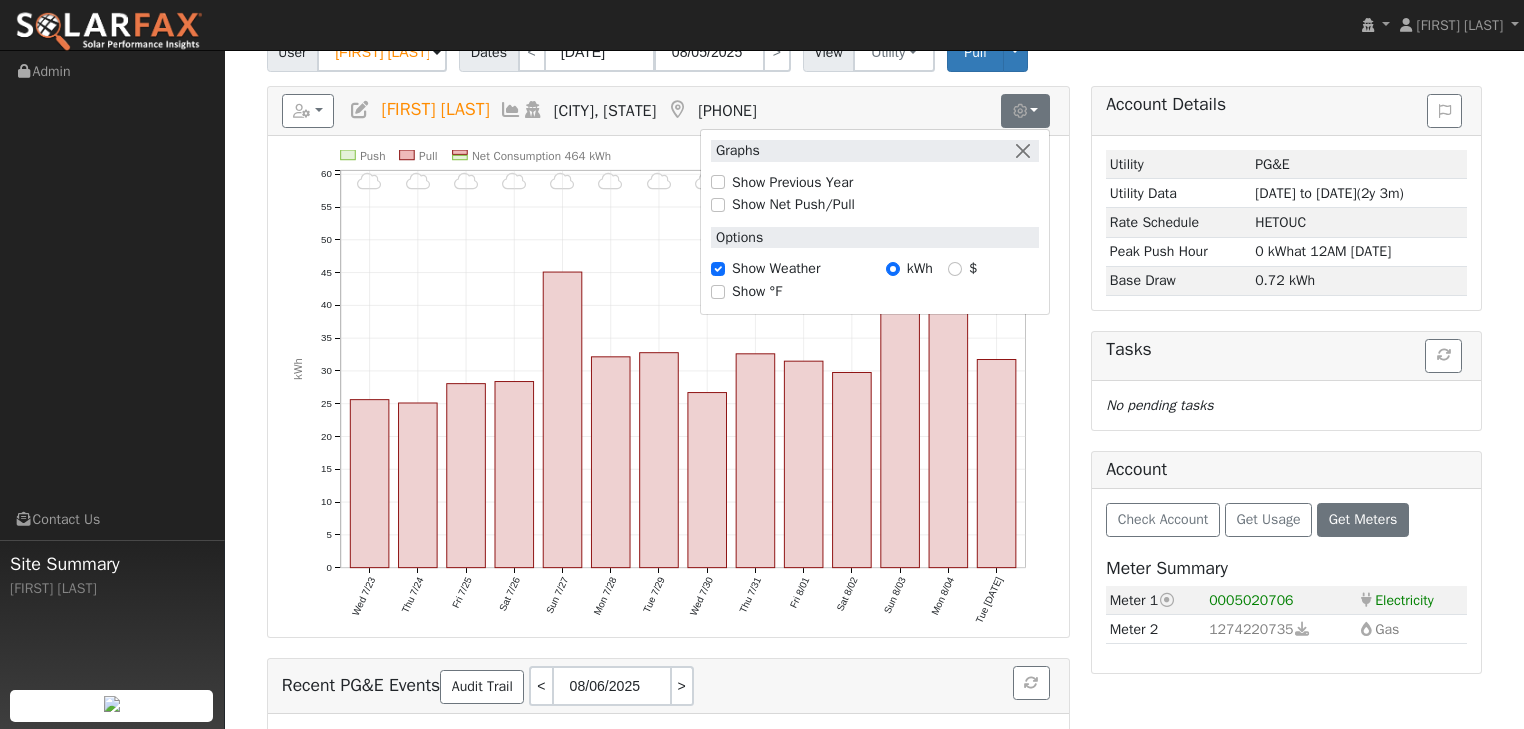 click on "Reports Scenario Health Check Energy Audit Account Timeline User Audit Trail  Interval Data Import from CSV Export to CSV Add New User Quick Add New User Quick Convert This Lead Delete This User Melissa Cole American Canyon, CA 707-648-2616 Graphs  Show Previous Year  Show Net Push/Pull Options  Show Weather  kWh  $  Show °F" at bounding box center [668, 111] 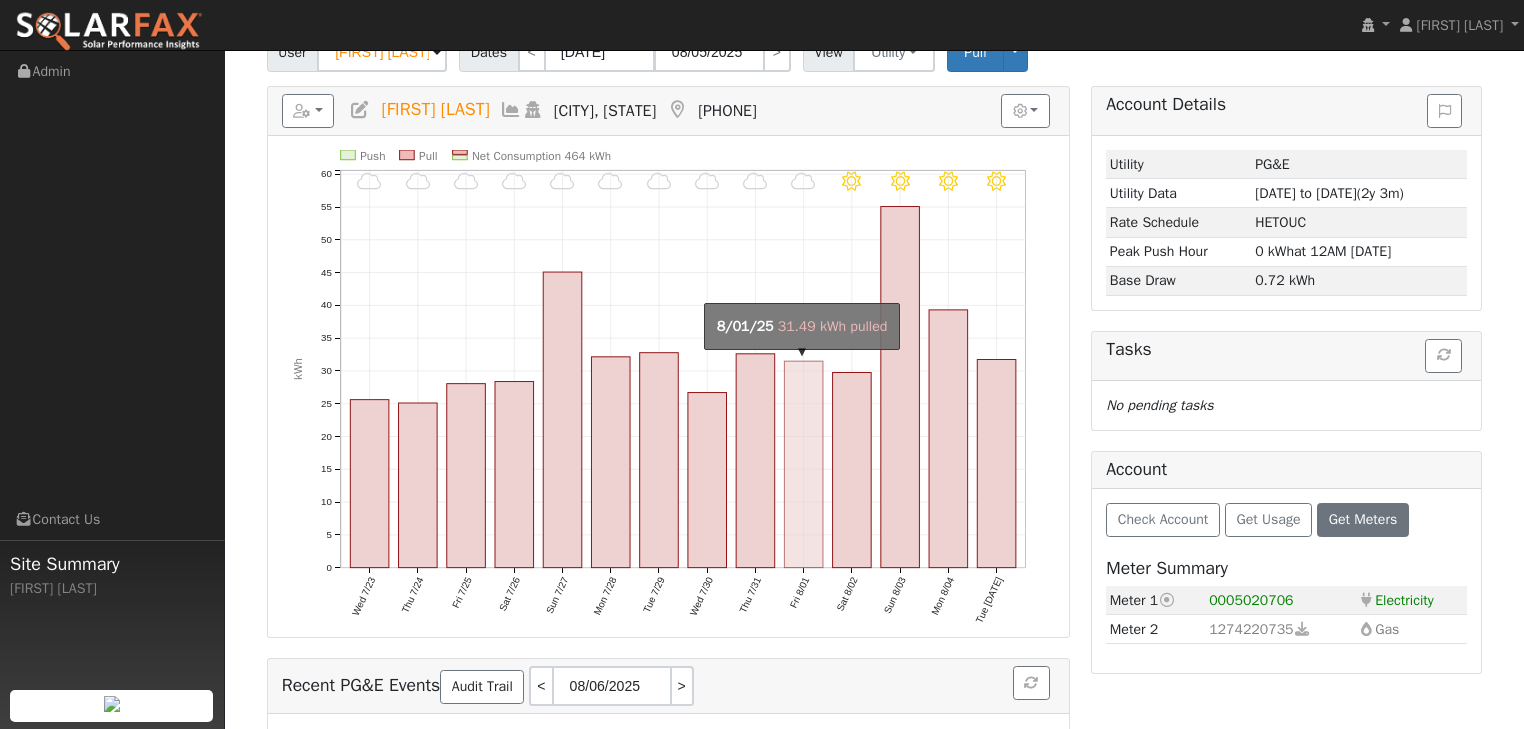 scroll, scrollTop: 240, scrollLeft: 0, axis: vertical 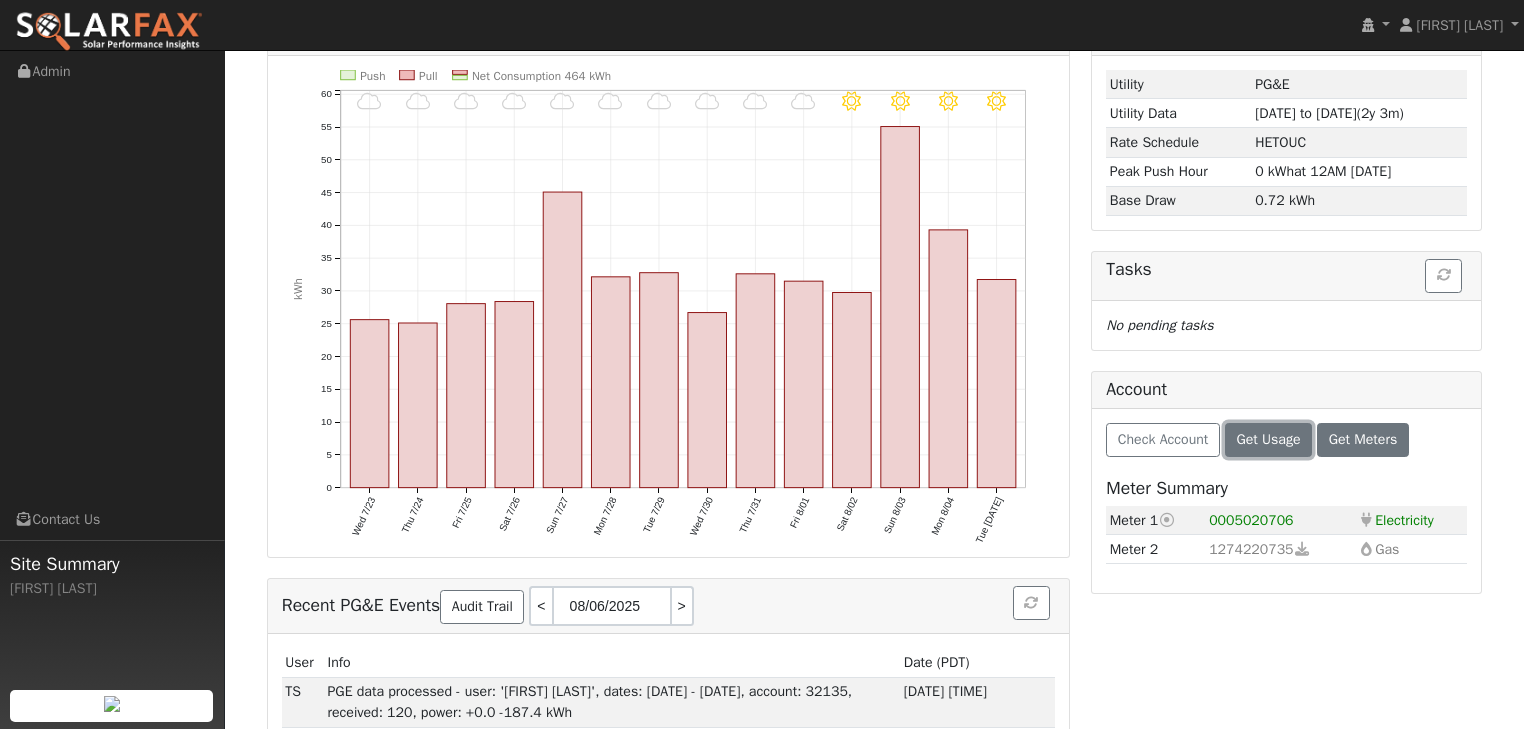 click on "Get Usage" at bounding box center (1268, 439) 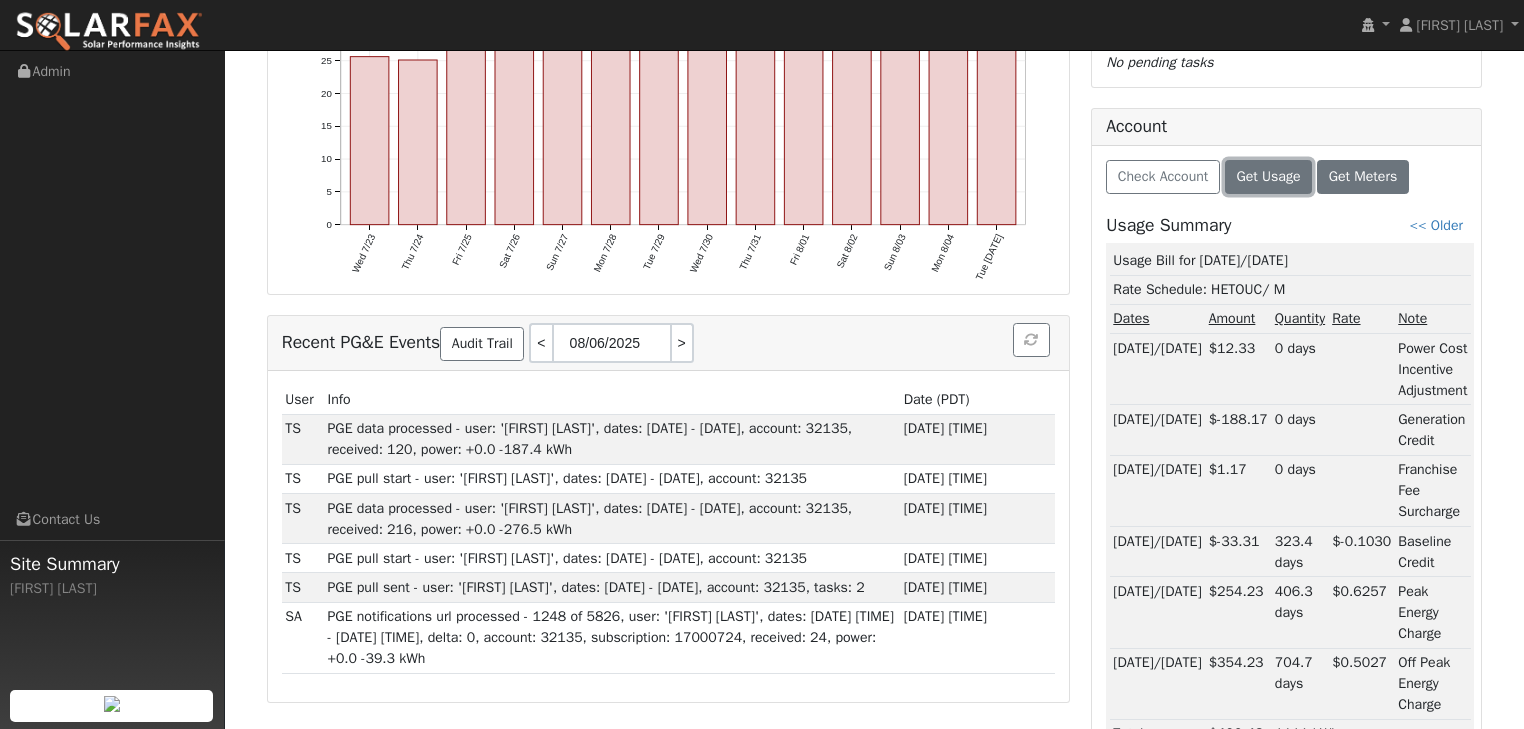 scroll, scrollTop: 0, scrollLeft: 0, axis: both 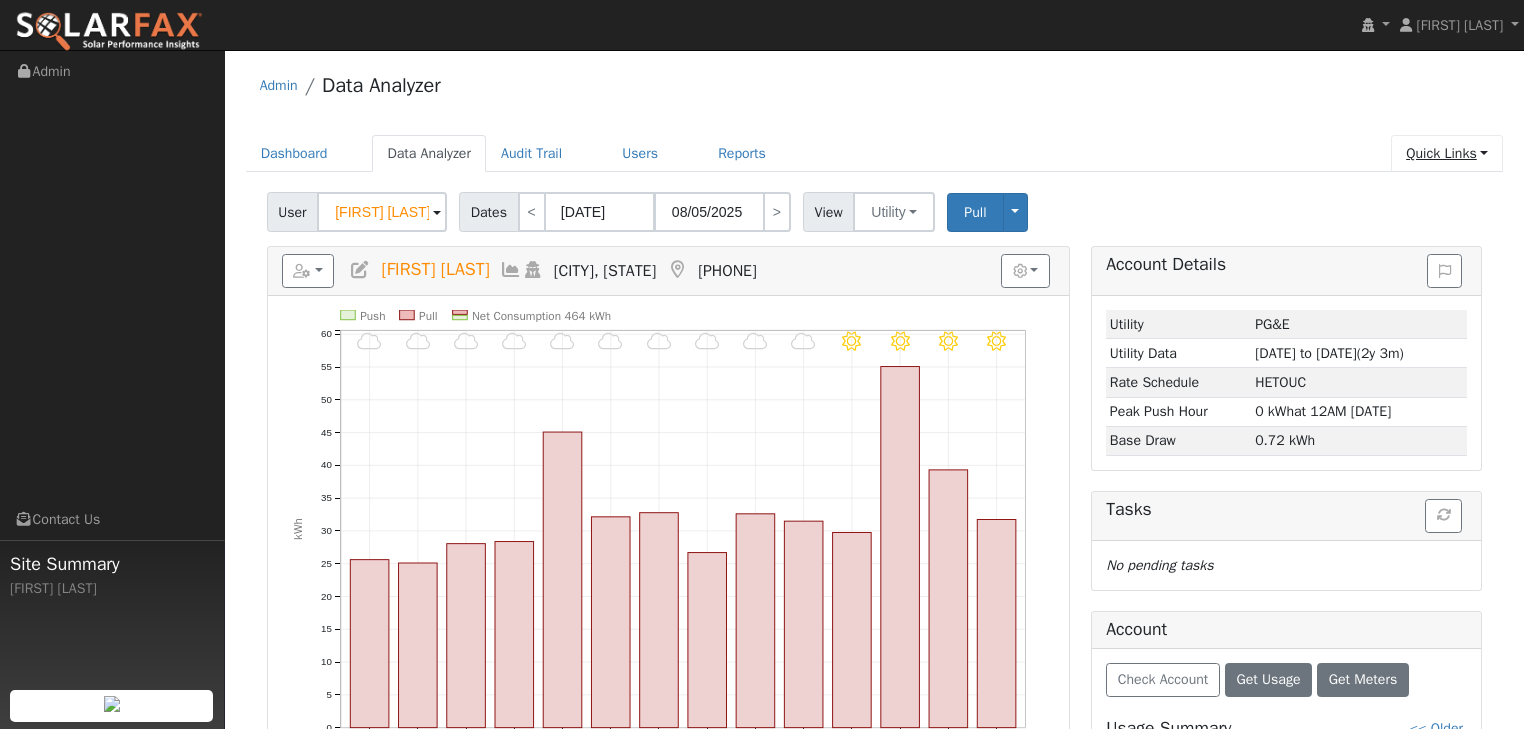 click on "Quick Links" at bounding box center (1447, 153) 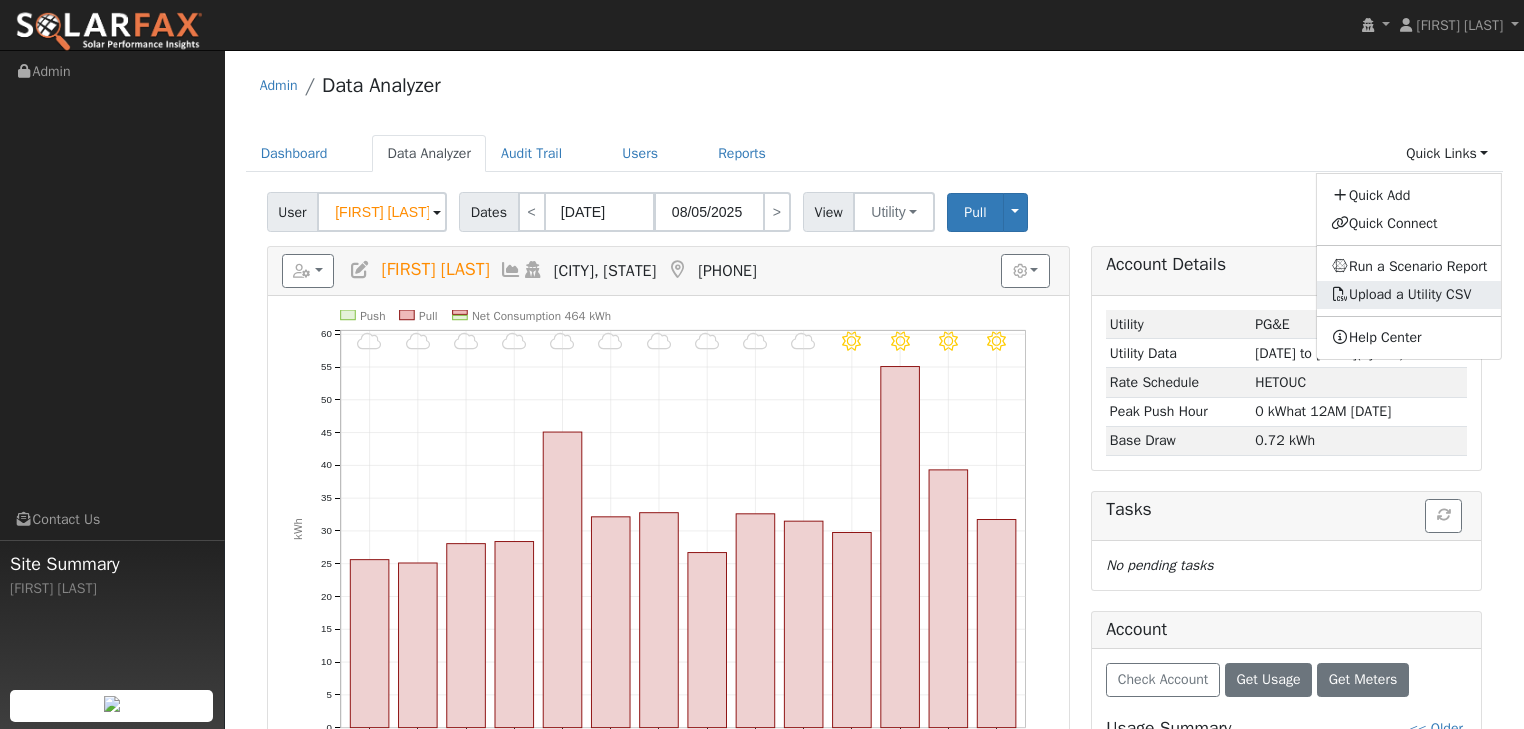 click on "Upload a Utility CSV" 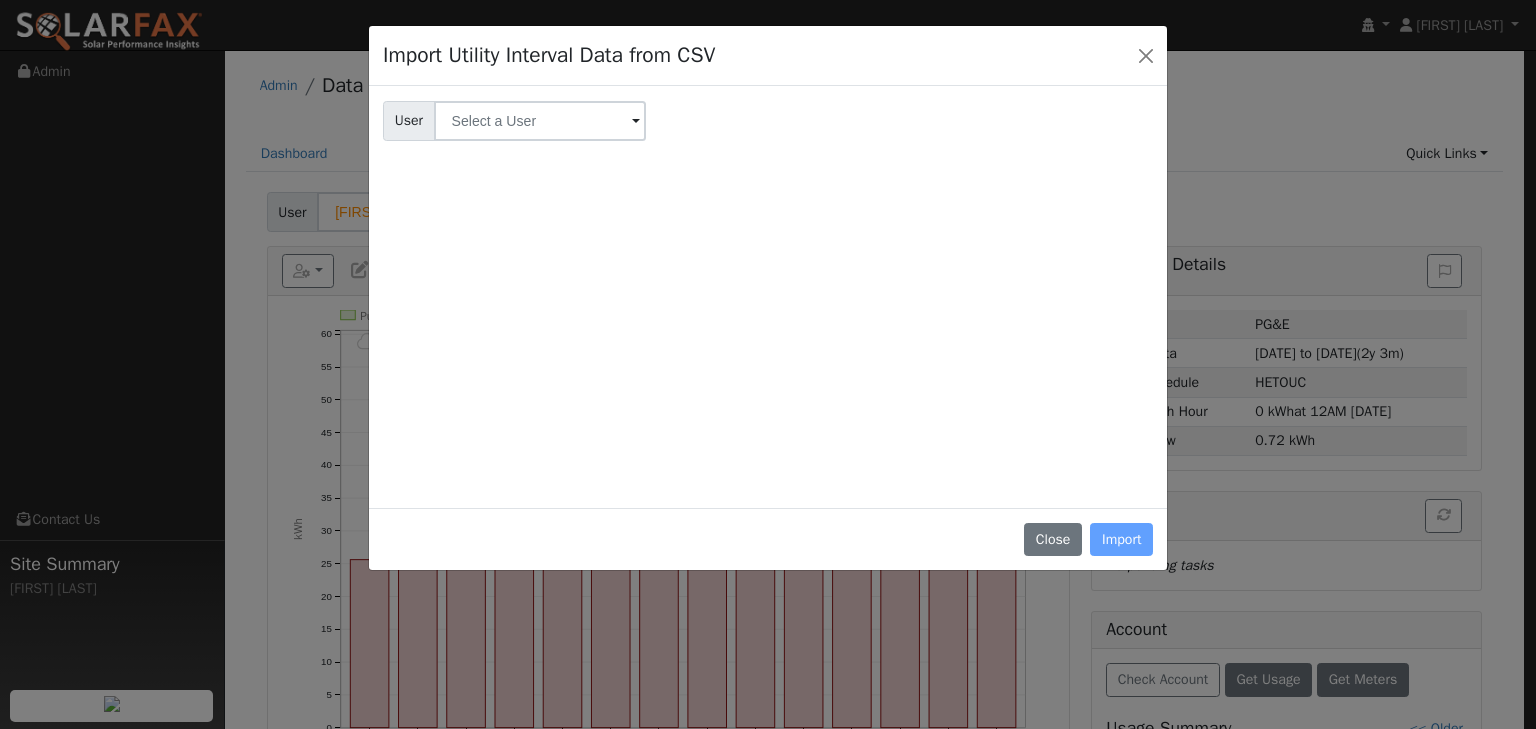 click at bounding box center (636, 122) 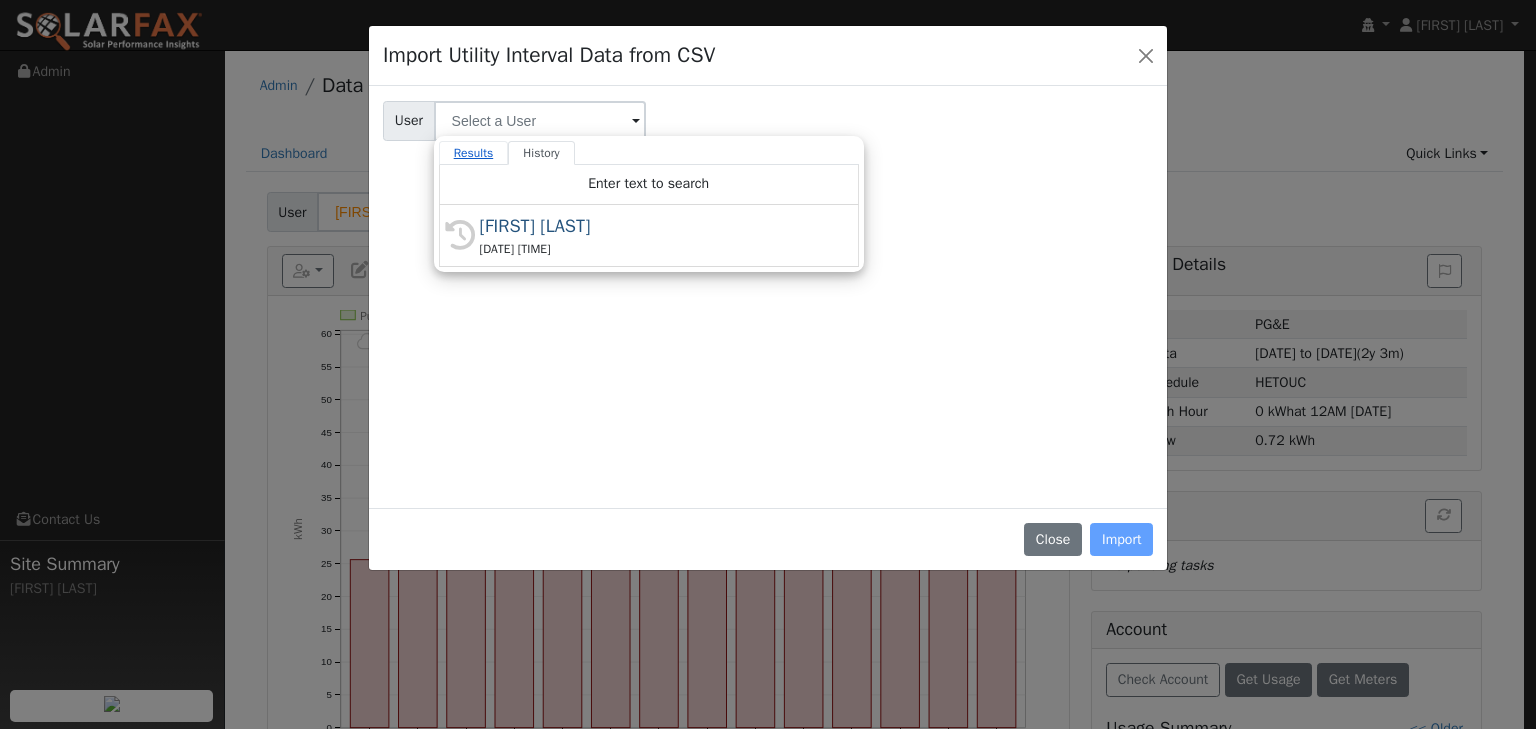 click on "Results" at bounding box center [474, 153] 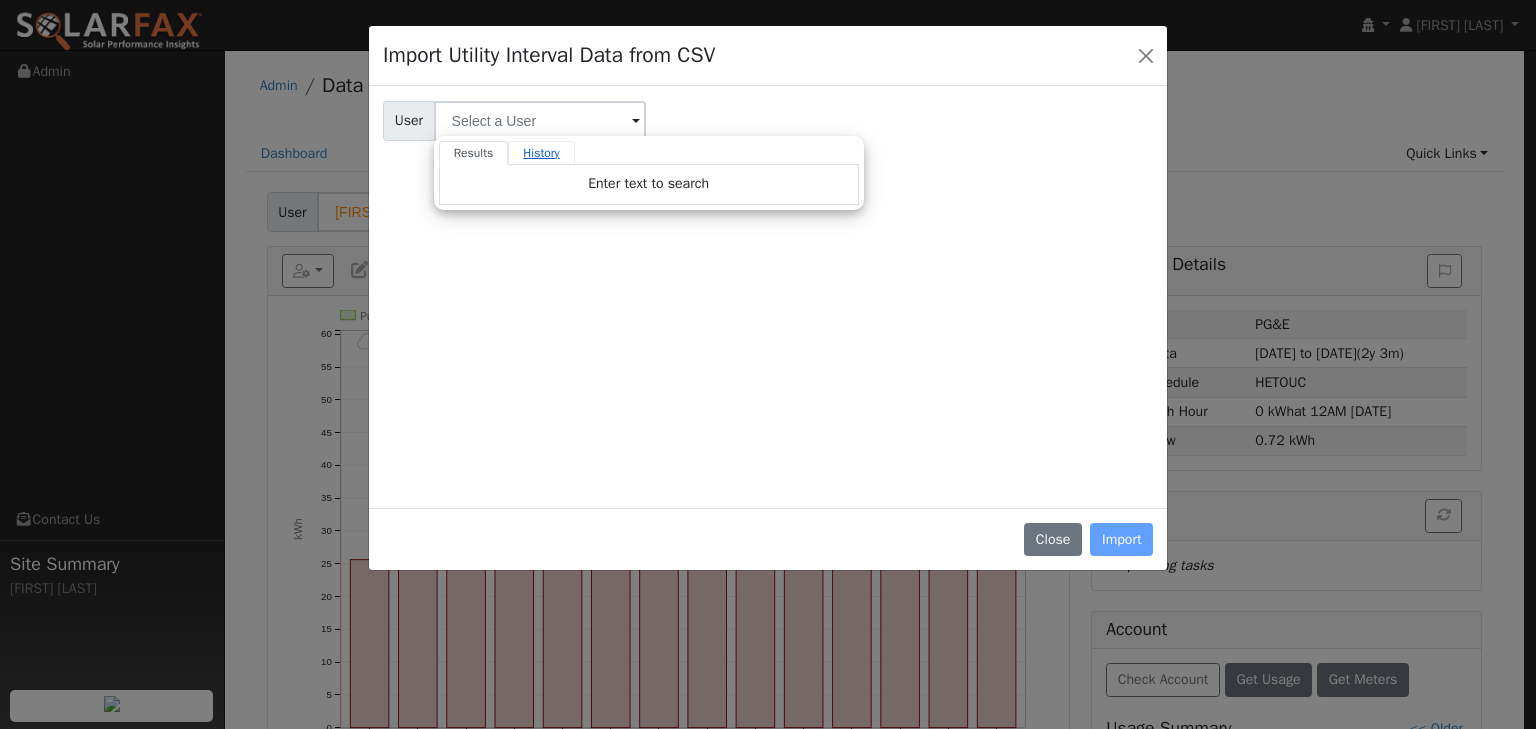 click on "History" at bounding box center [541, 153] 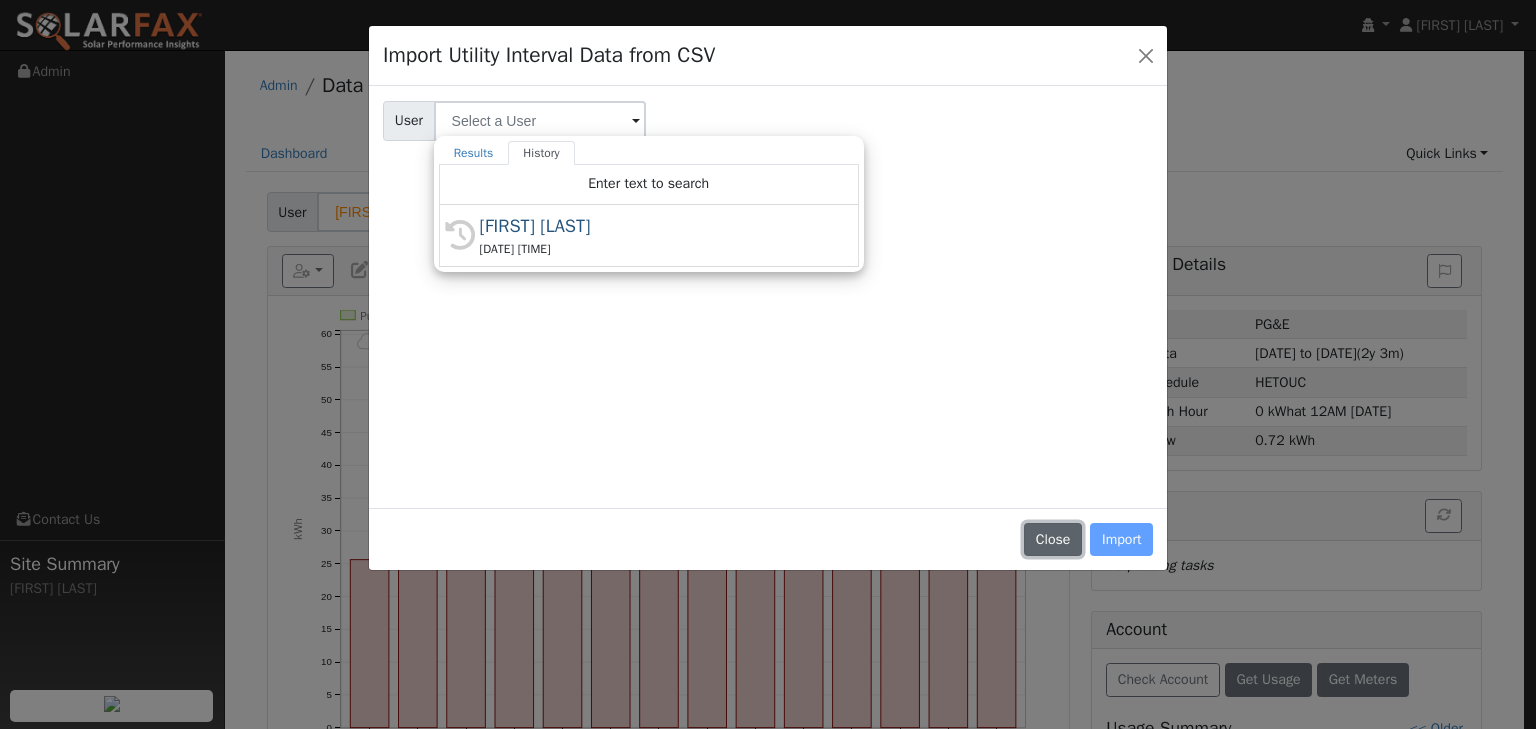 click on "Close" at bounding box center [1053, 540] 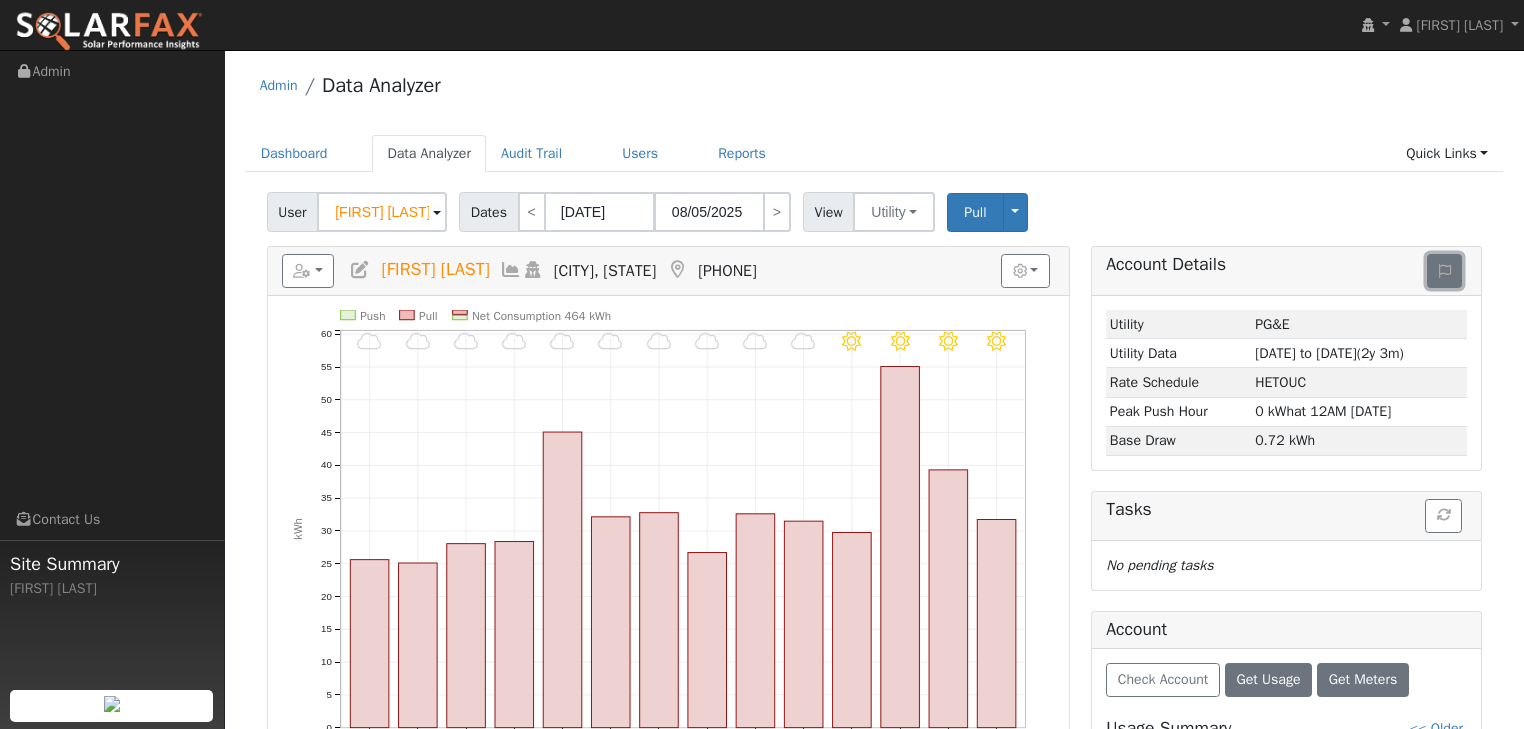 click at bounding box center (1444, 271) 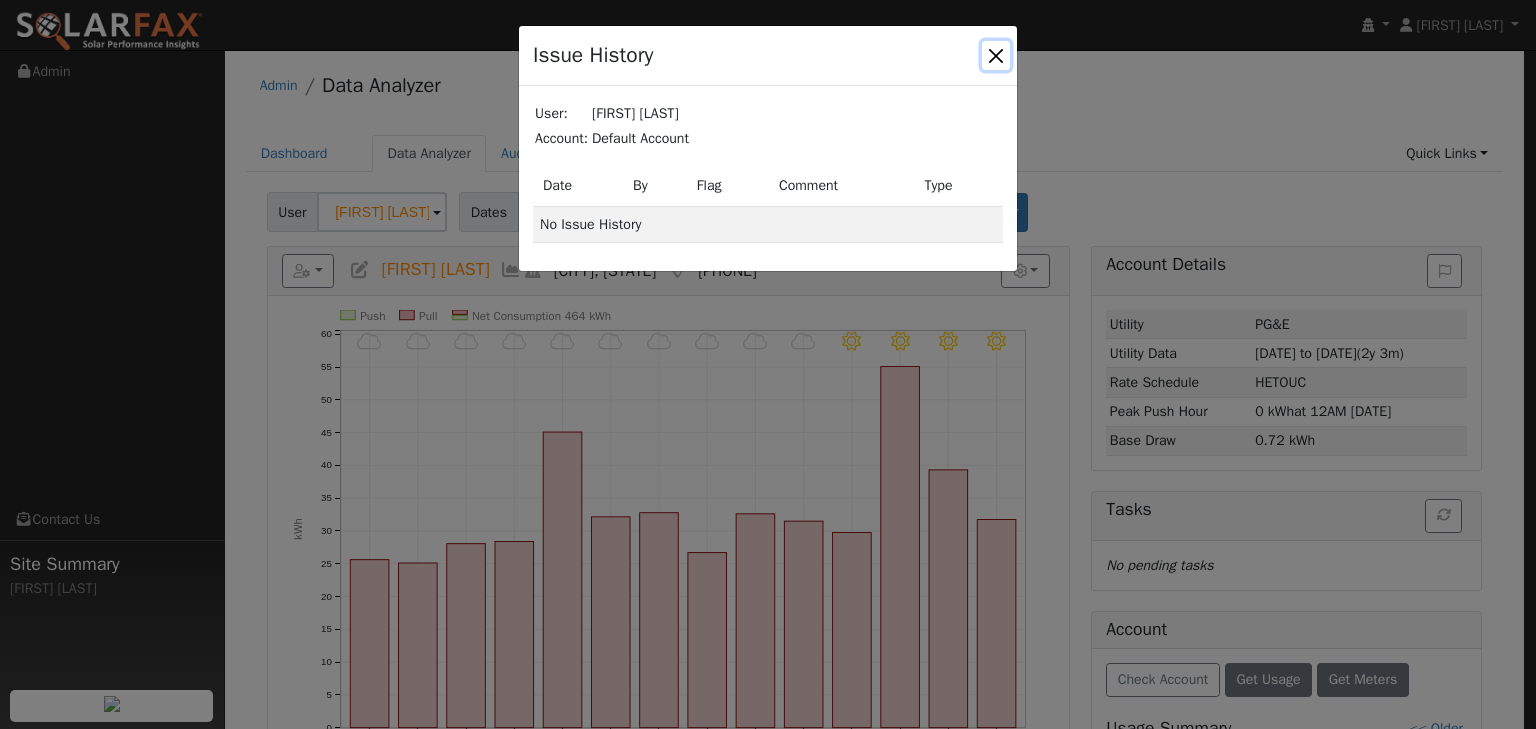 click at bounding box center [996, 55] 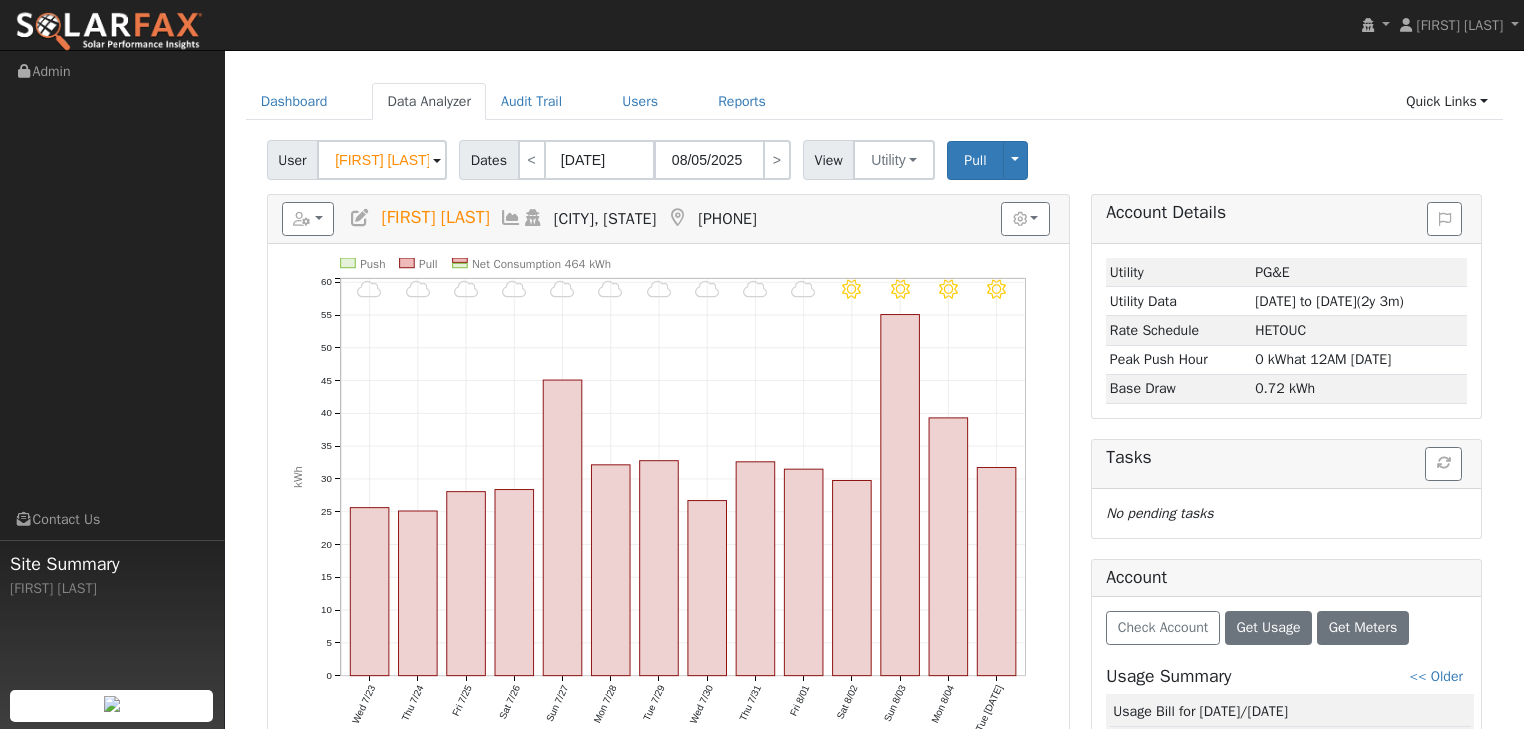 scroll, scrollTop: 80, scrollLeft: 0, axis: vertical 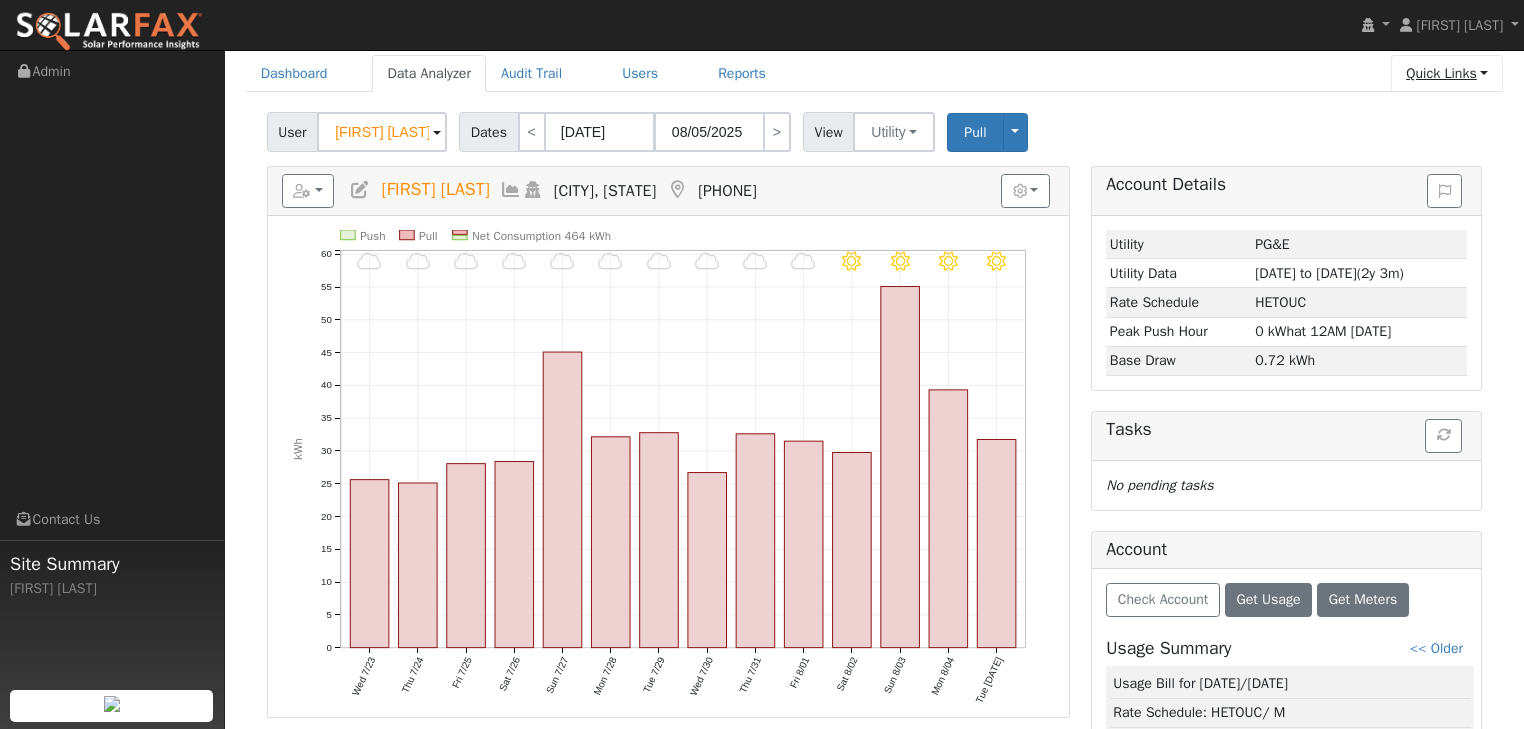 click on "Quick Links" at bounding box center (1447, 73) 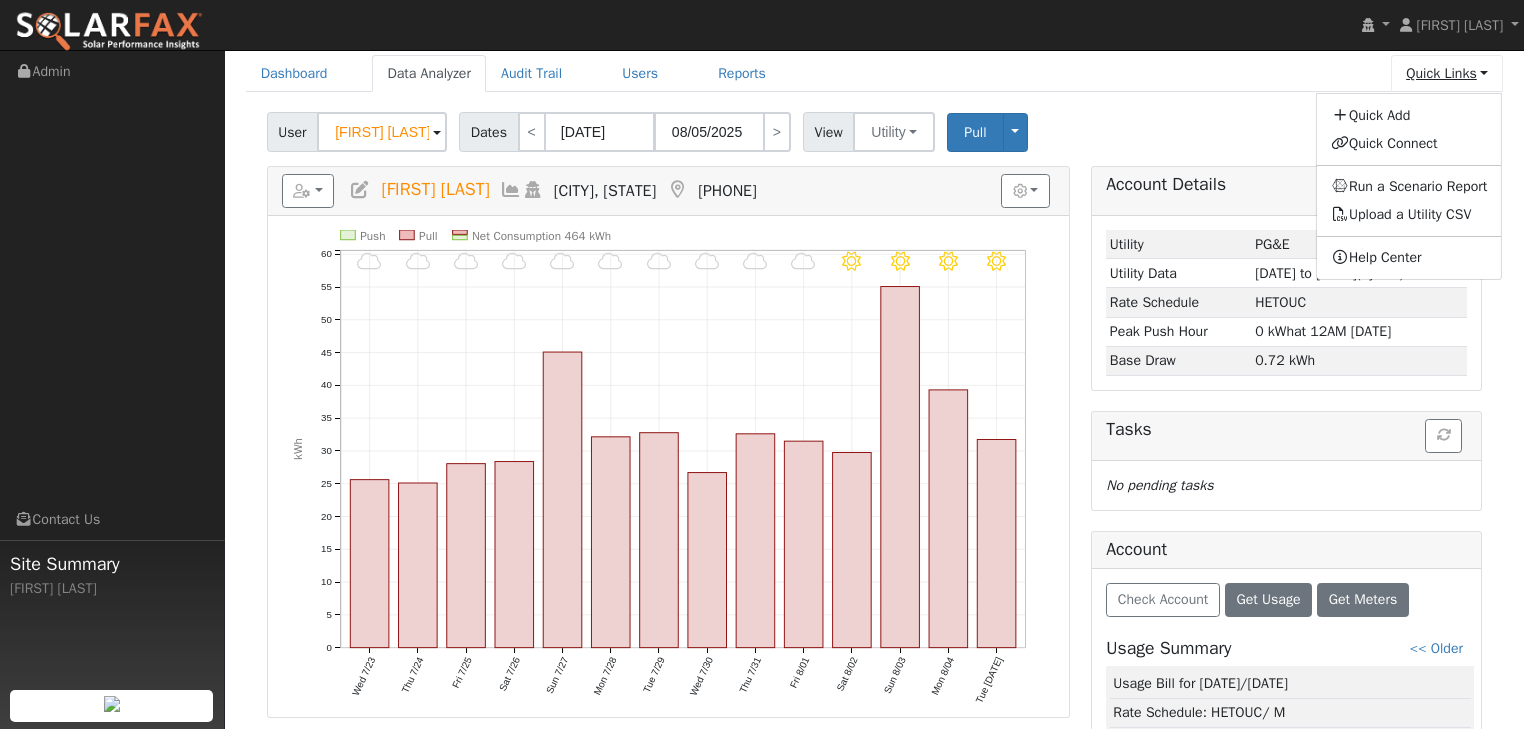 click on "Quick Links" at bounding box center [1447, 73] 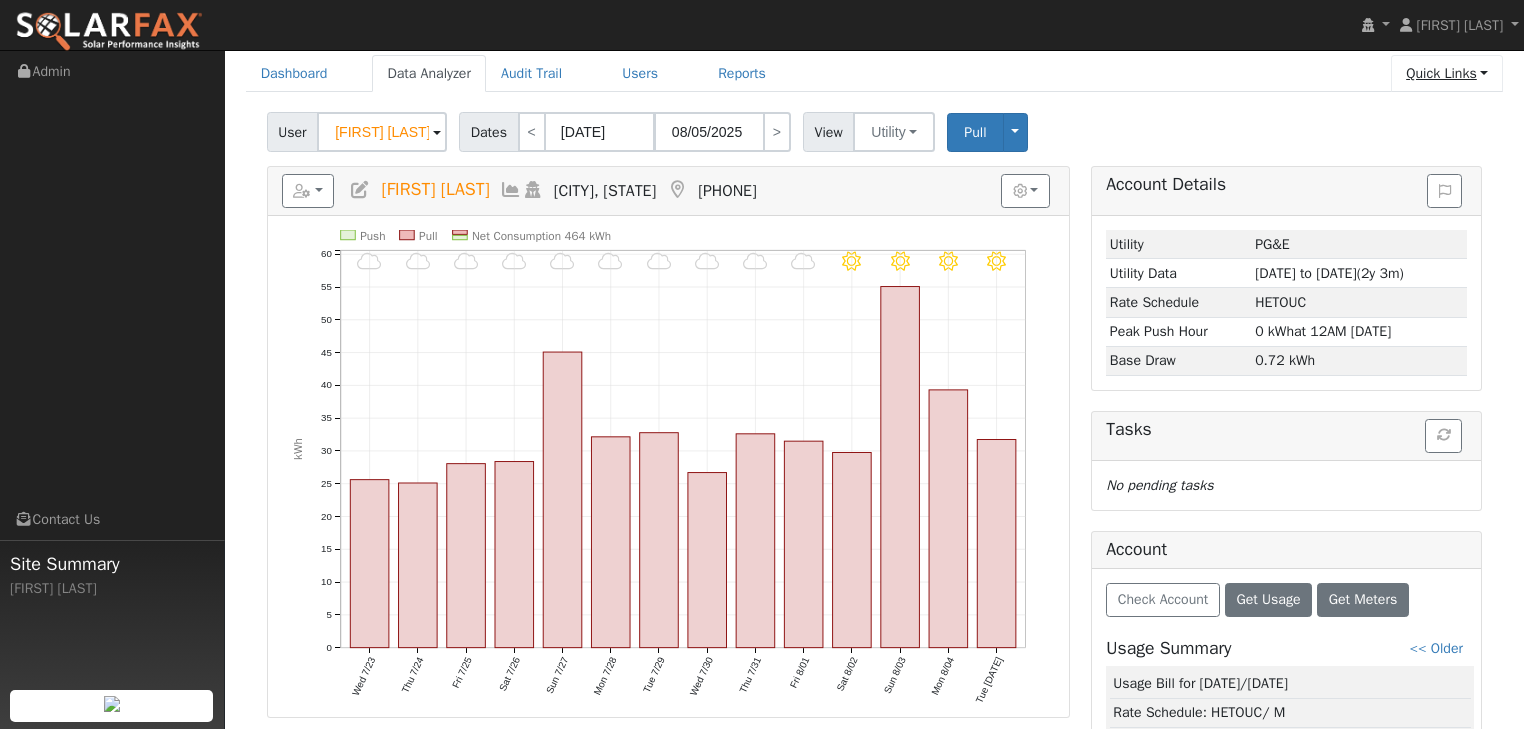 click on "Quick Links" at bounding box center [1447, 73] 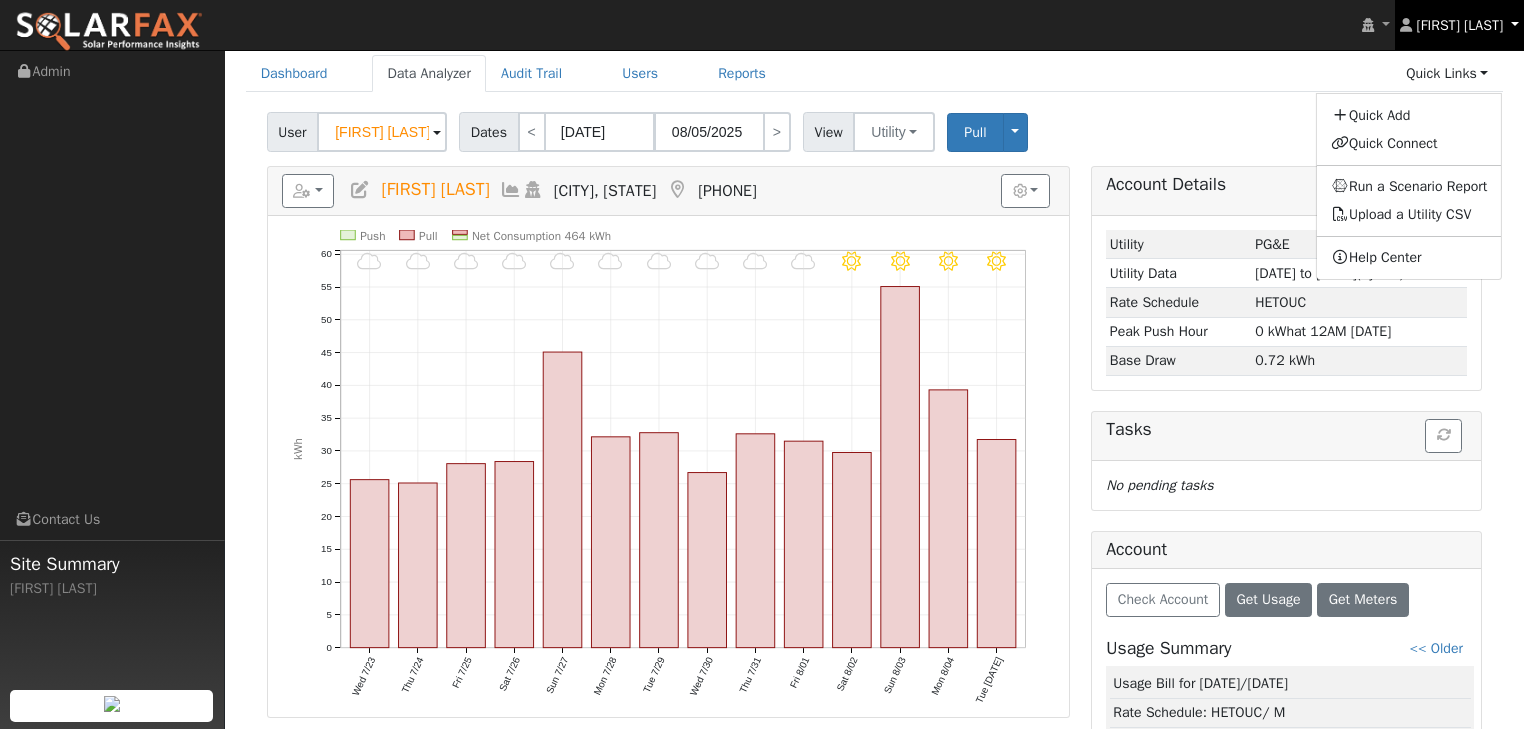click on "[FIRST] [LAST]" at bounding box center [1459, 25] 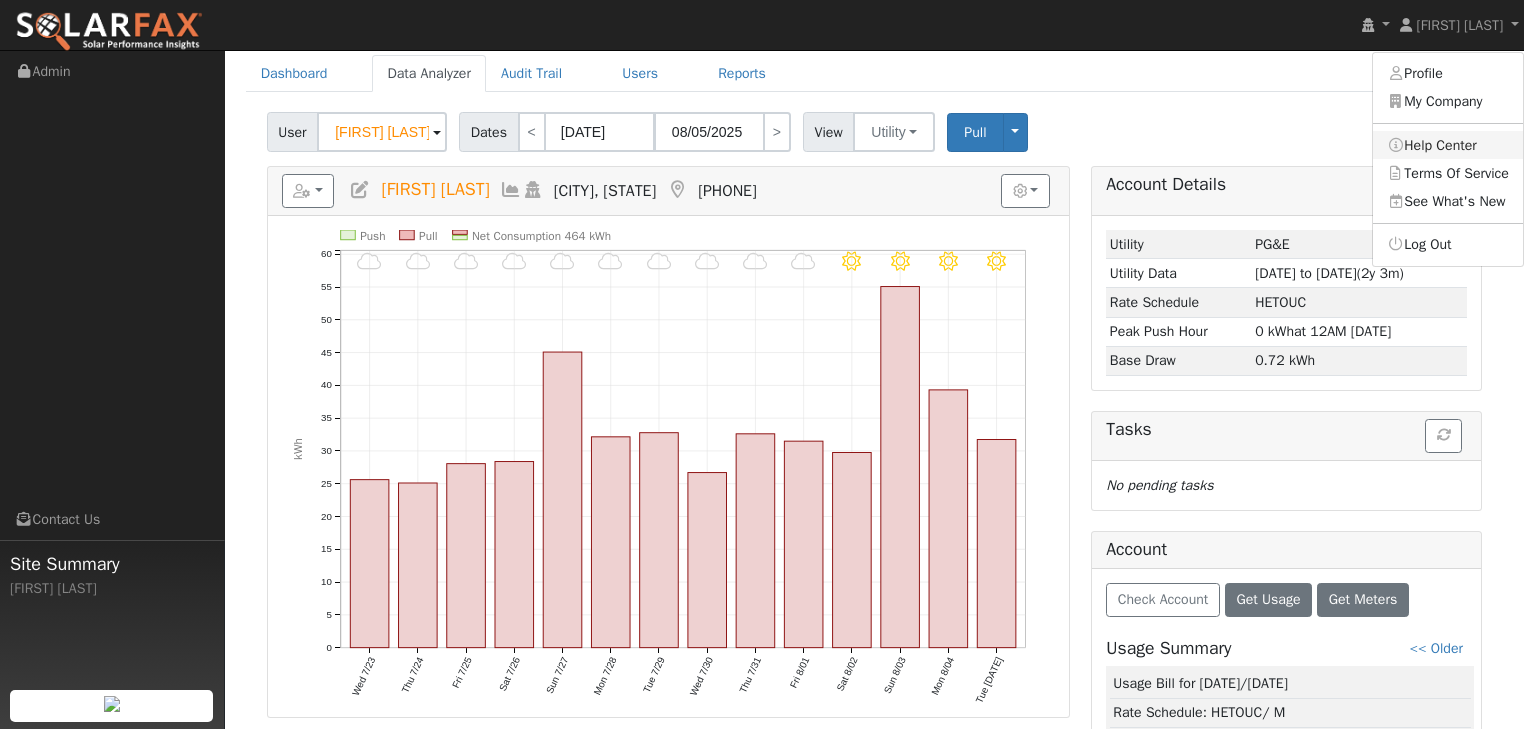 click on "Help Center" at bounding box center [1448, 145] 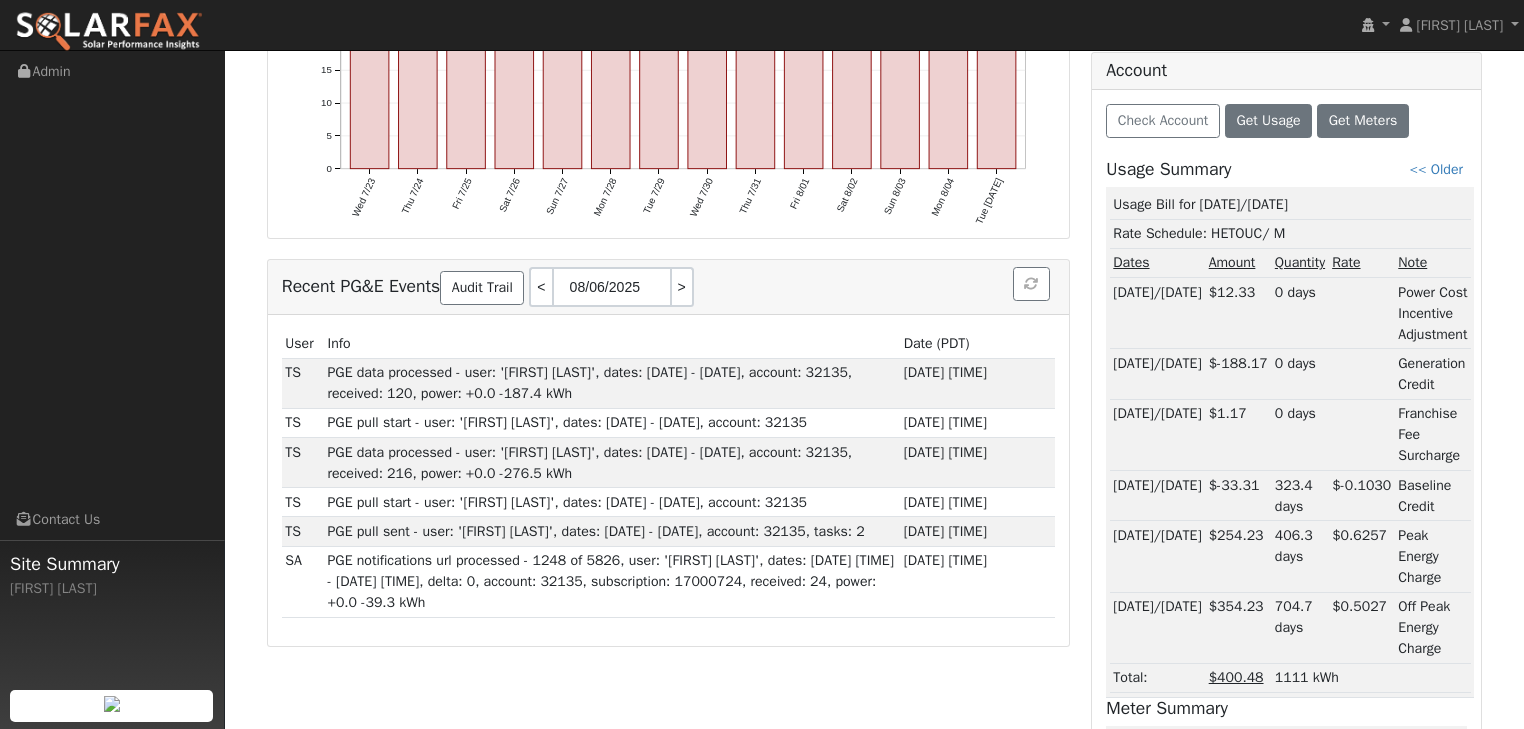 scroll, scrollTop: 583, scrollLeft: 0, axis: vertical 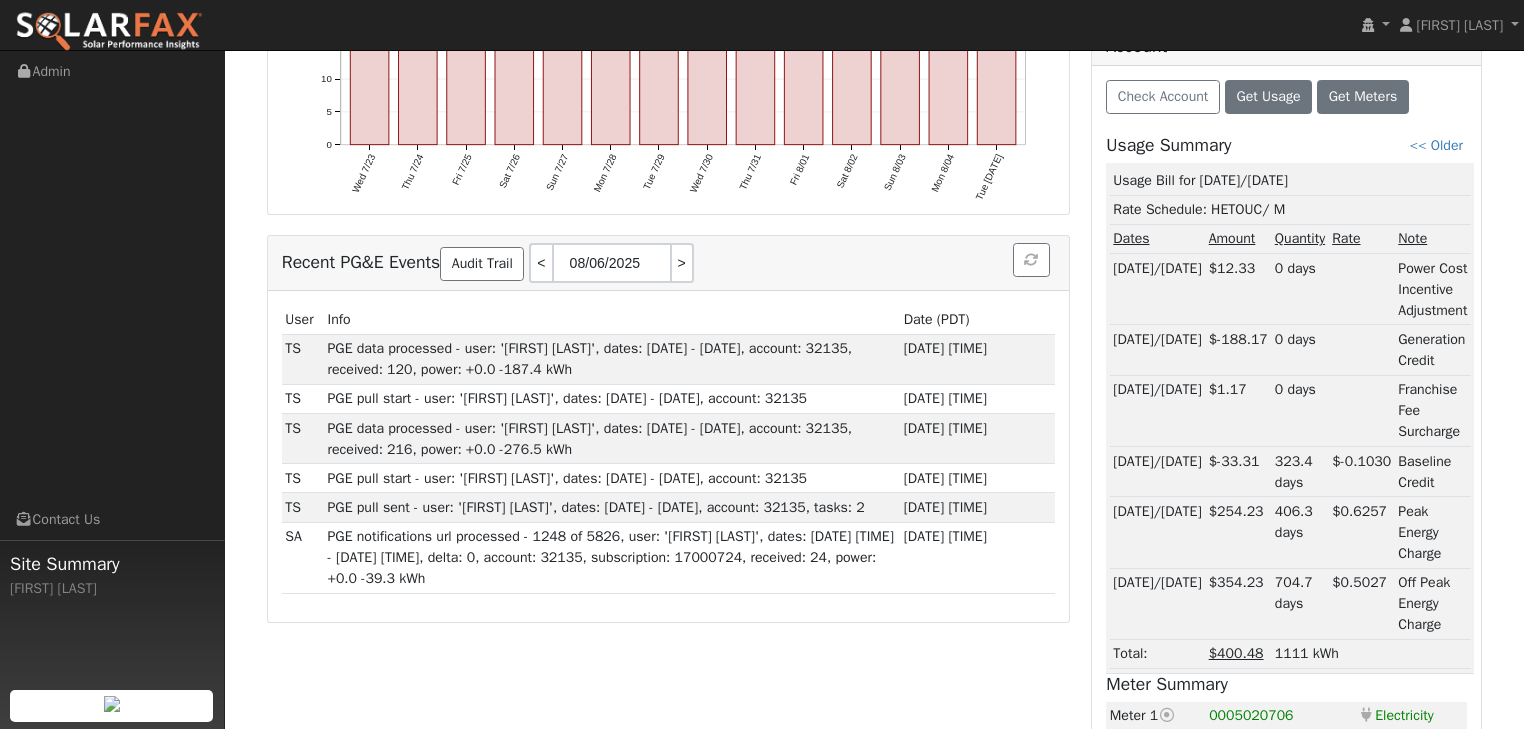 click on "0005020706" at bounding box center (1251, 715) 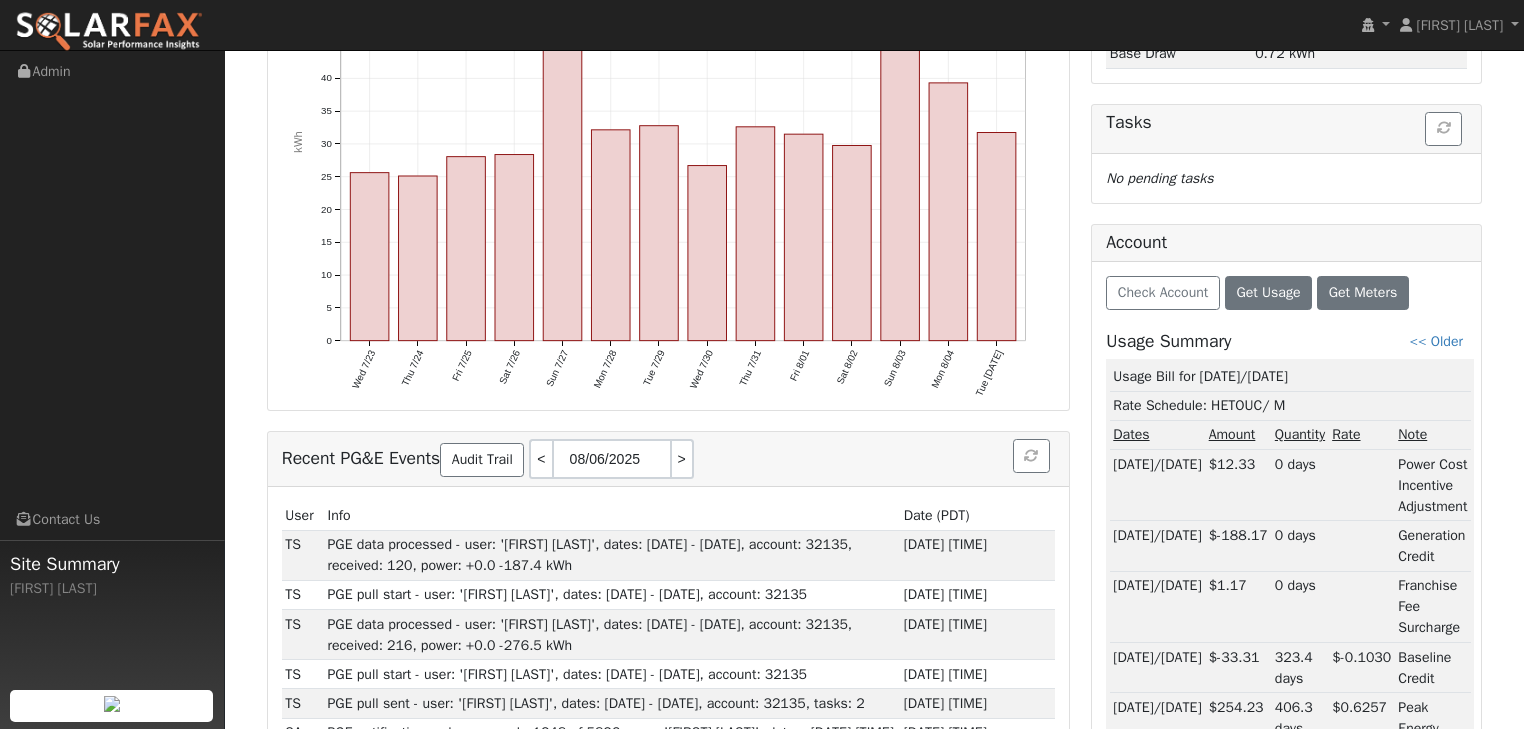 scroll, scrollTop: 343, scrollLeft: 0, axis: vertical 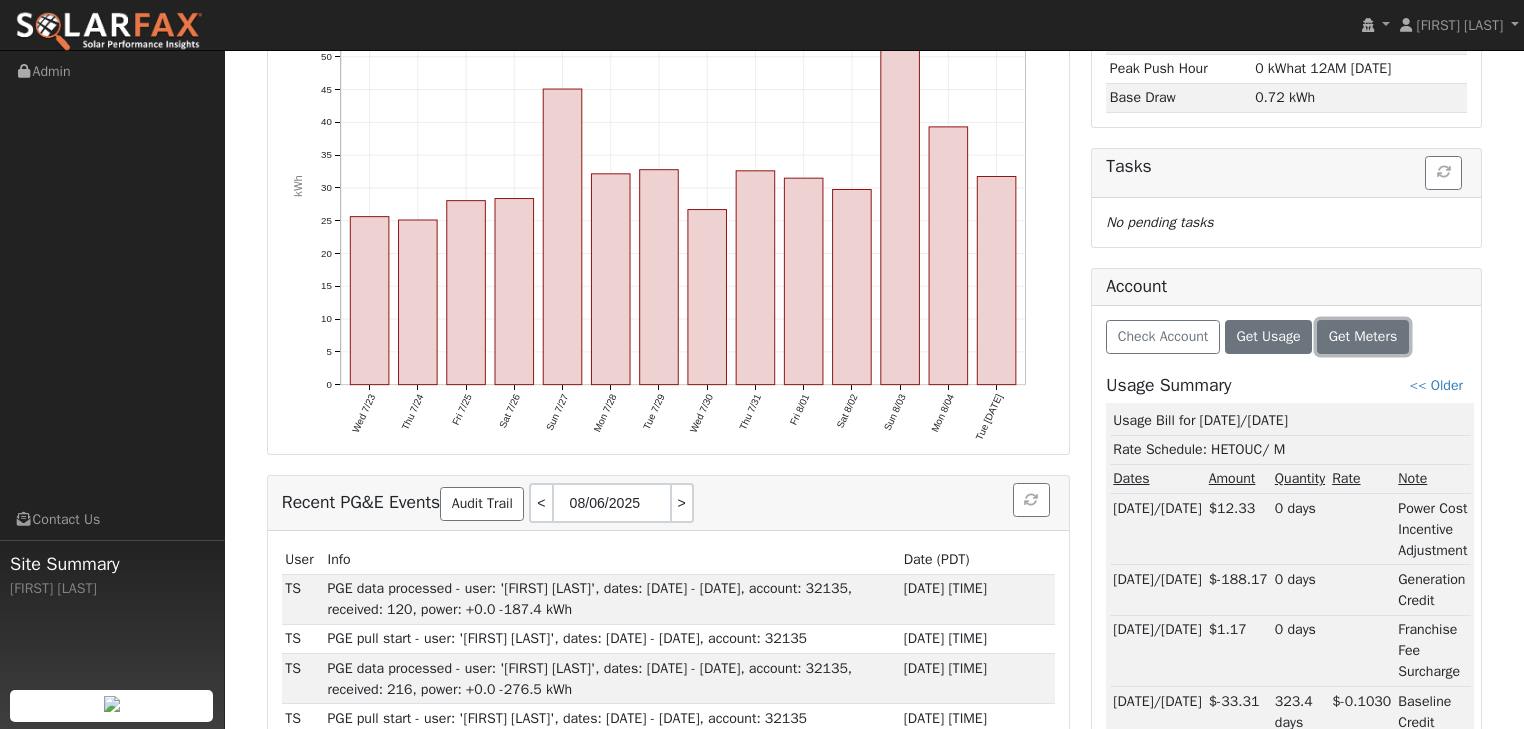click on "Get Meters" at bounding box center [1363, 336] 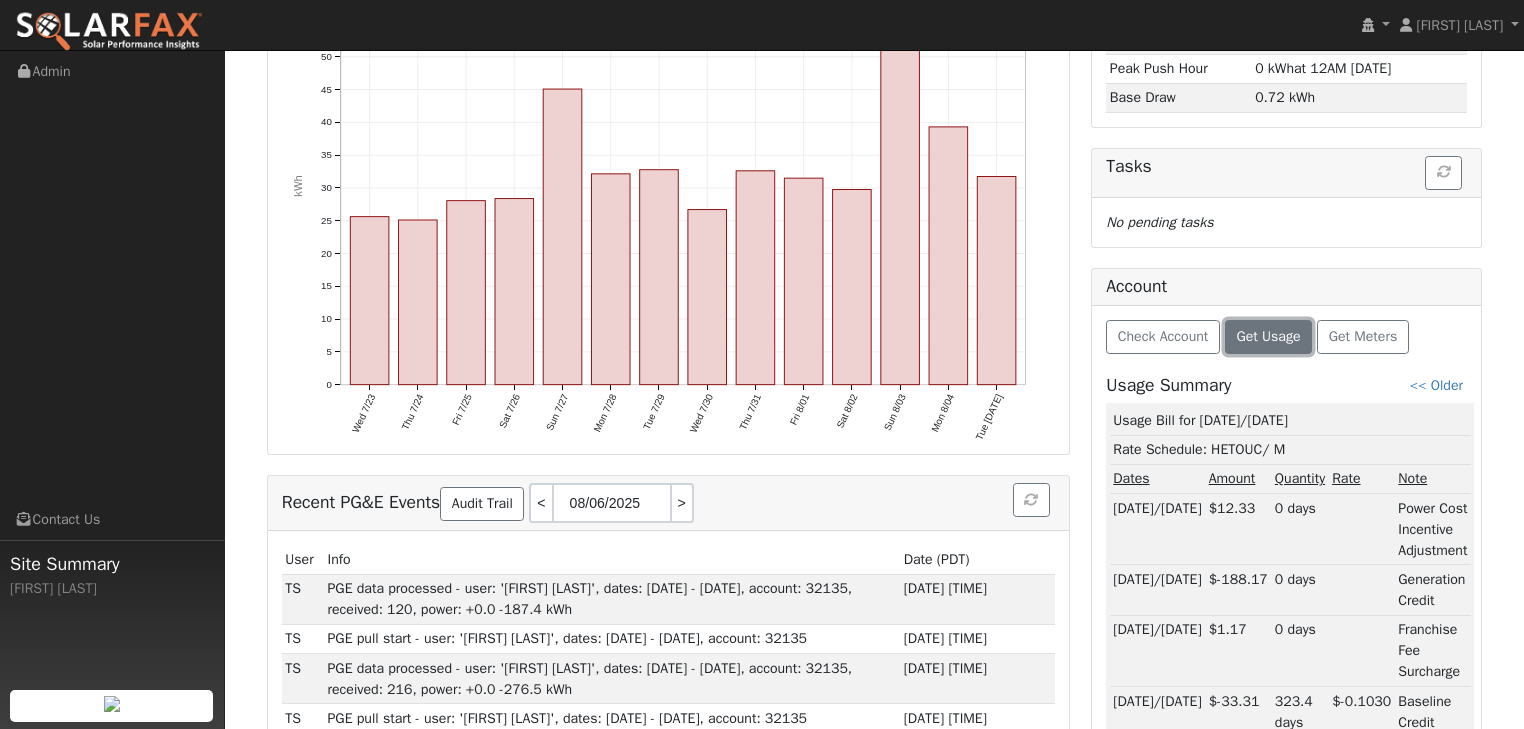 click on "Get Usage" at bounding box center [1268, 336] 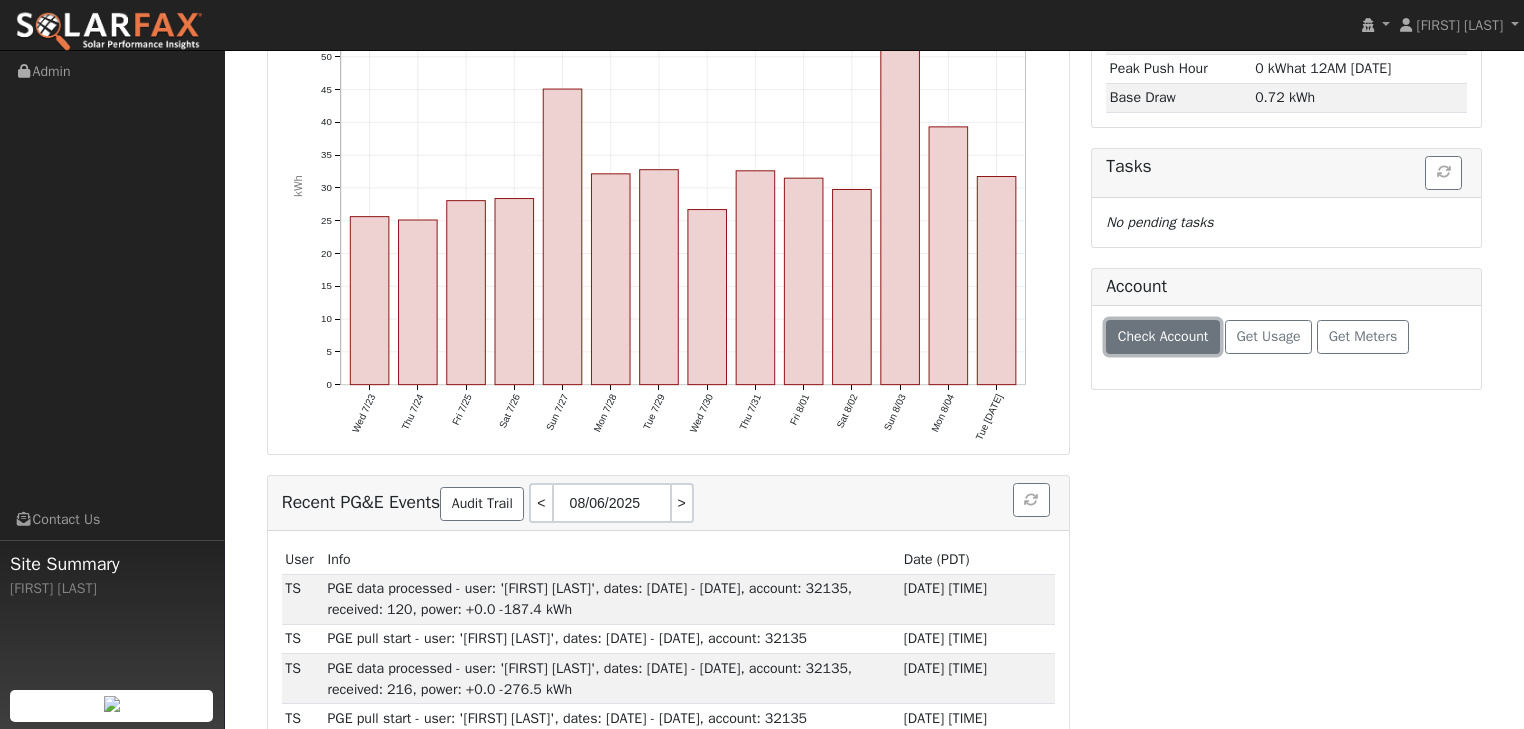 click on "Check Account" at bounding box center [1163, 337] 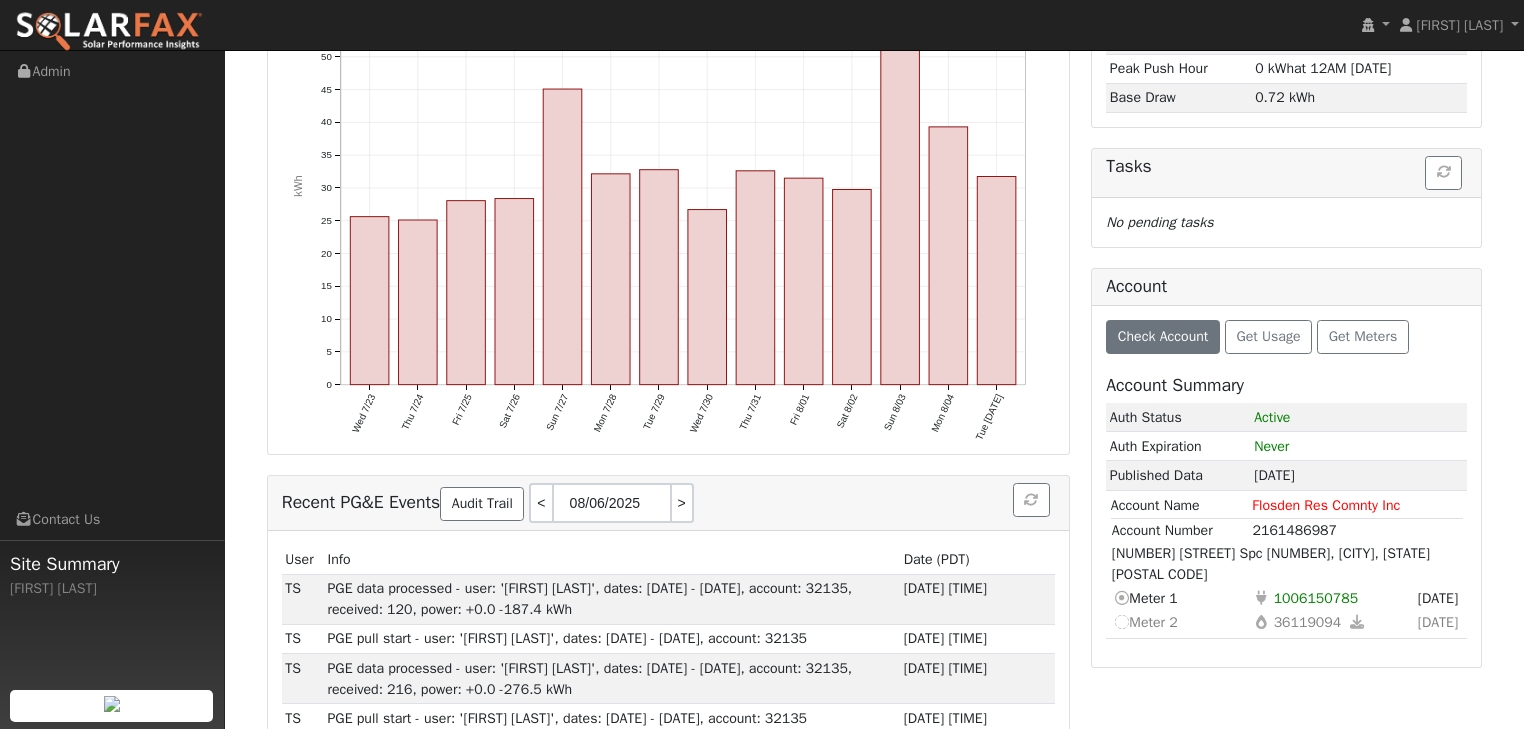 click on "No pending tasks" 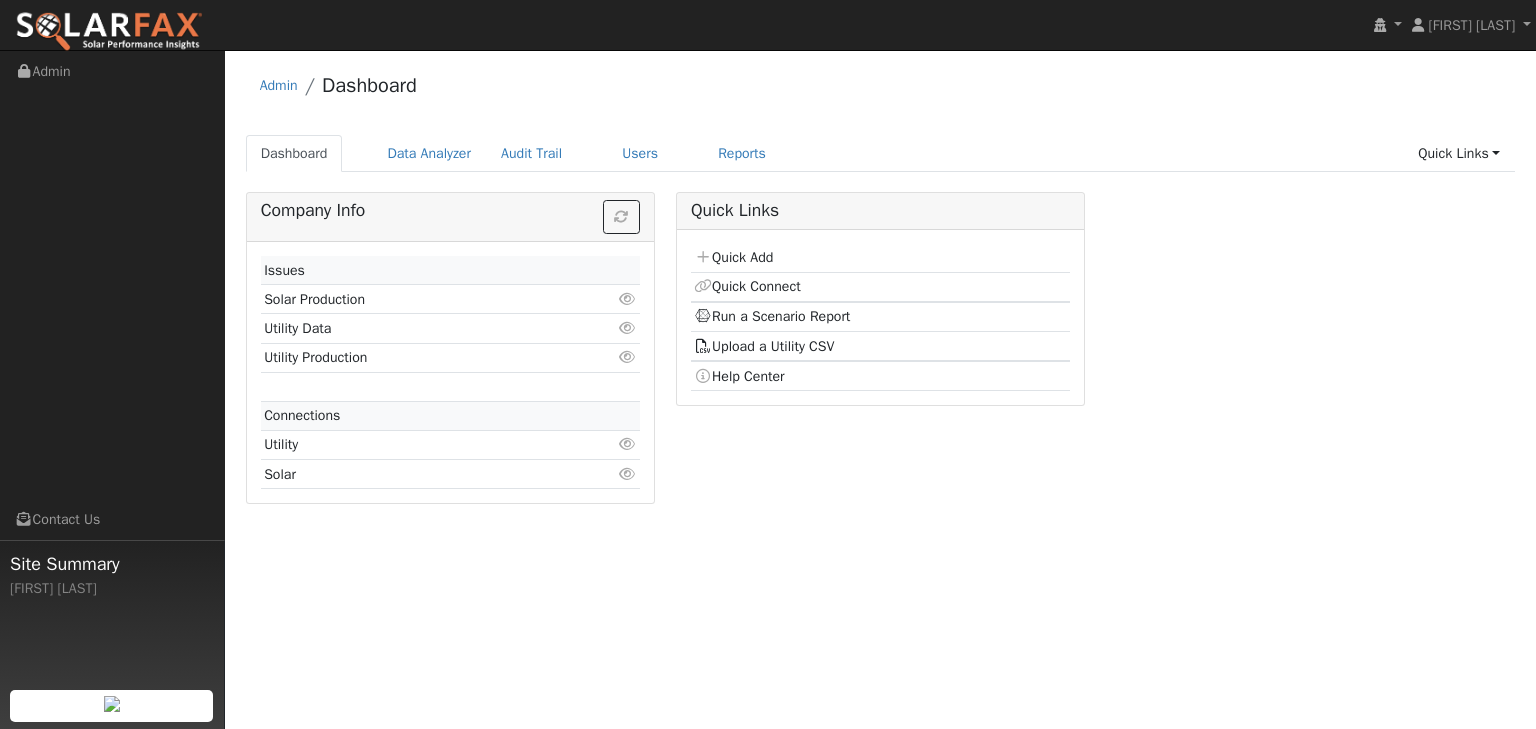 scroll, scrollTop: 0, scrollLeft: 0, axis: both 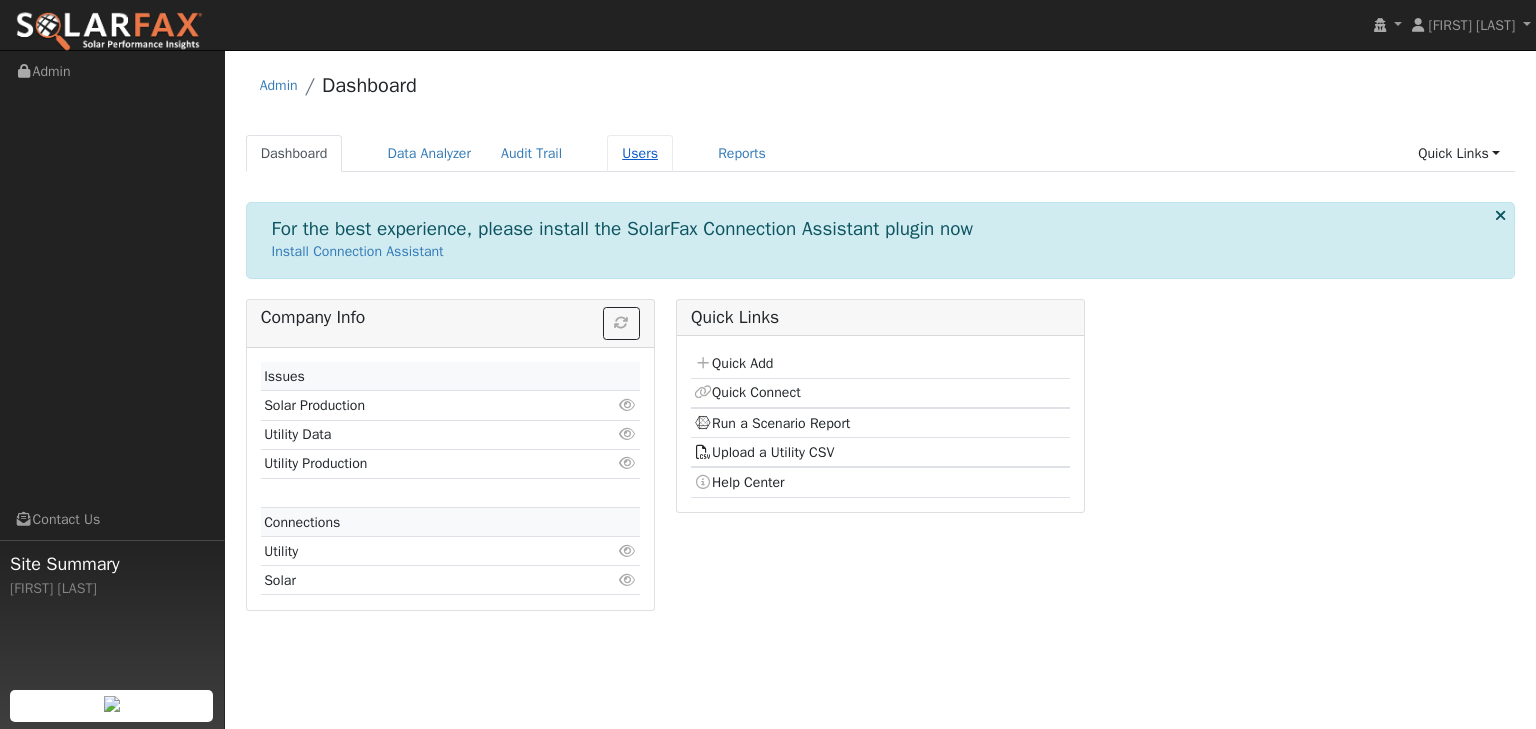 click on "Users" at bounding box center [640, 153] 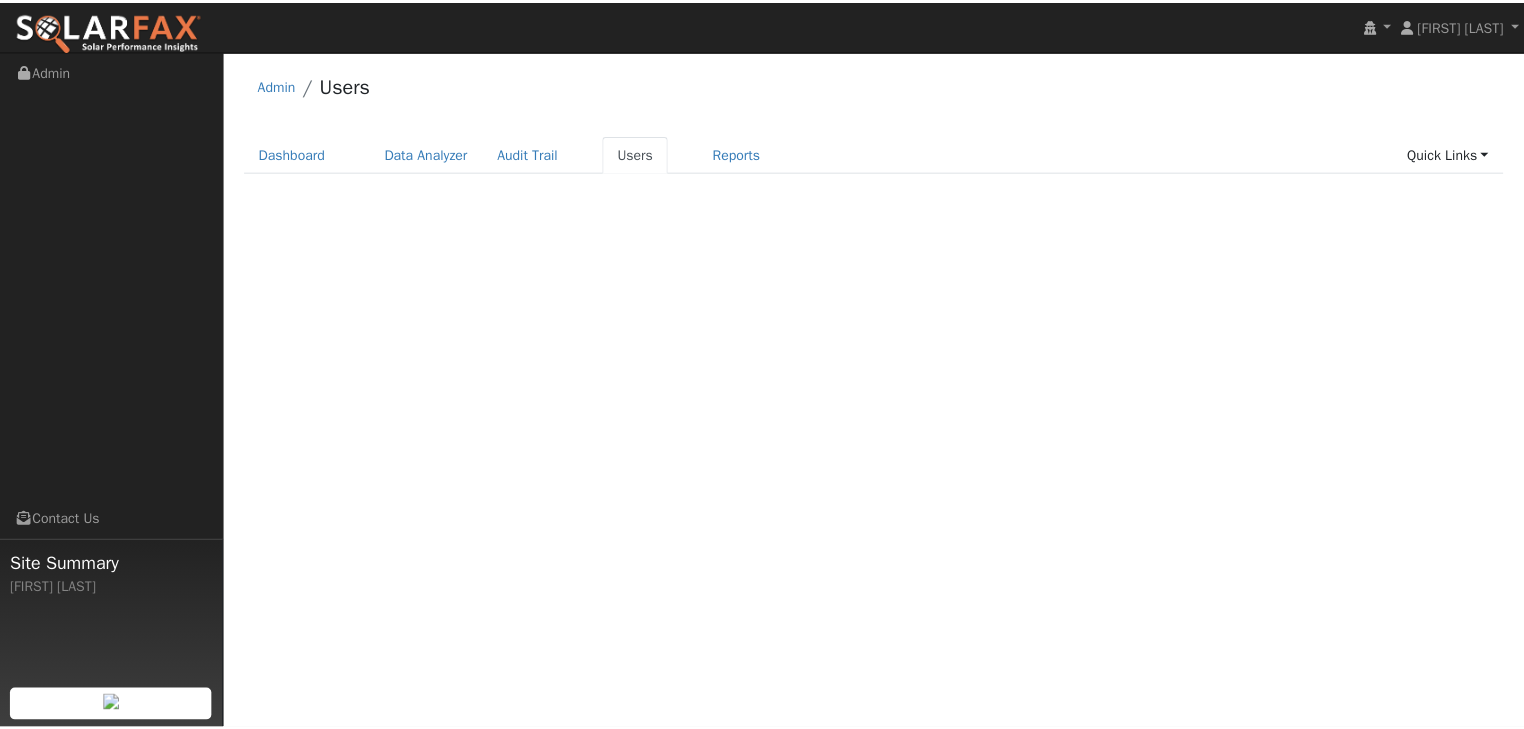 scroll, scrollTop: 0, scrollLeft: 0, axis: both 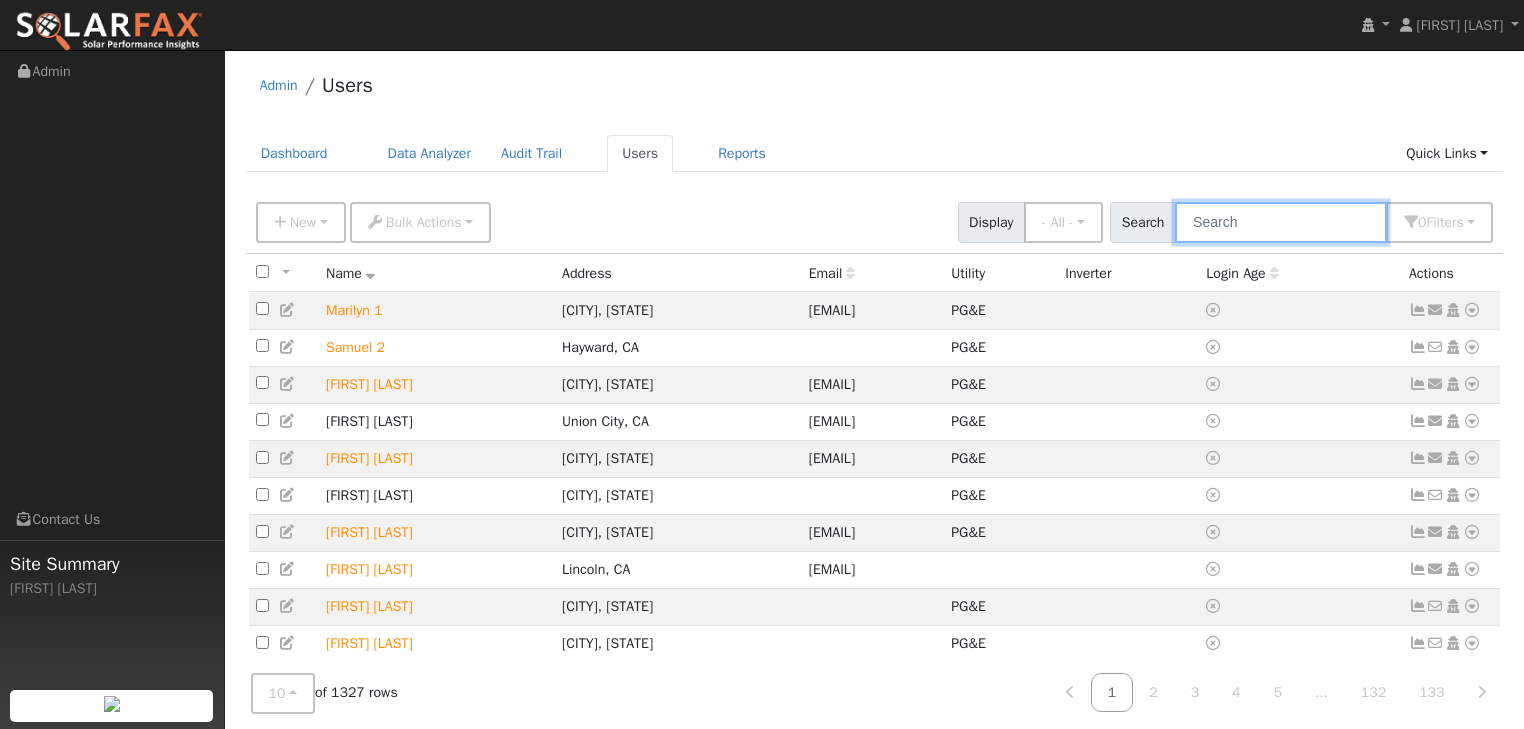 click at bounding box center [1281, 222] 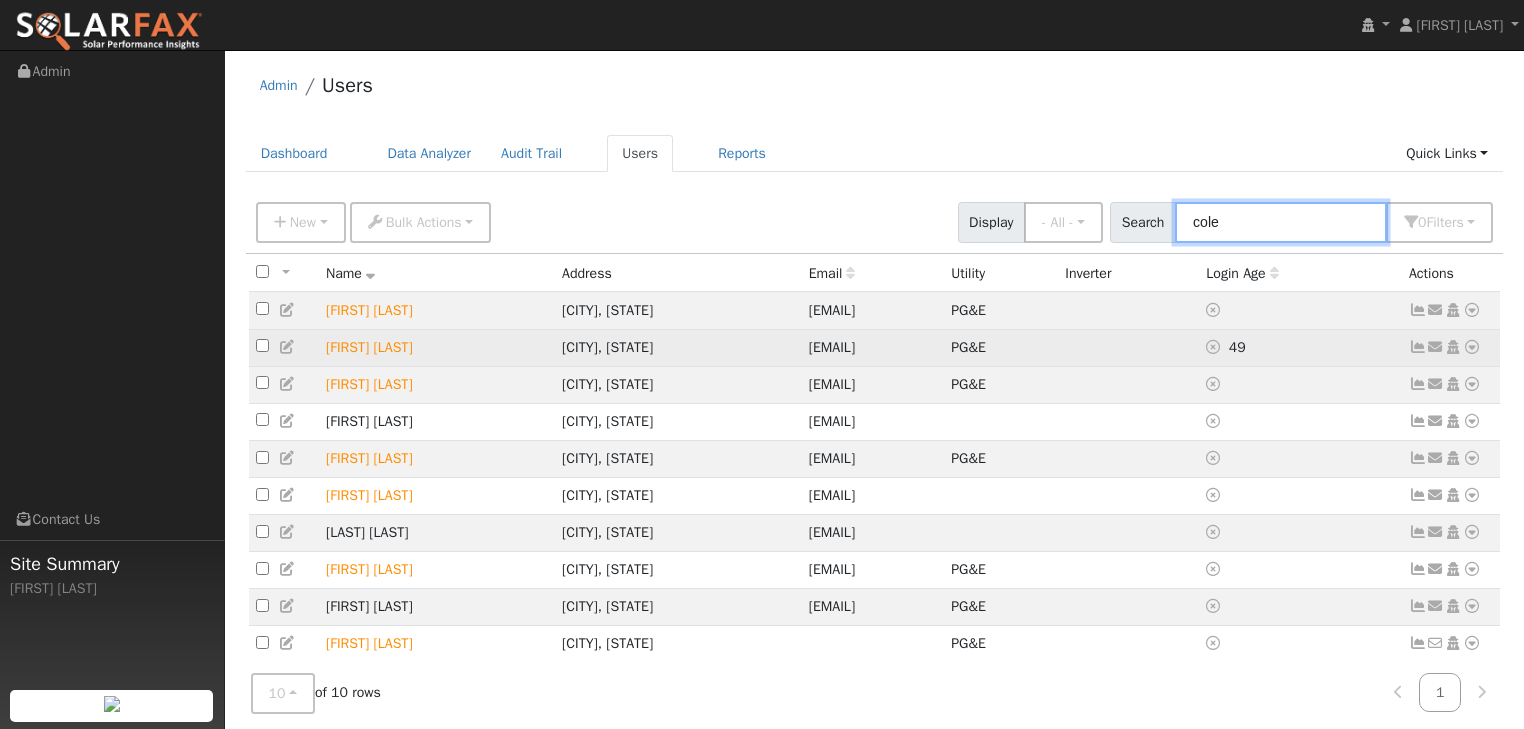 type on "cole" 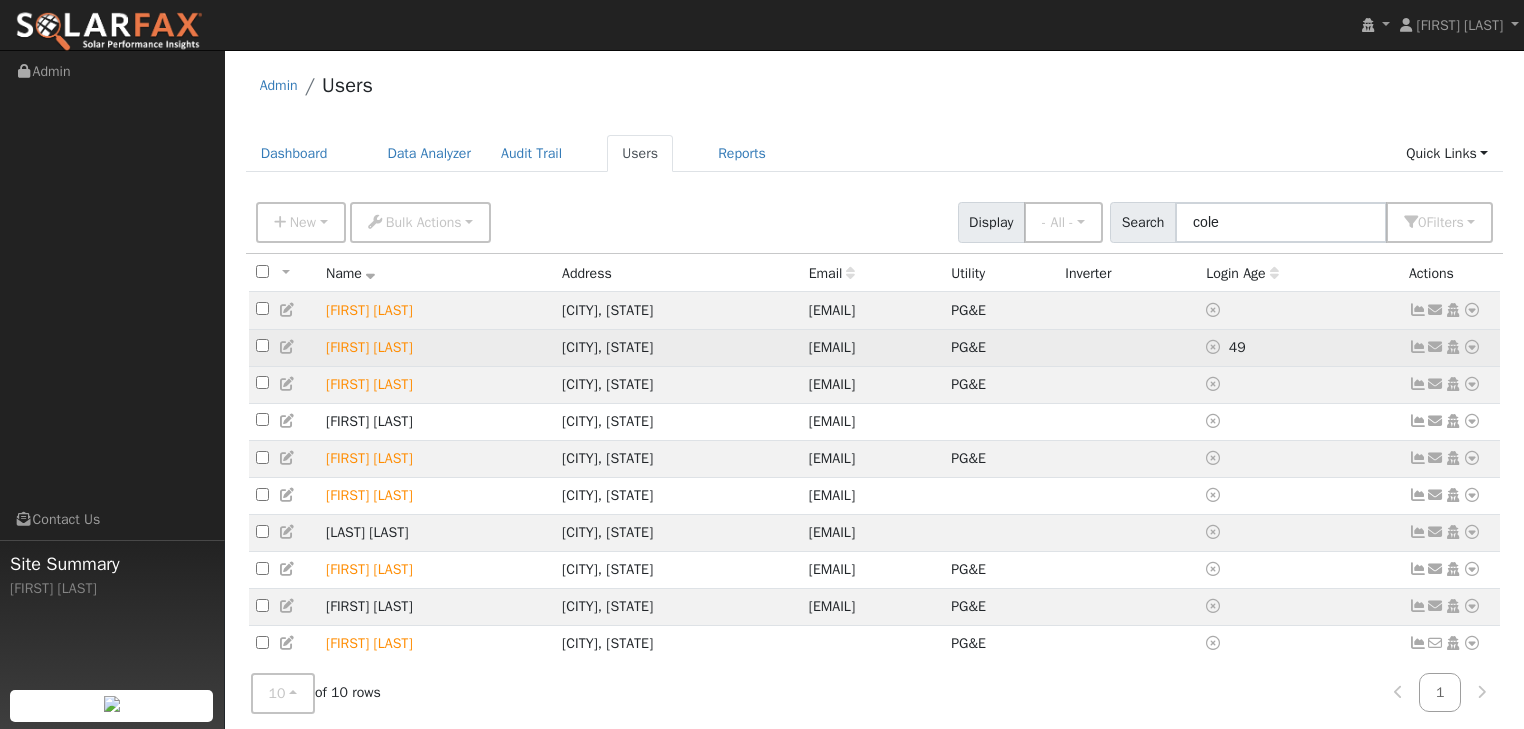 click at bounding box center [1472, 347] 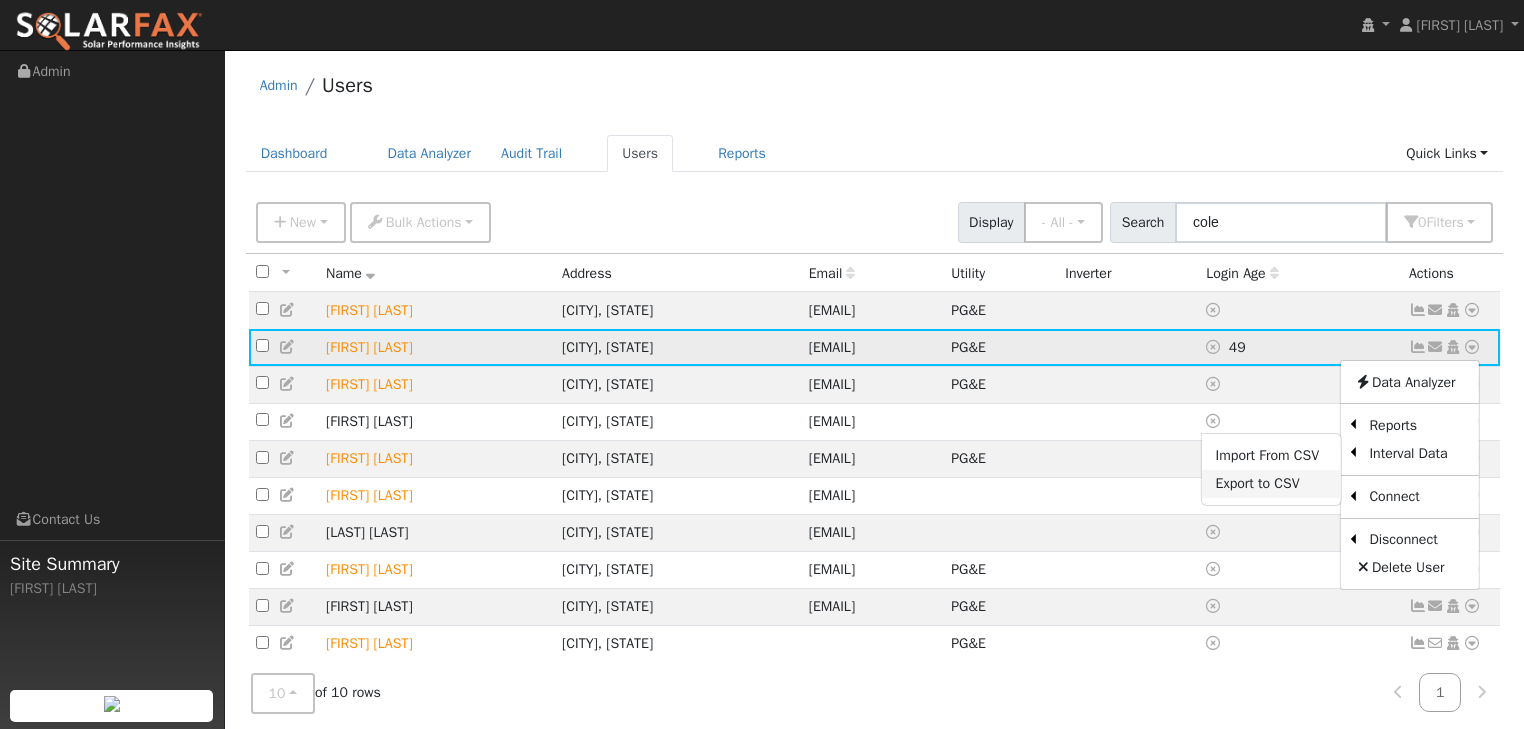 click on "Export to CSV" at bounding box center [1271, 484] 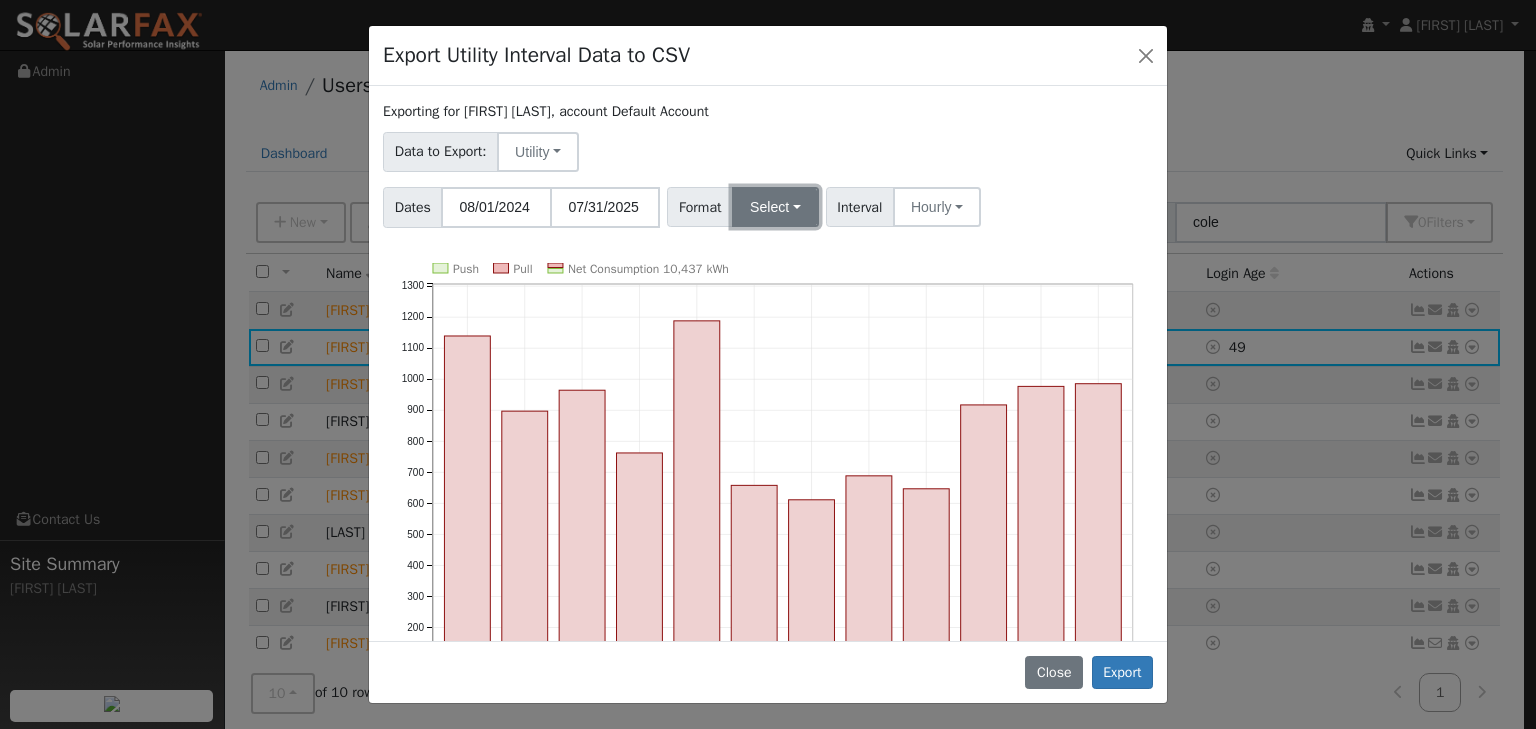 click on "Select" at bounding box center (775, 207) 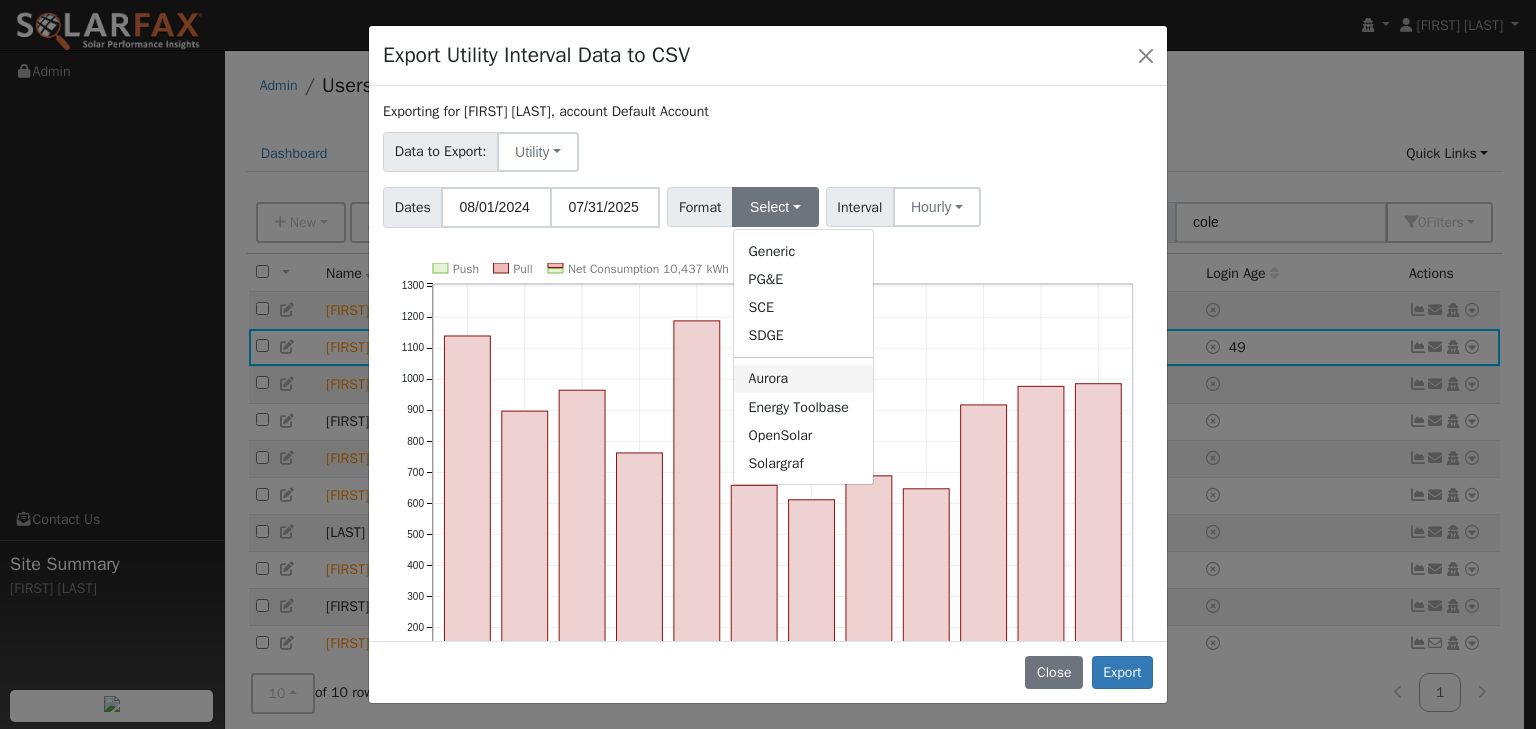 click on "Aurora" at bounding box center (803, 379) 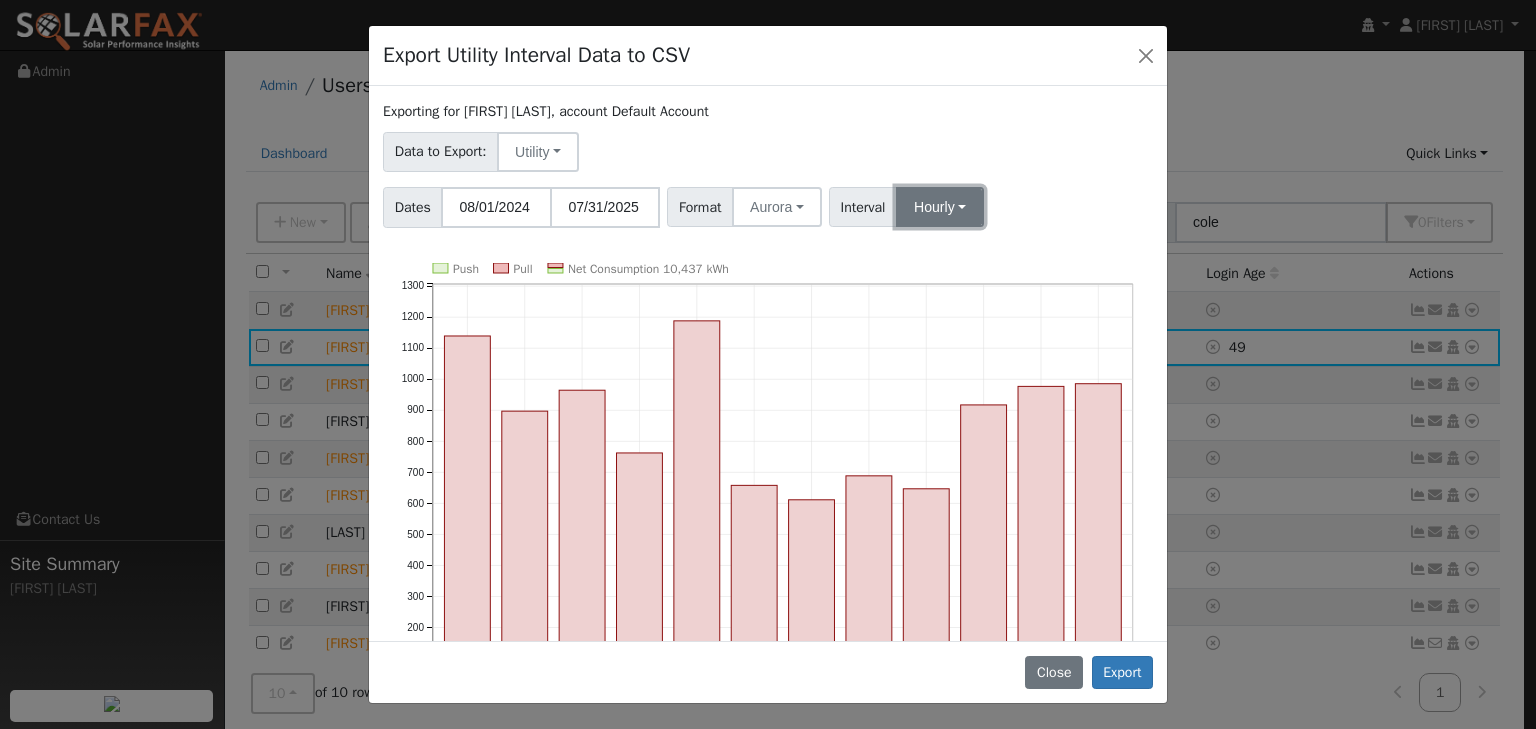 click on "Hourly" at bounding box center [940, 207] 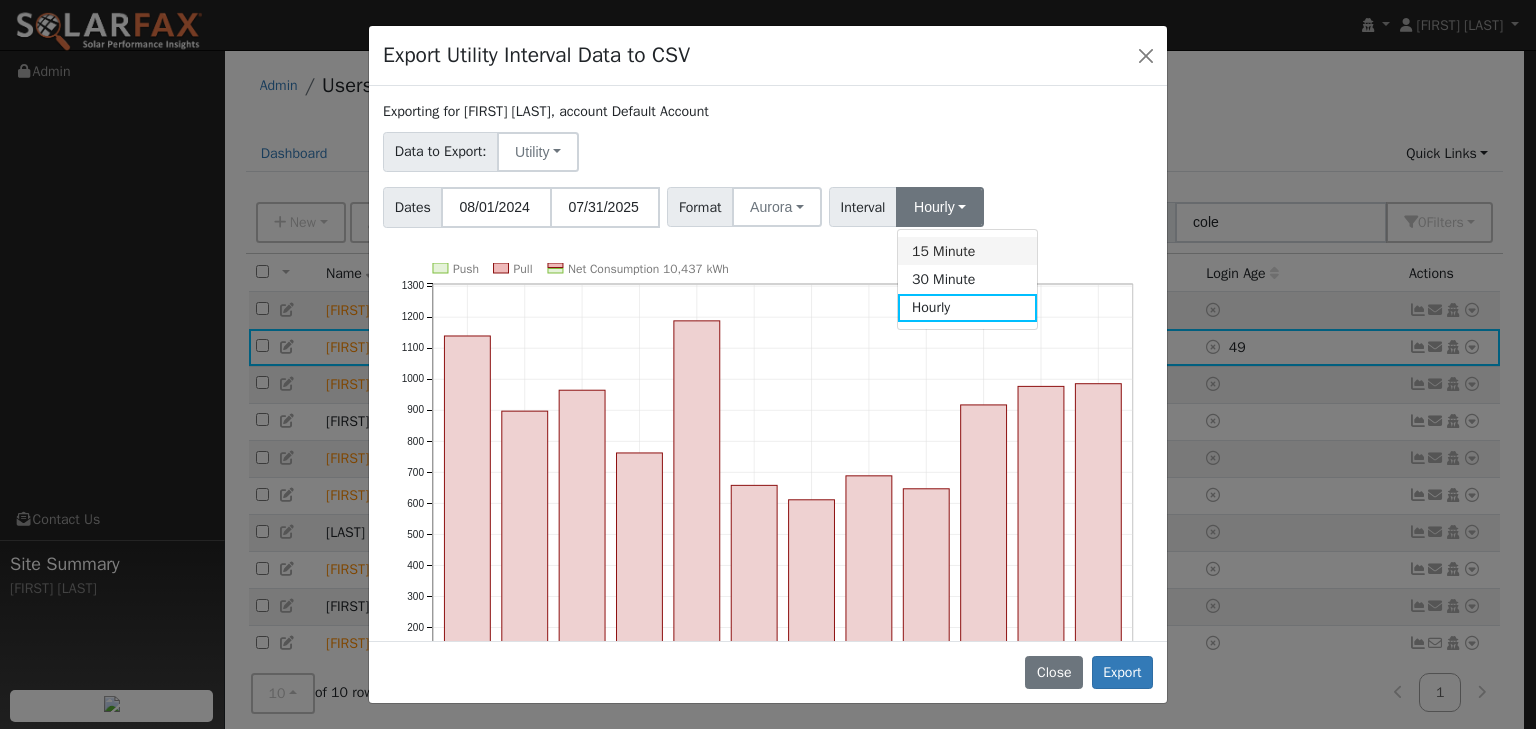click on "15 Minute" at bounding box center (967, 251) 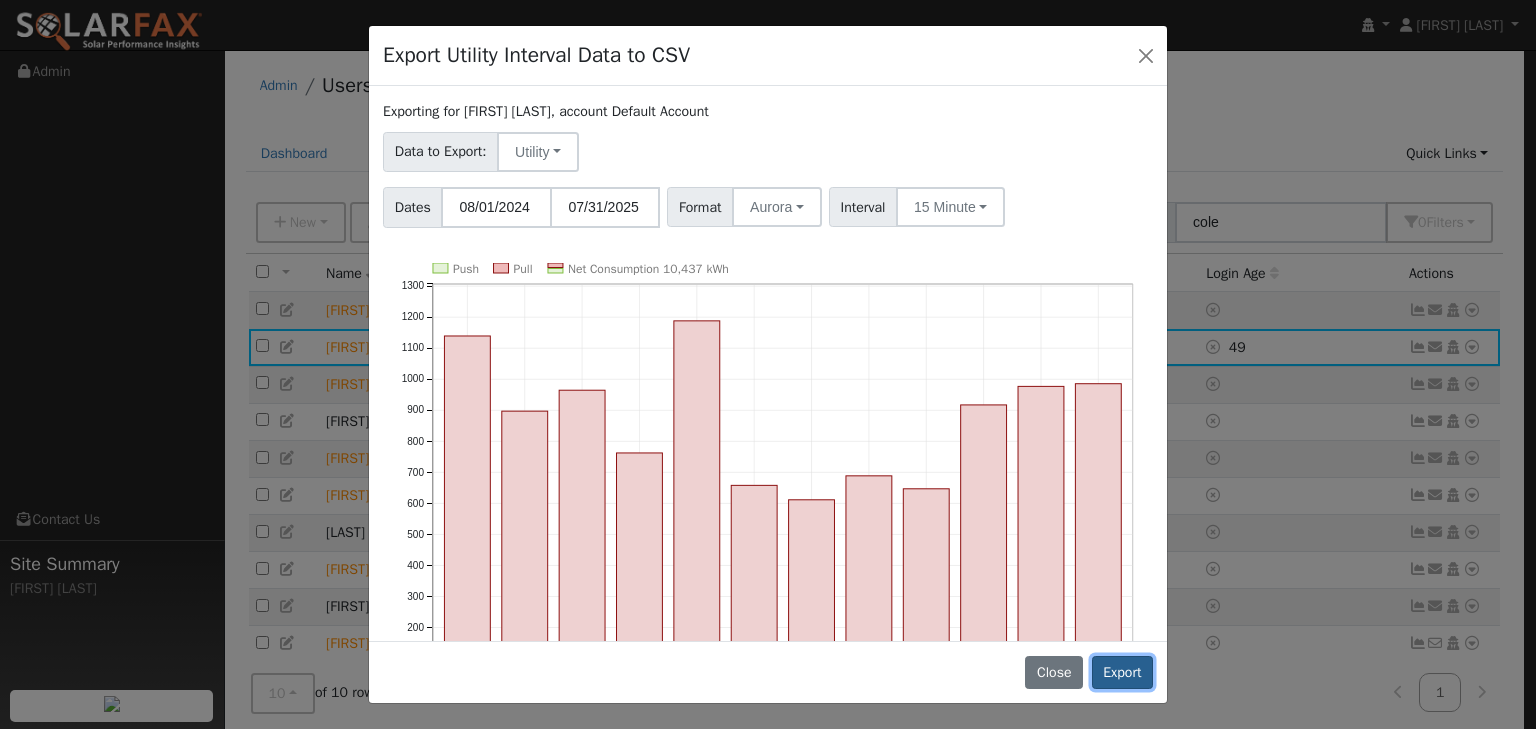 click on "Export" at bounding box center (1122, 673) 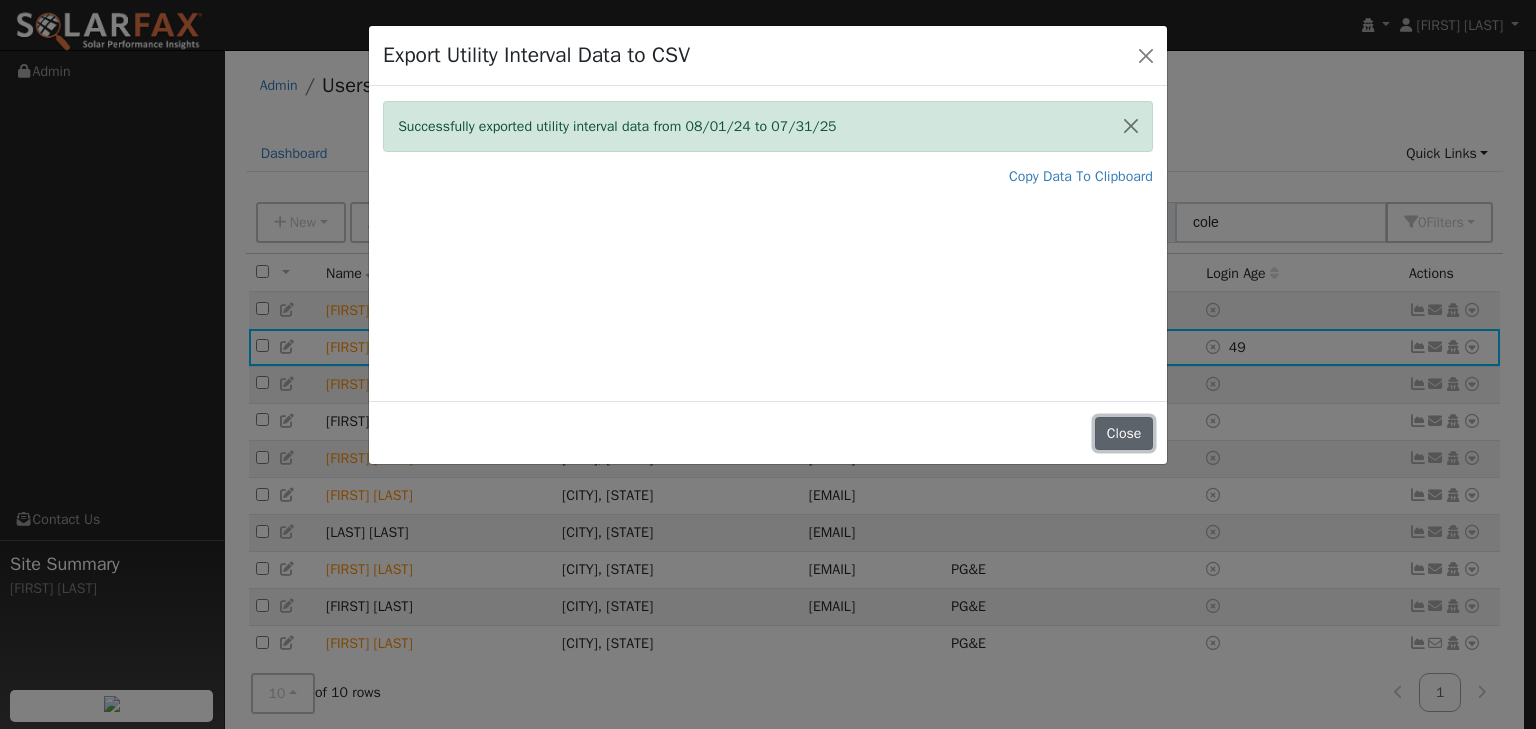 click on "Close" at bounding box center [1124, 434] 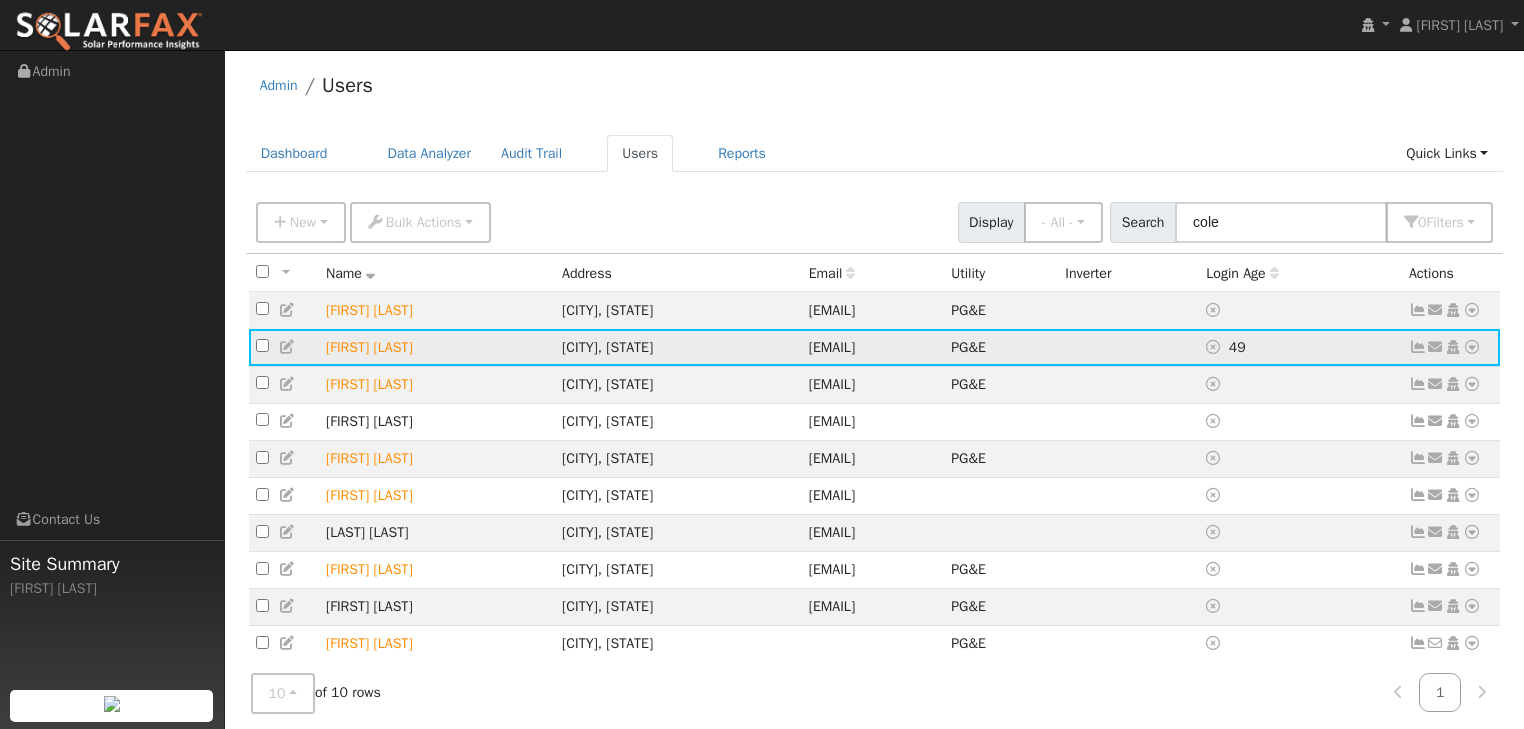 click at bounding box center (1472, 347) 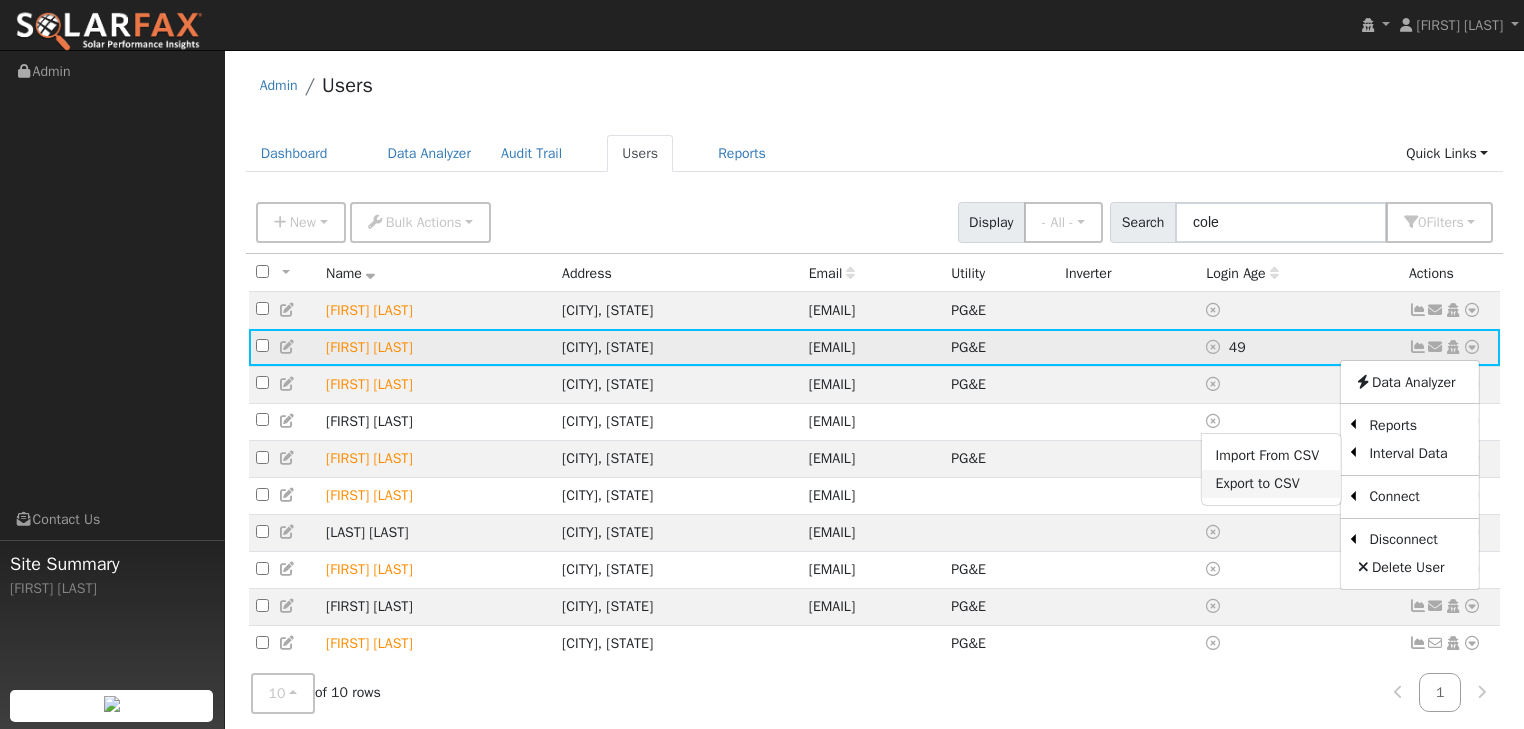 click on "Export to CSV" at bounding box center (1271, 484) 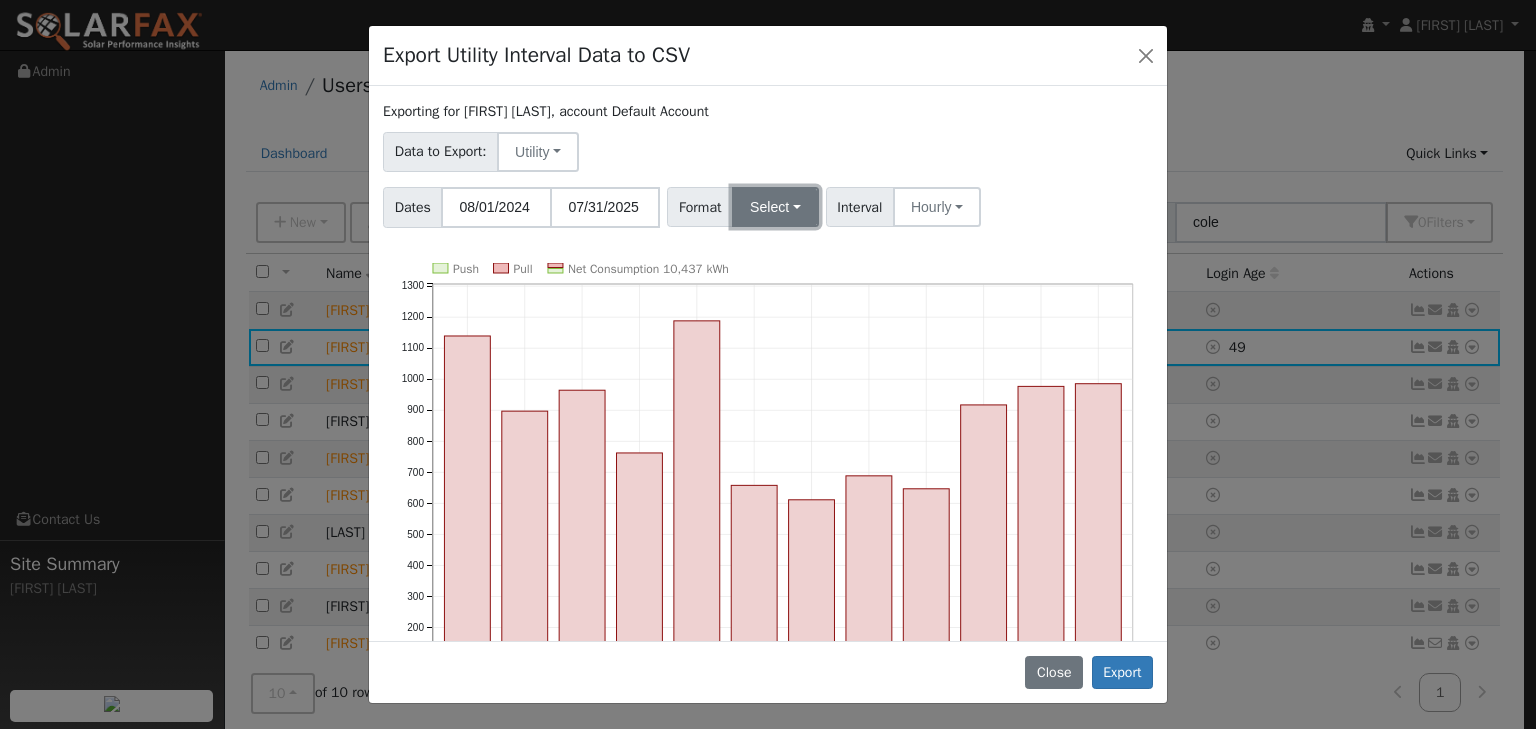 click on "Select" at bounding box center (775, 207) 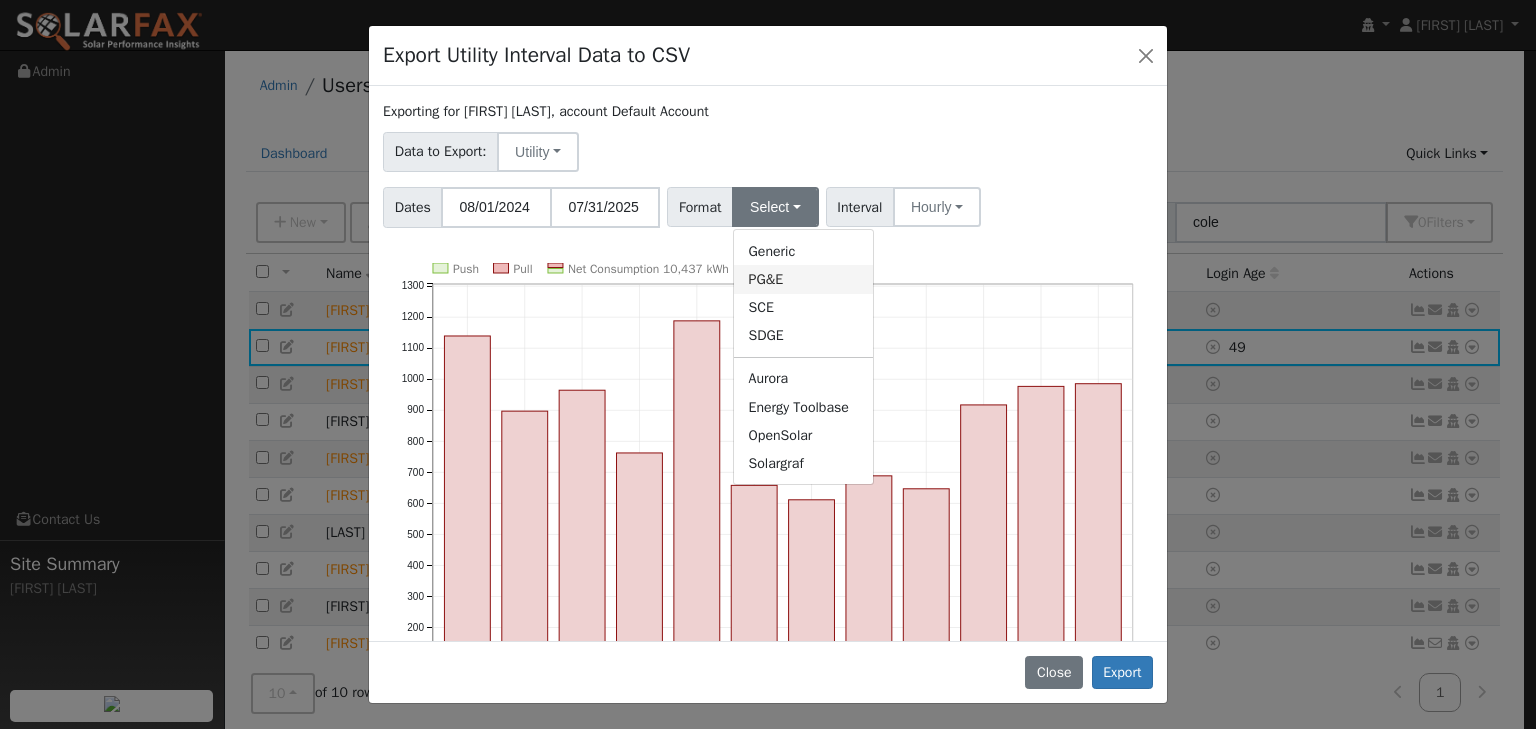click on "PG&E" at bounding box center (803, 279) 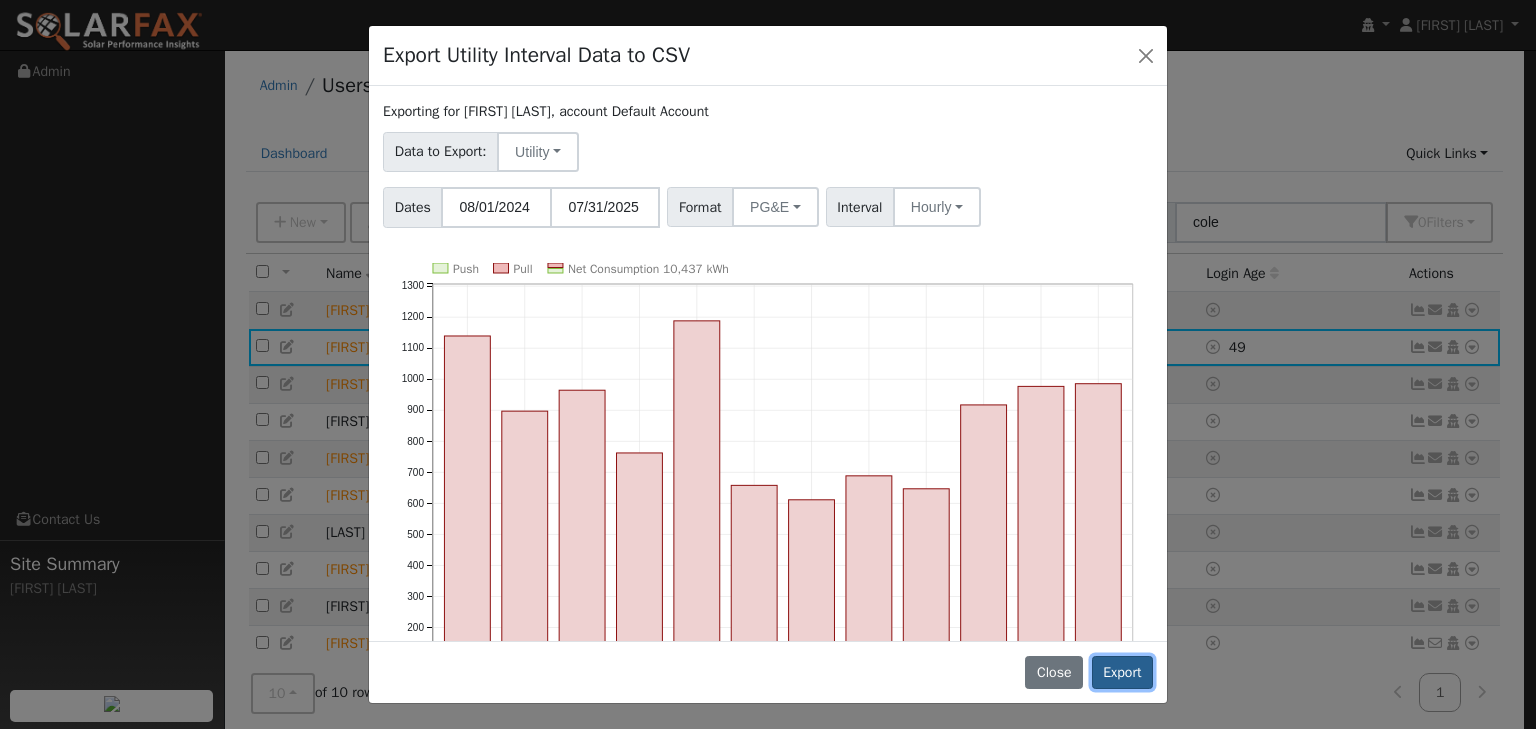 click on "Export" at bounding box center [1122, 673] 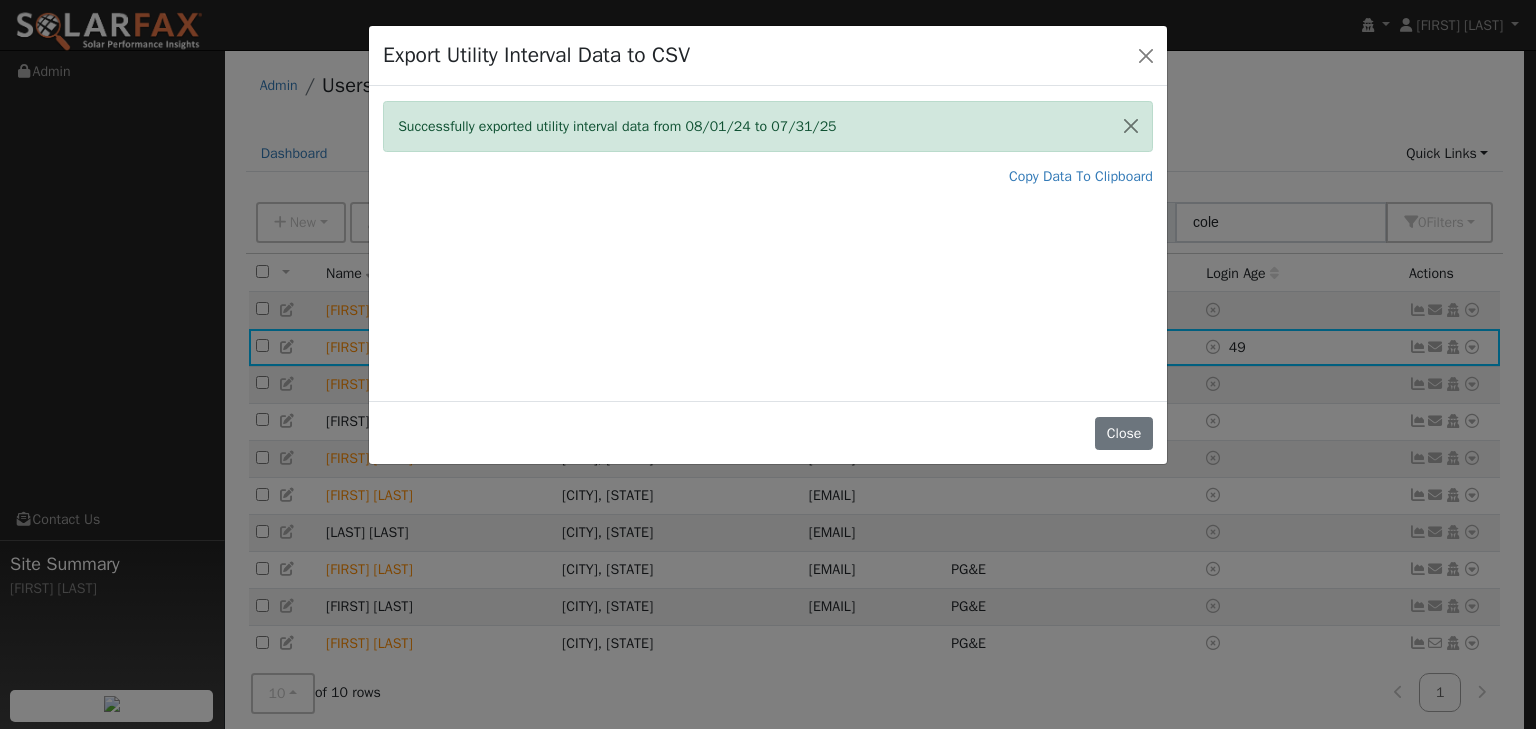 click on "Close" at bounding box center (768, 432) 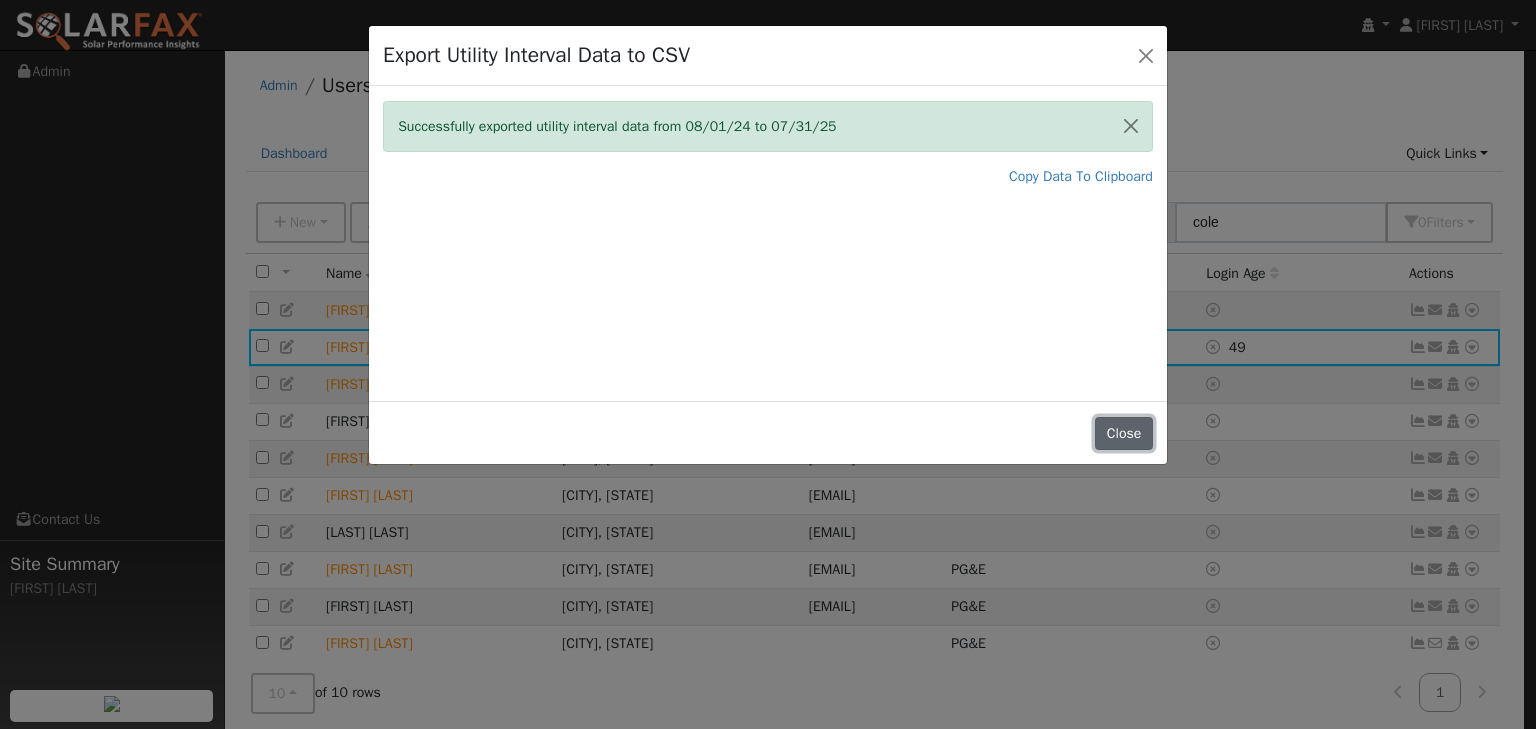 click on "Close" at bounding box center [1124, 434] 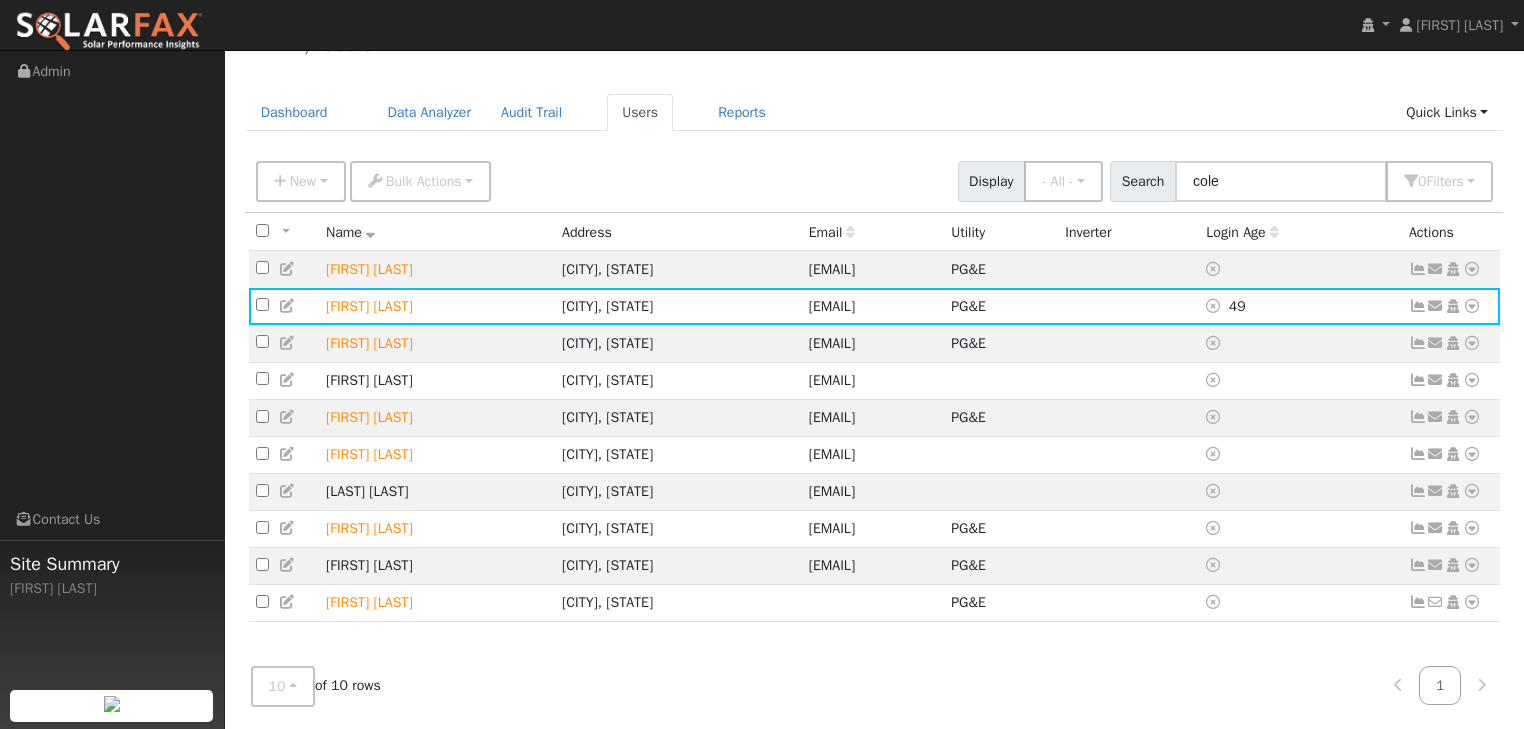 scroll, scrollTop: 0, scrollLeft: 0, axis: both 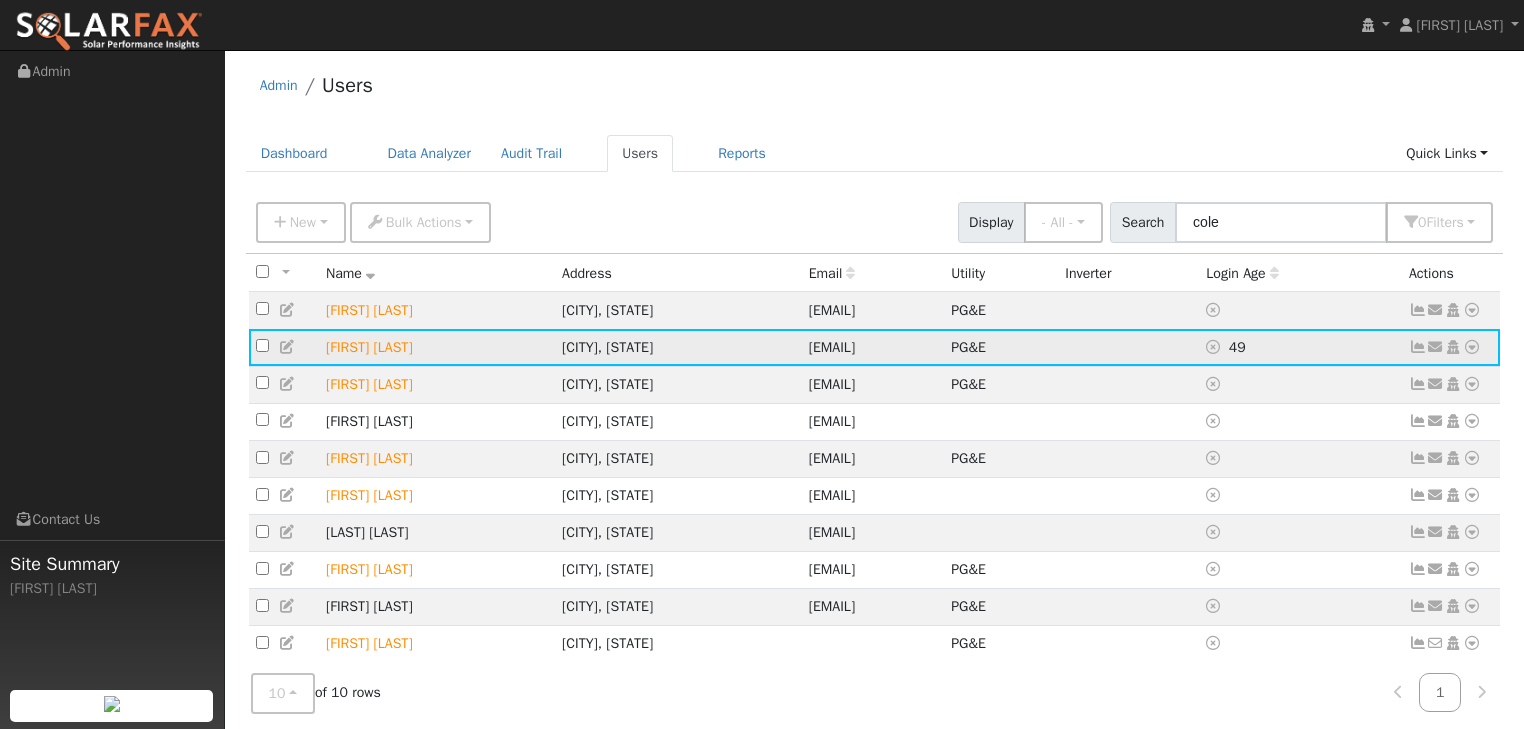 click at bounding box center (1472, 347) 